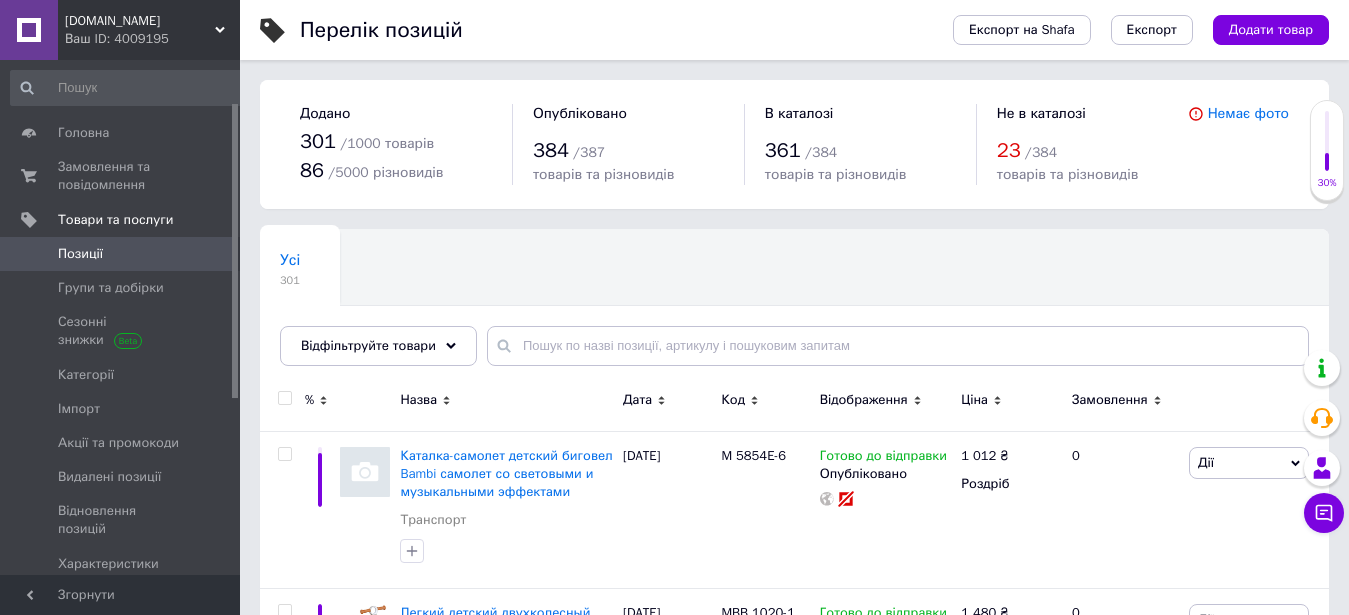 scroll, scrollTop: 306, scrollLeft: 0, axis: vertical 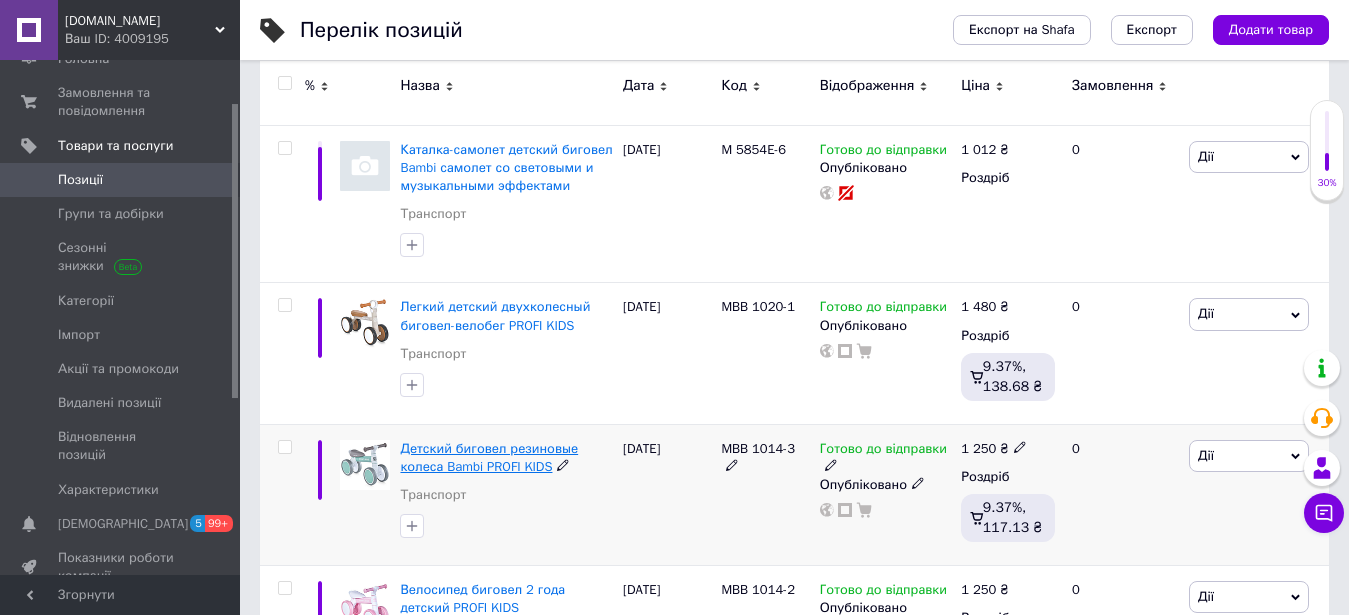click on "Детский биговел резиновые колеса Bambi PROFI KIDS" at bounding box center [489, 457] 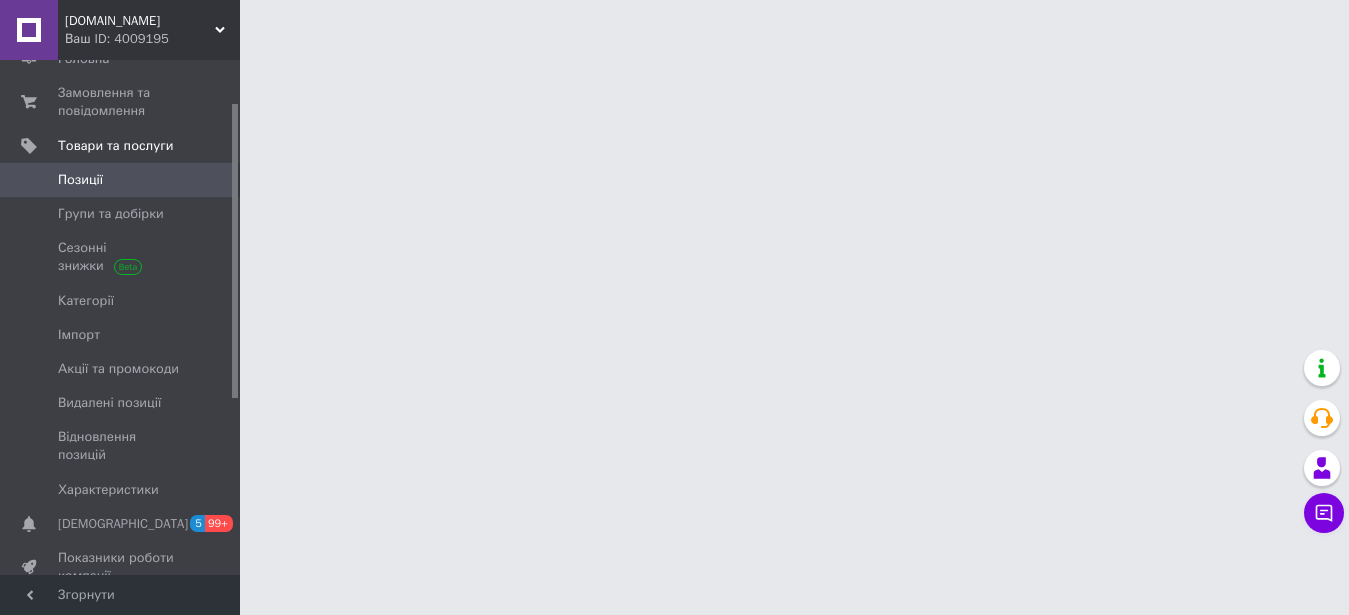scroll, scrollTop: 0, scrollLeft: 0, axis: both 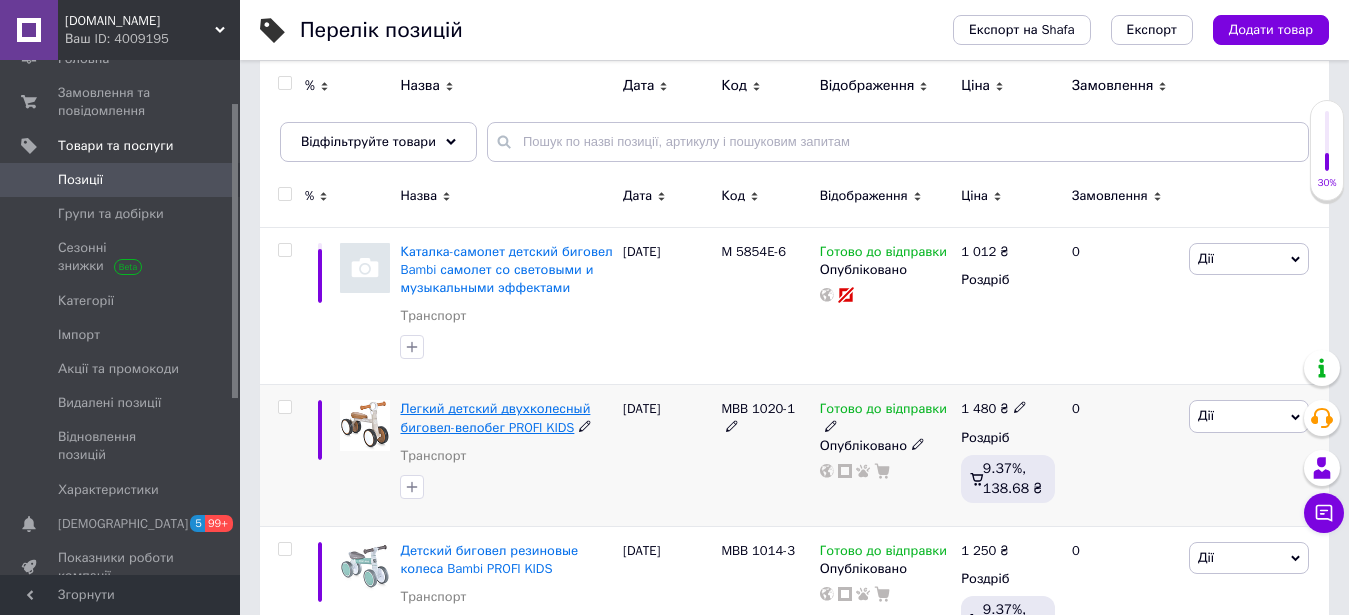 click on "Легкий детский двухколесный биговел-велобег PROFI KIDS" at bounding box center [495, 417] 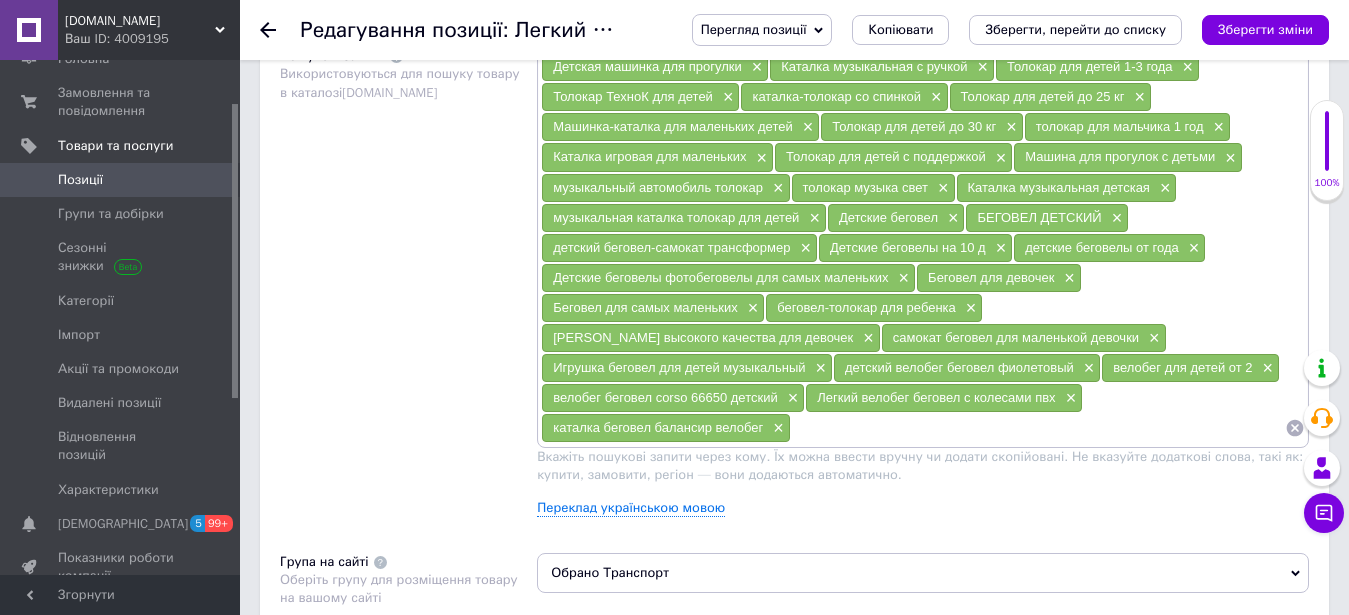 scroll, scrollTop: 816, scrollLeft: 0, axis: vertical 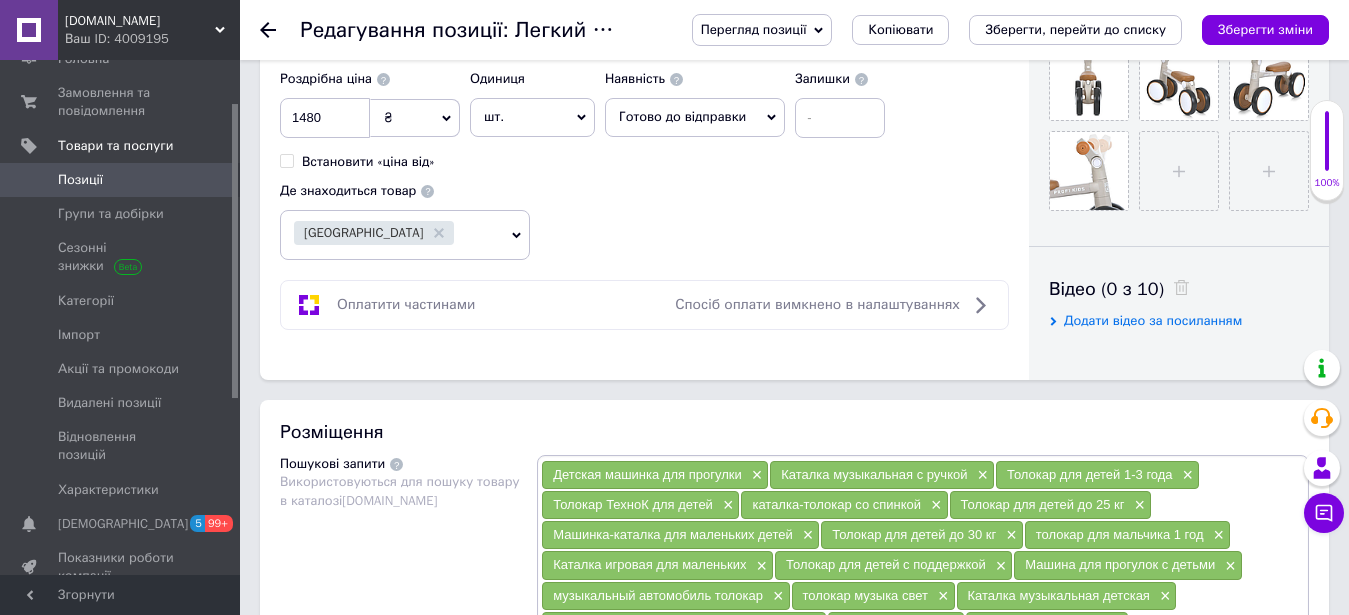 click on "Позиції" at bounding box center (128, 180) 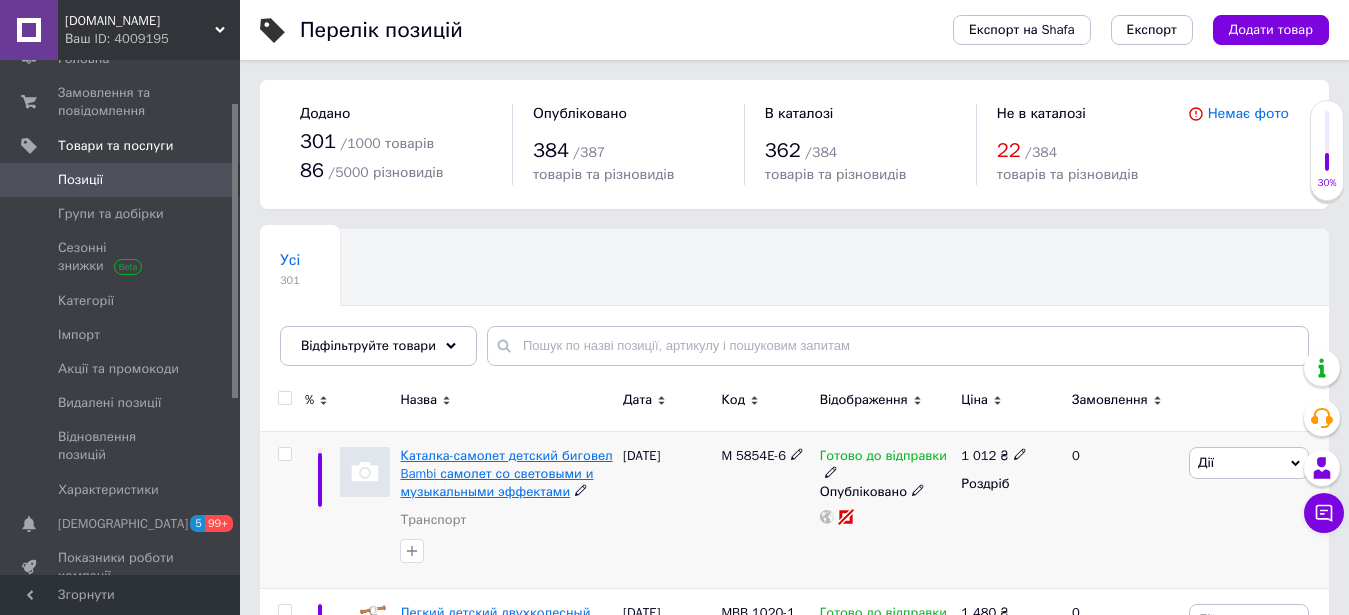 scroll, scrollTop: 204, scrollLeft: 0, axis: vertical 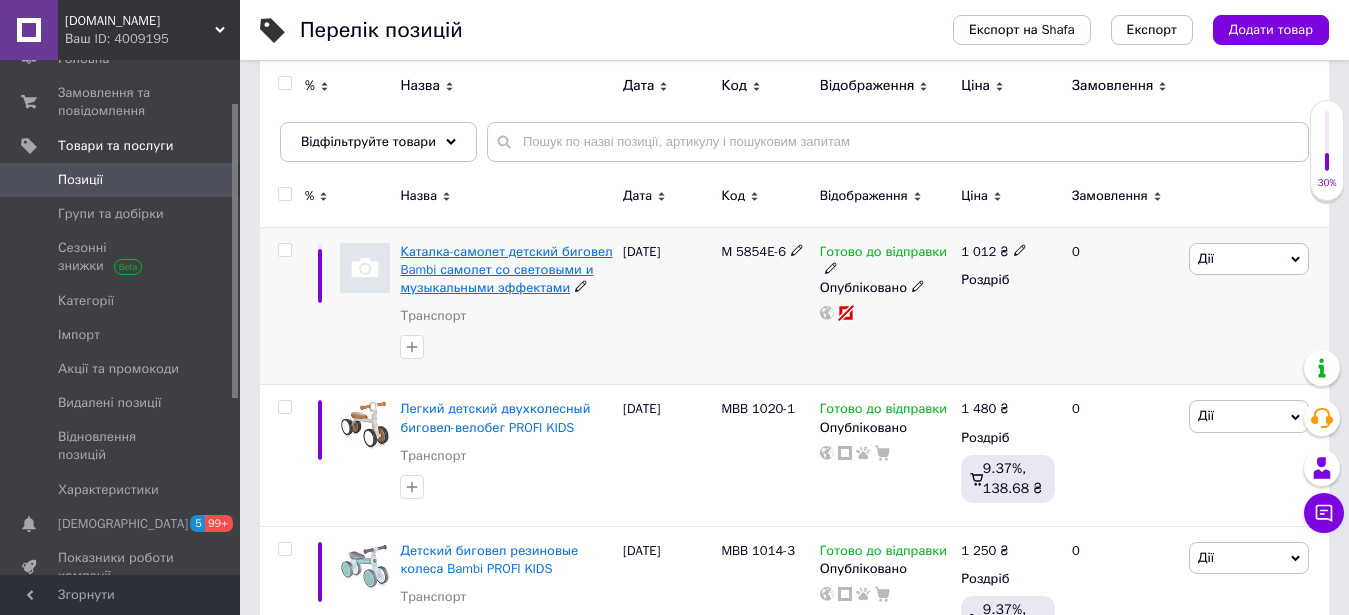 click on "Каталка-самолет детский биговел Bambi самолет со световыми и музыкальными эффектами" at bounding box center (506, 269) 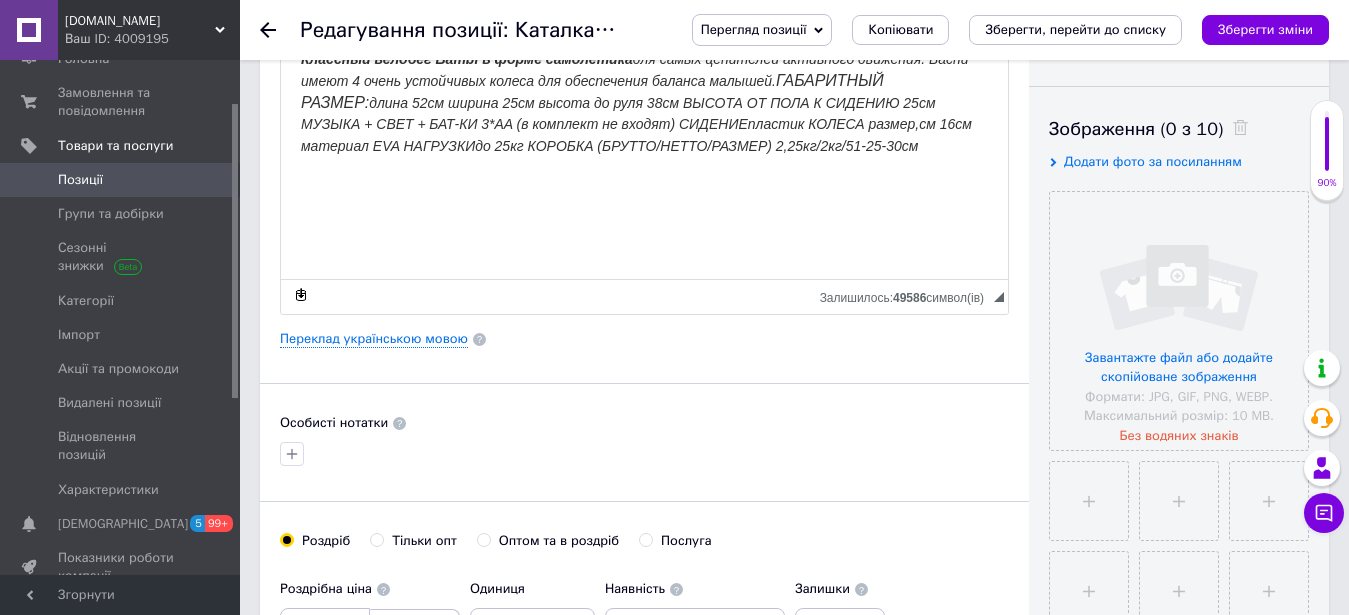 scroll, scrollTop: 0, scrollLeft: 0, axis: both 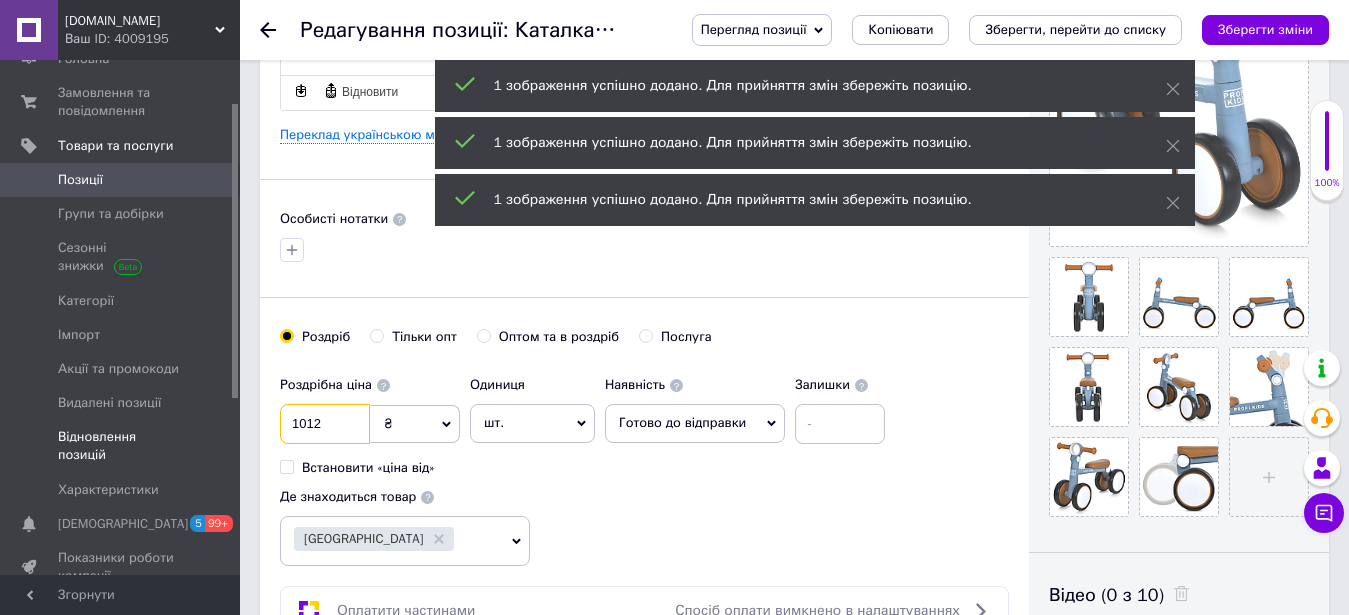 drag, startPoint x: 366, startPoint y: 418, endPoint x: 172, endPoint y: 408, distance: 194.25757 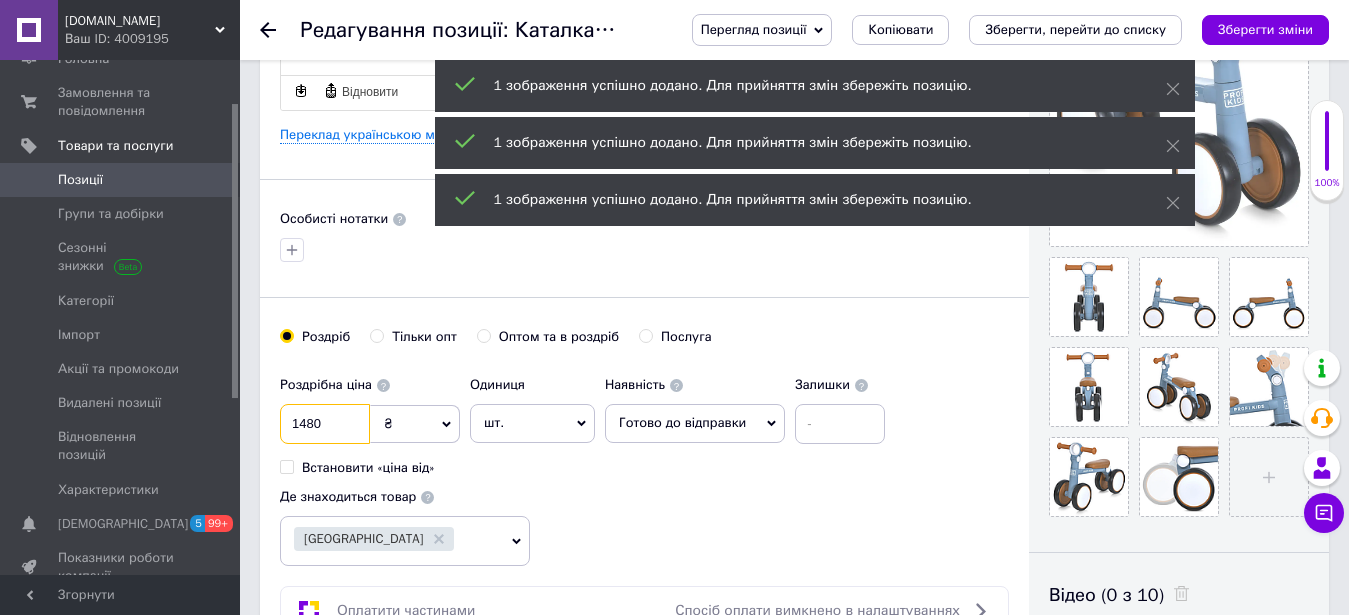 scroll, scrollTop: 102, scrollLeft: 0, axis: vertical 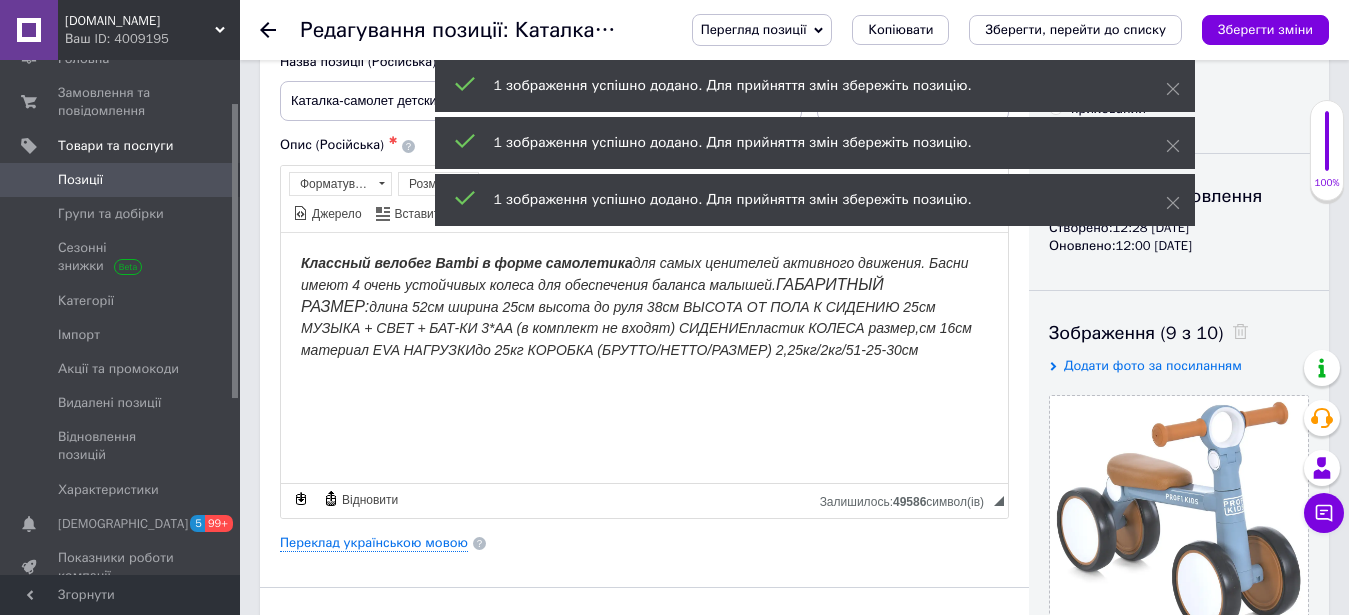 type on "1480" 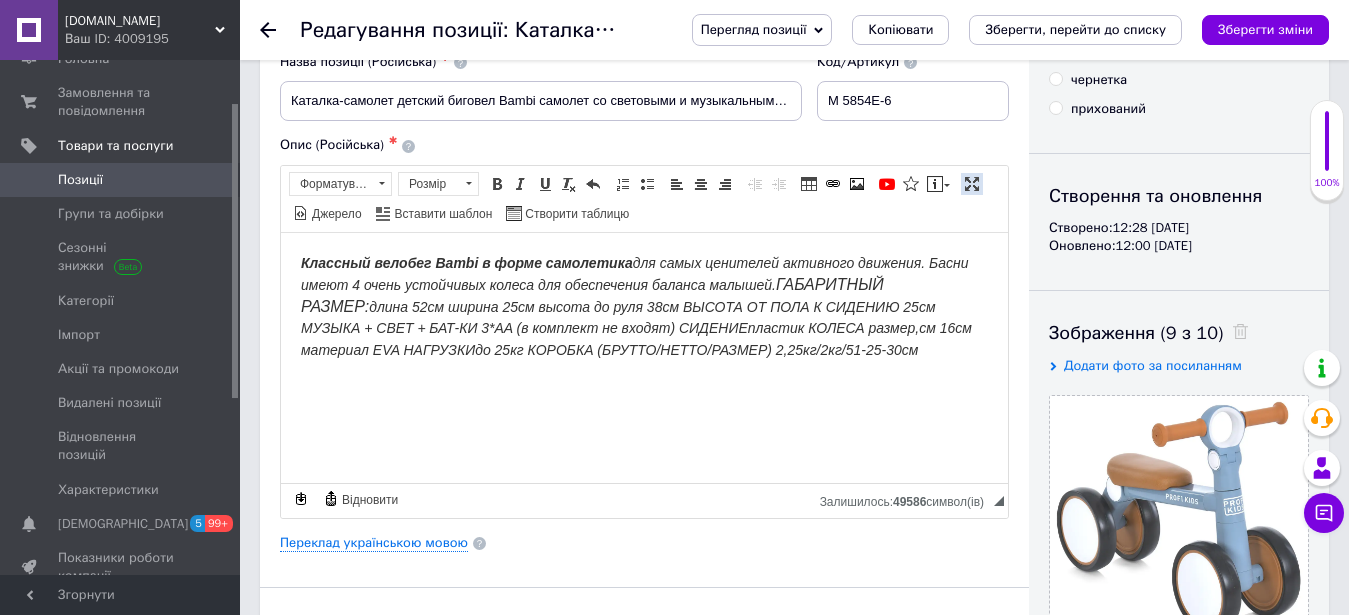 scroll, scrollTop: 0, scrollLeft: 0, axis: both 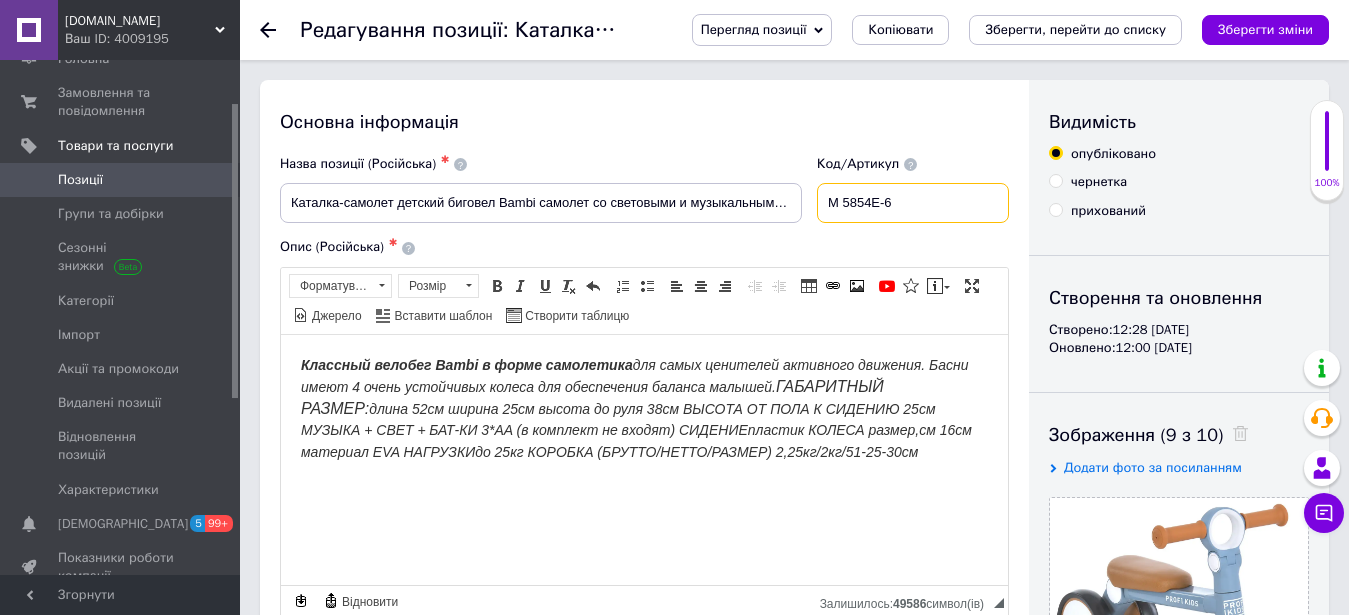 drag, startPoint x: 951, startPoint y: 199, endPoint x: 757, endPoint y: 197, distance: 194.01031 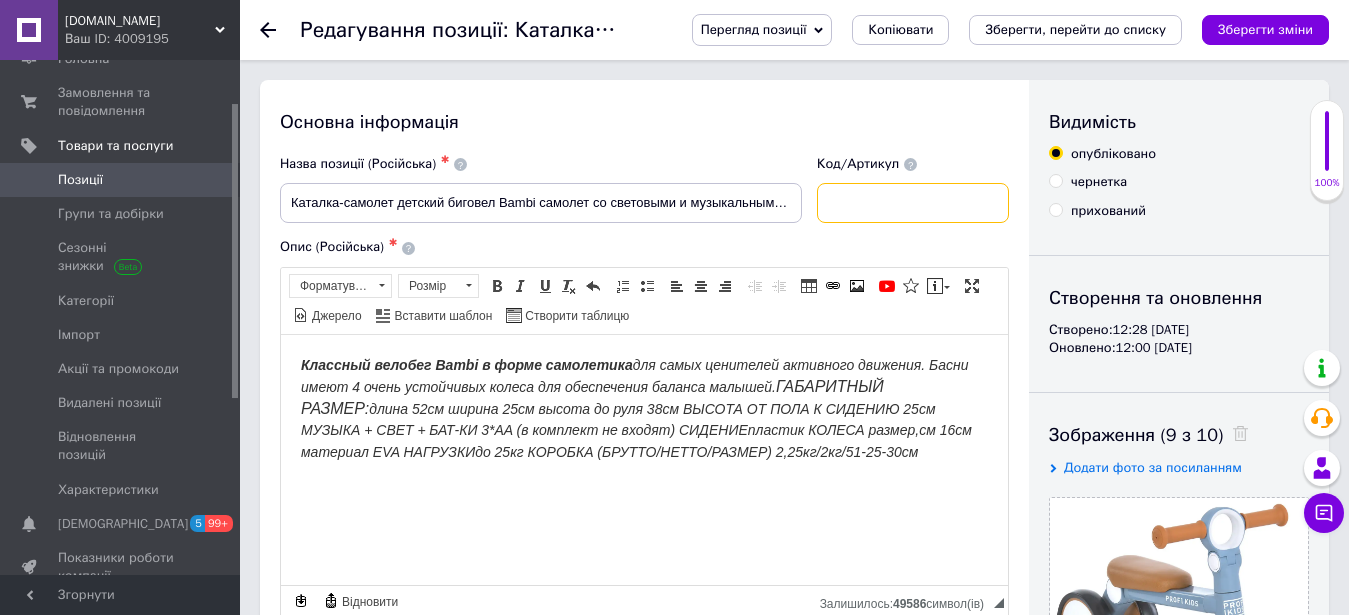 paste on "MBB 1020-2" 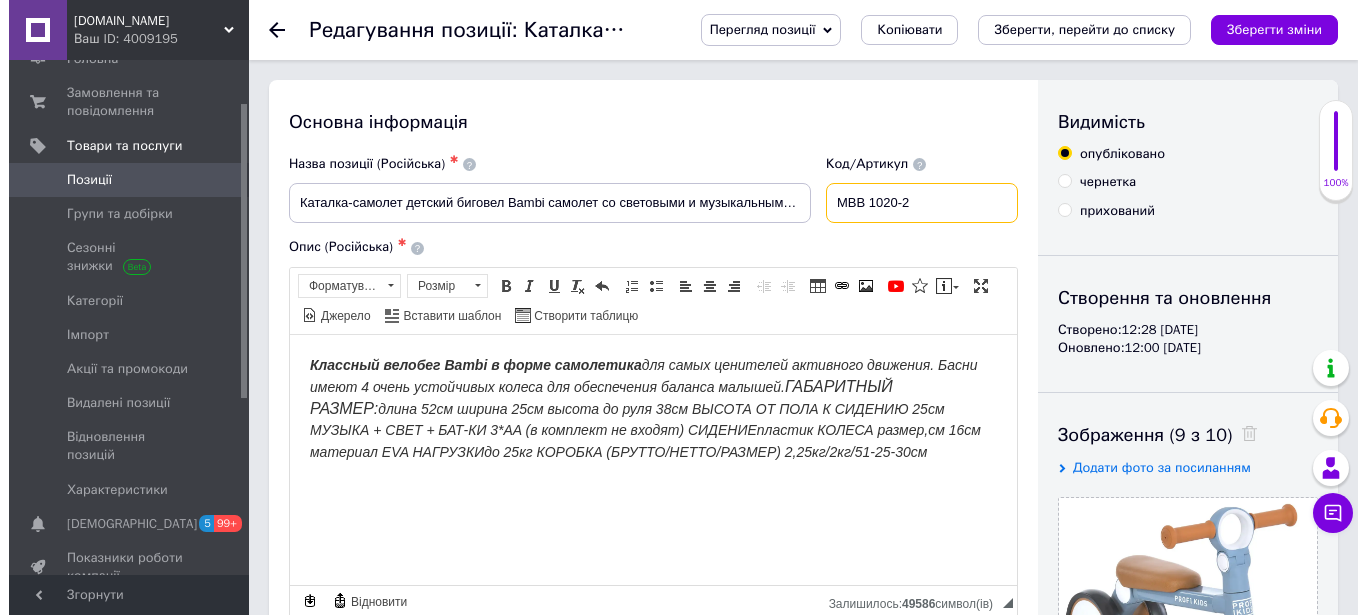 scroll, scrollTop: 306, scrollLeft: 0, axis: vertical 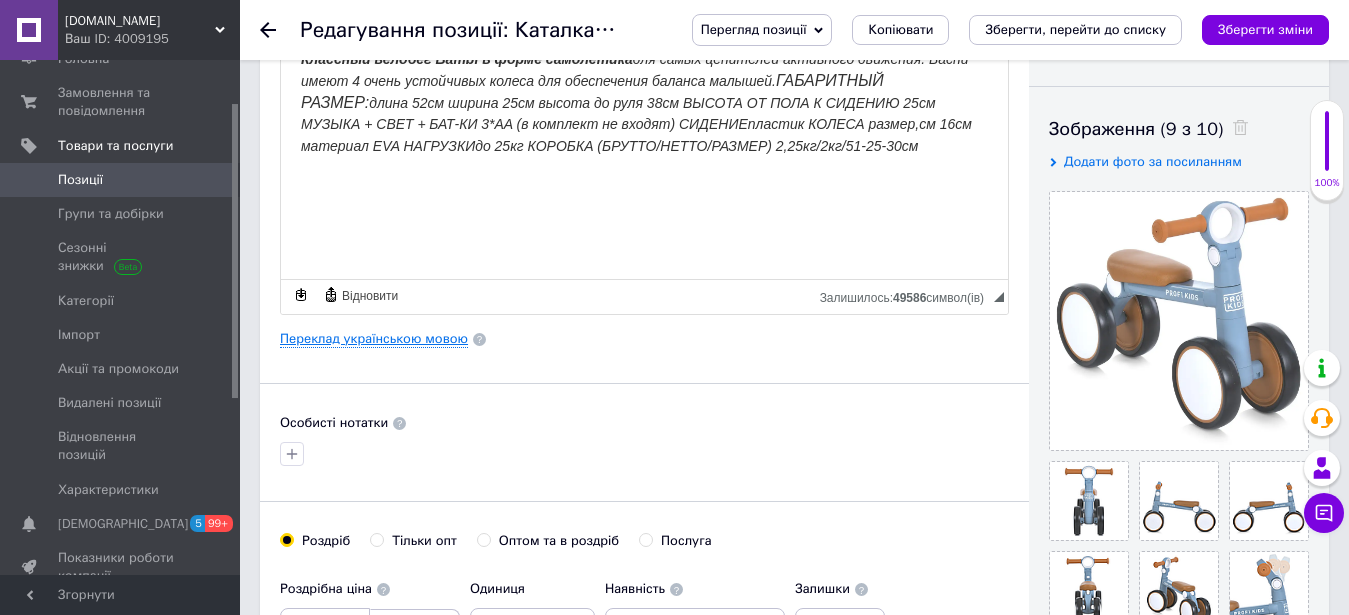 type on "MBB 1020-2" 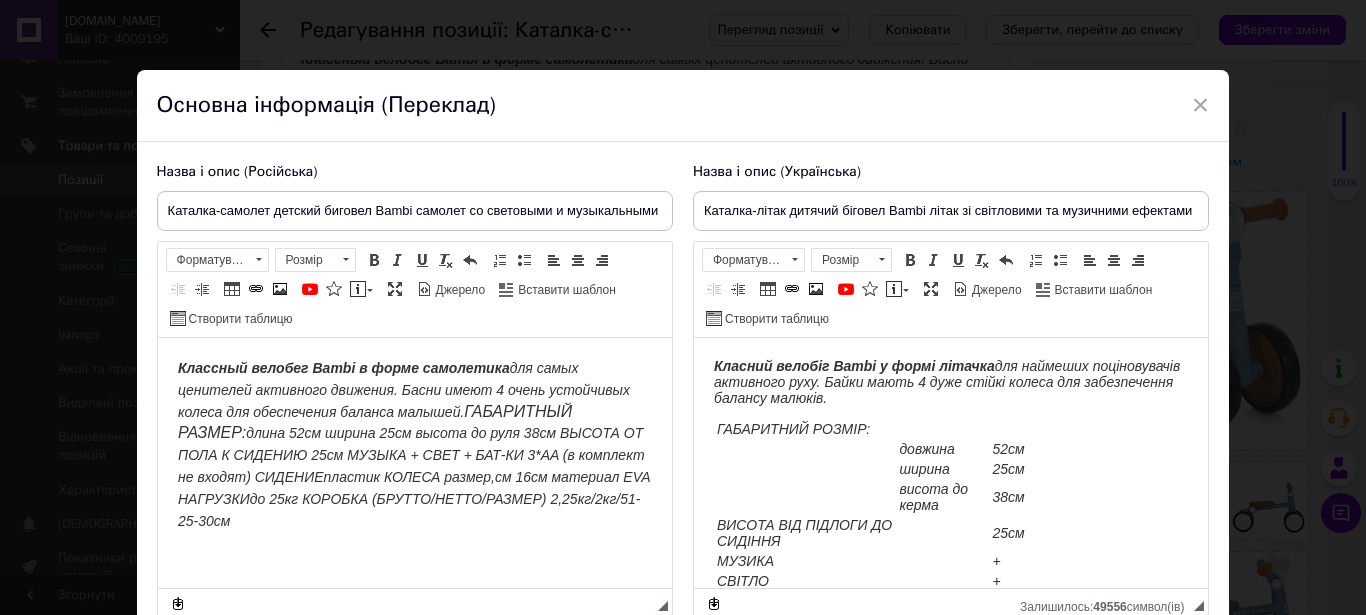 scroll, scrollTop: 0, scrollLeft: 0, axis: both 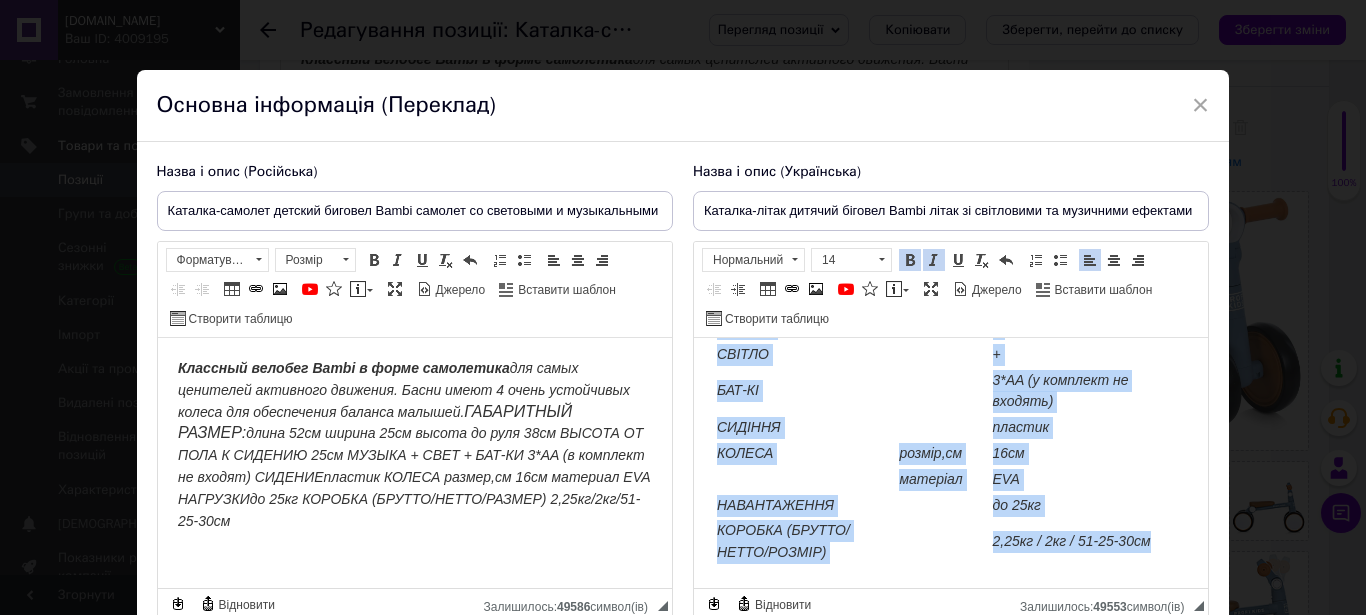 drag, startPoint x: 972, startPoint y: 530, endPoint x: 1130, endPoint y: 560, distance: 160.82289 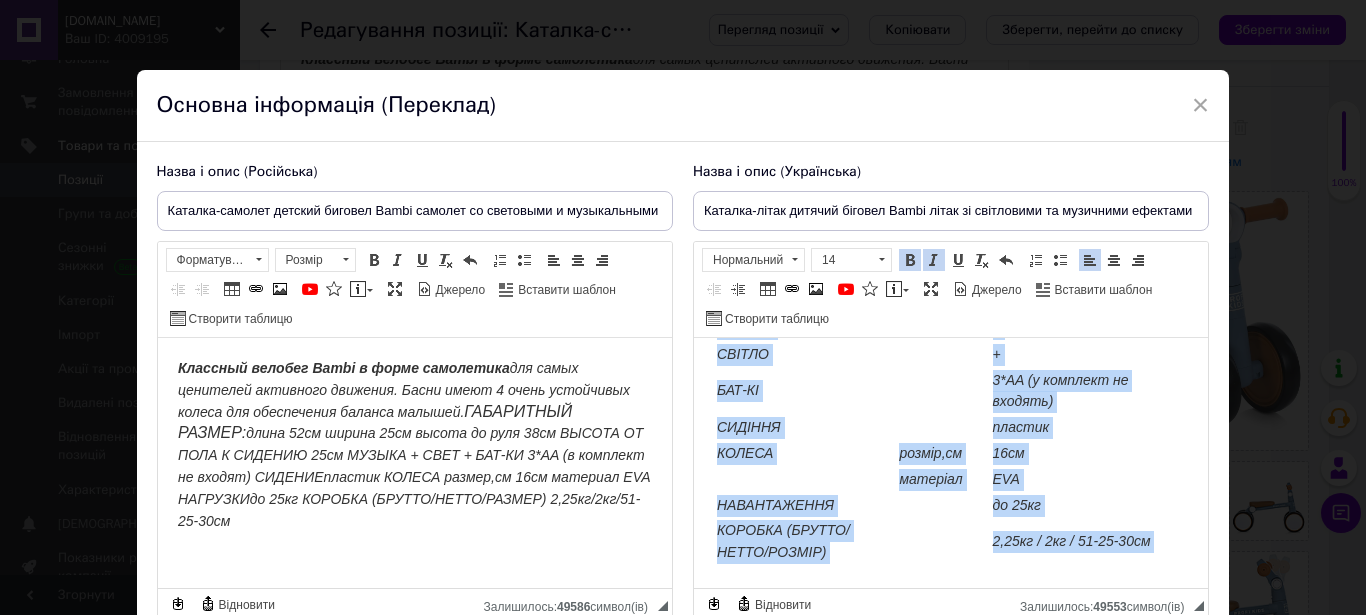 scroll, scrollTop: 22, scrollLeft: 0, axis: vertical 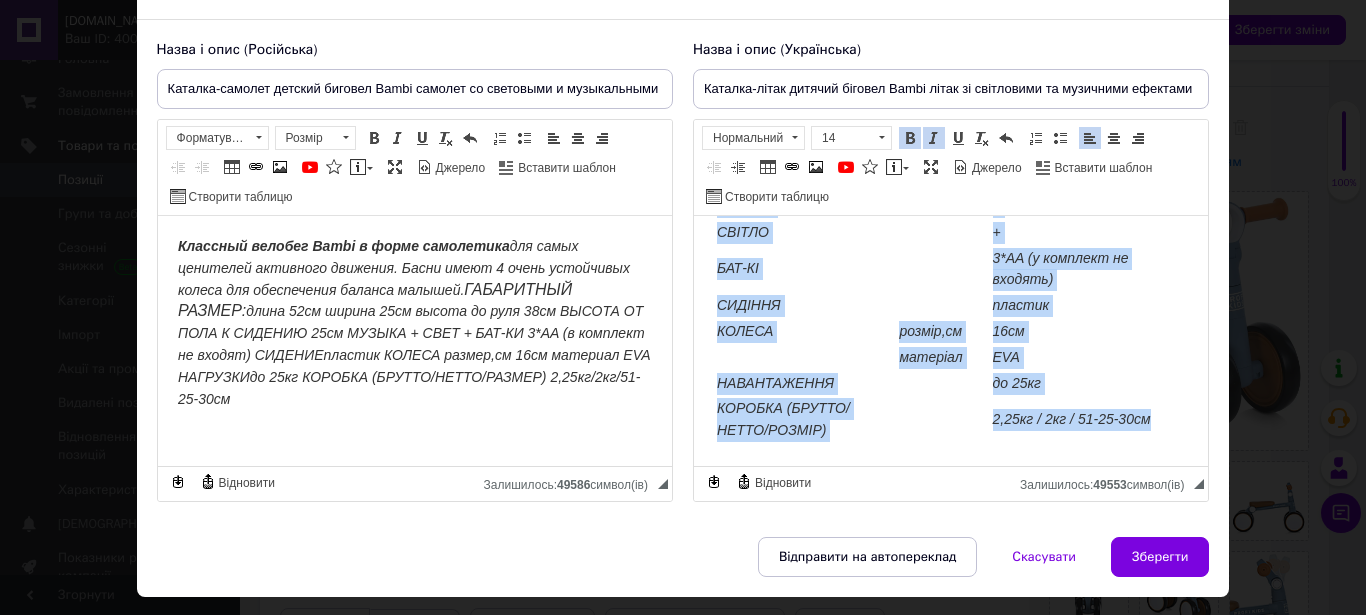 click on "Класний велобіг Bambi у формі літачка  для наймеших поціновувачів активного руху. Байки мають 4 дуже стійкі колеса для забезпечення балансу малюків. ГАБАРИТНИЙ РОЗМІР: довжина 52см ширина 25см висота до керма 38см ВИСОТА ВІД ПІДЛОГИ ДО СИДІННЯ  25см МУЗИКА + СВІТЛО + БАТ-КІ 3*АA (у комплект не входять) СИДІННЯ пластик КОЛЕСА розмір,см 16см матеріал EVA НАВАНТАЖЕННЯ до 25кг КОРОБКА (БРУТТО/НЕТТО/РОЗМІР) 2,25кг / 2кг / 51-25-30см" at bounding box center (950, 47) 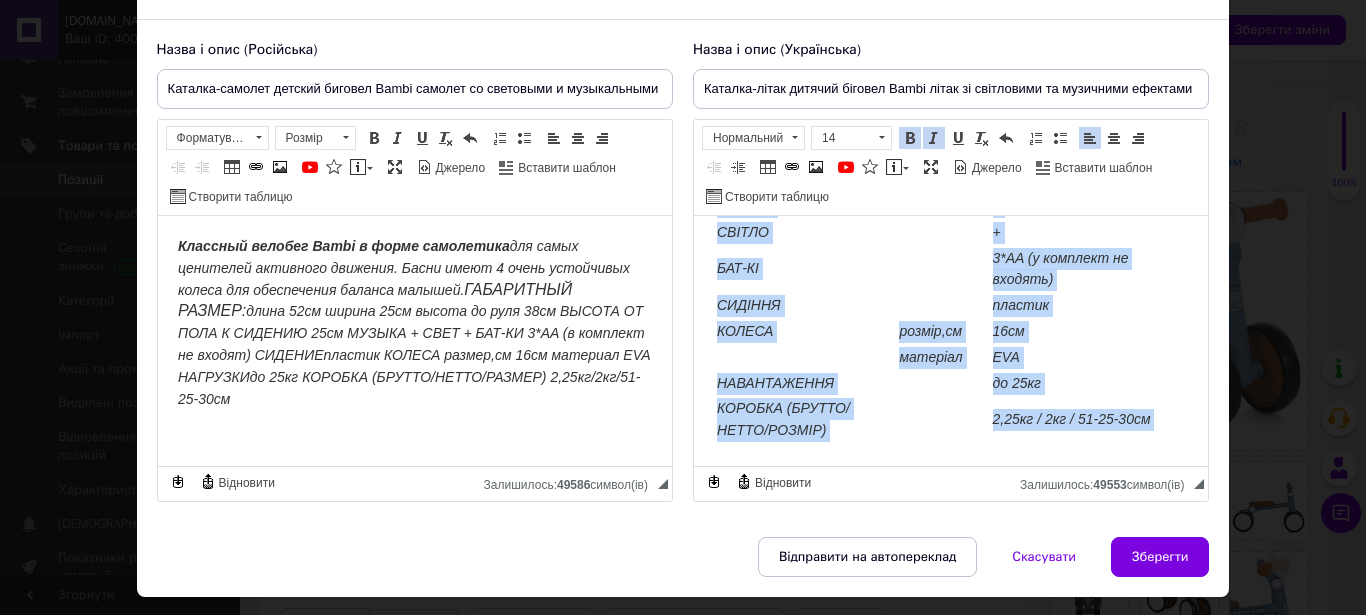 scroll, scrollTop: 174, scrollLeft: 0, axis: vertical 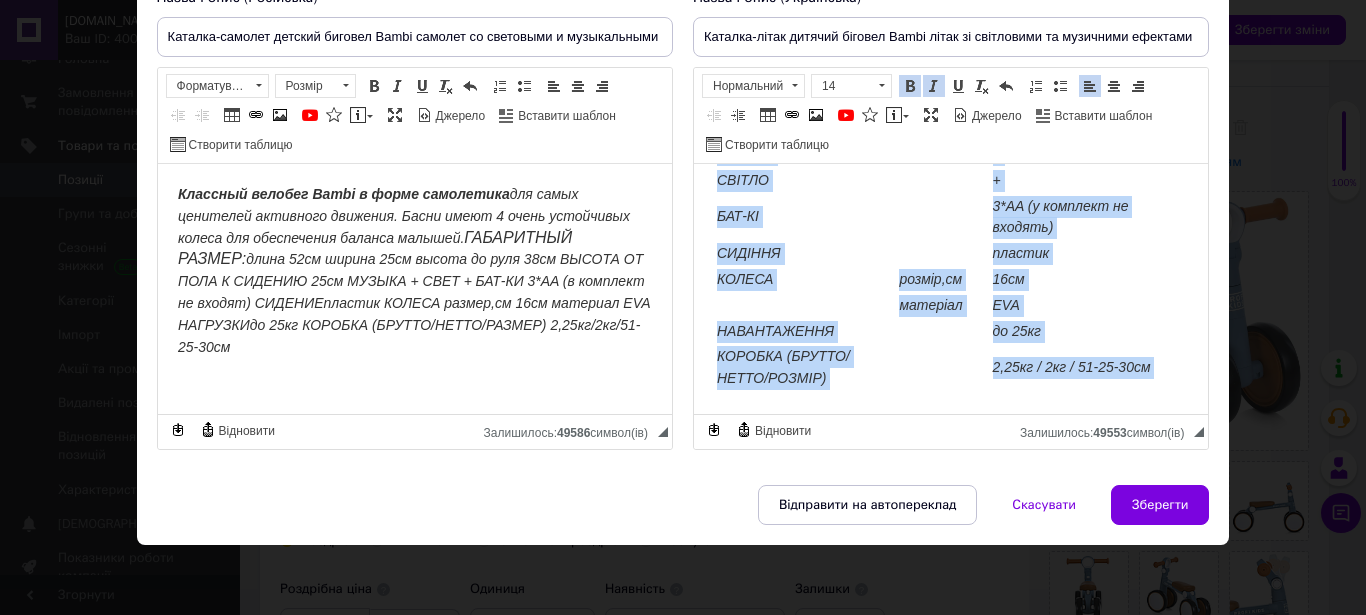 type 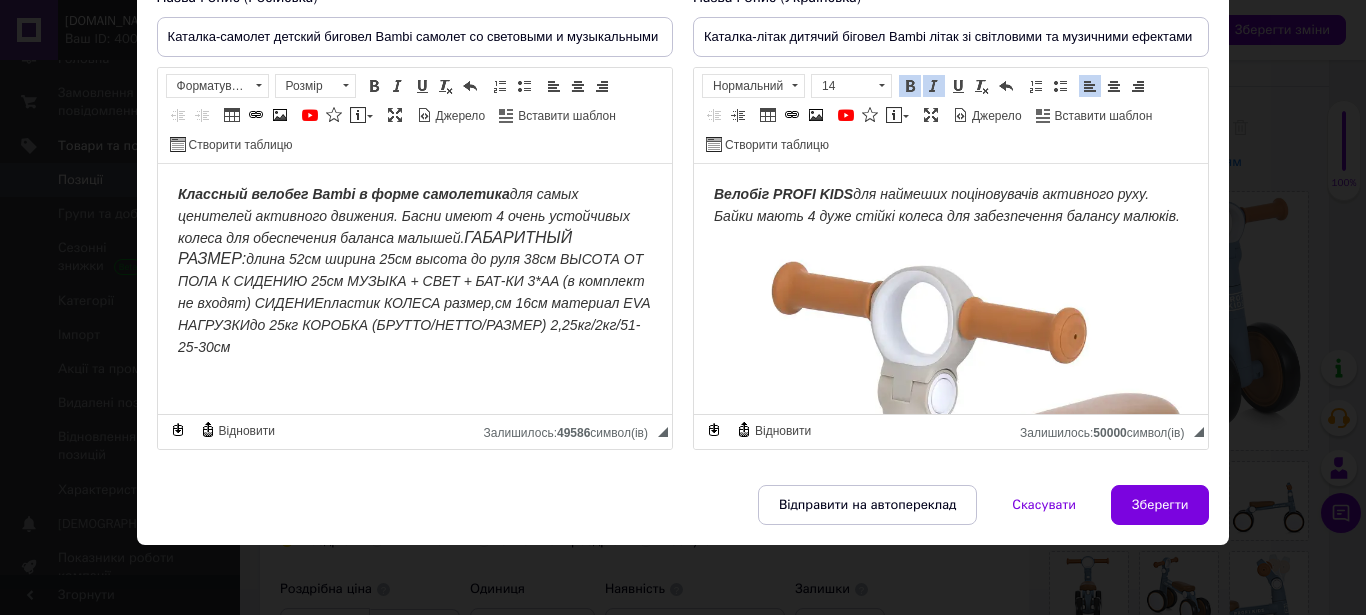 scroll, scrollTop: 1337, scrollLeft: 0, axis: vertical 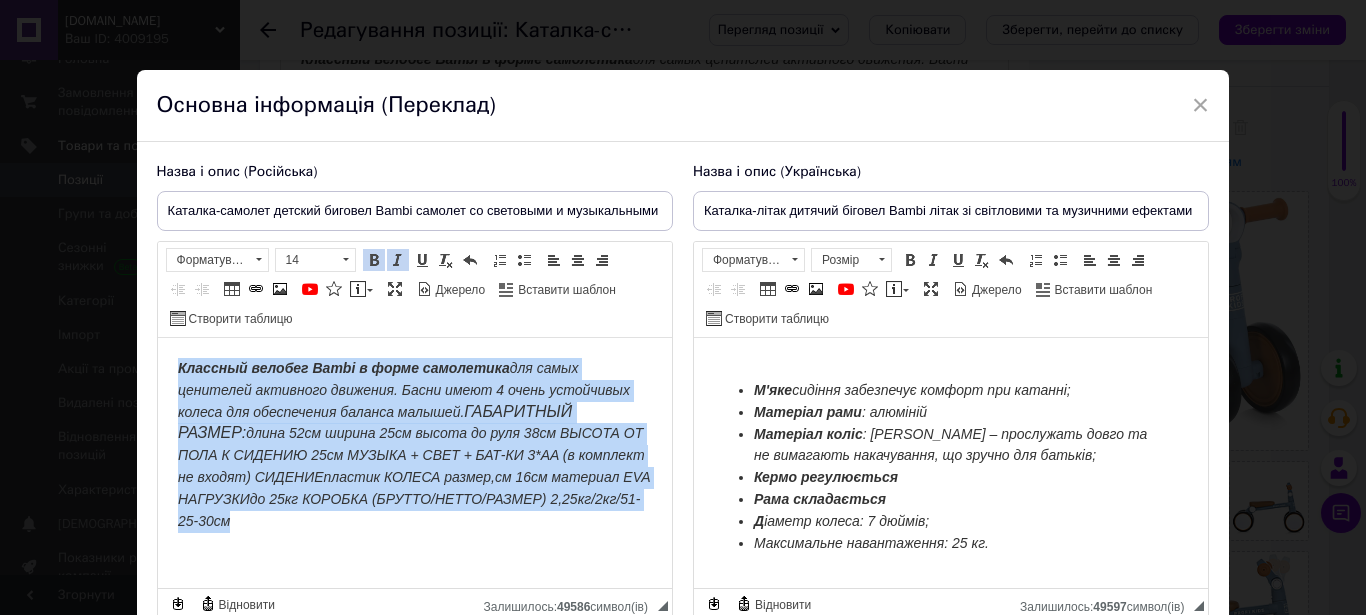 drag, startPoint x: 168, startPoint y: 360, endPoint x: 538, endPoint y: 538, distance: 410.5898 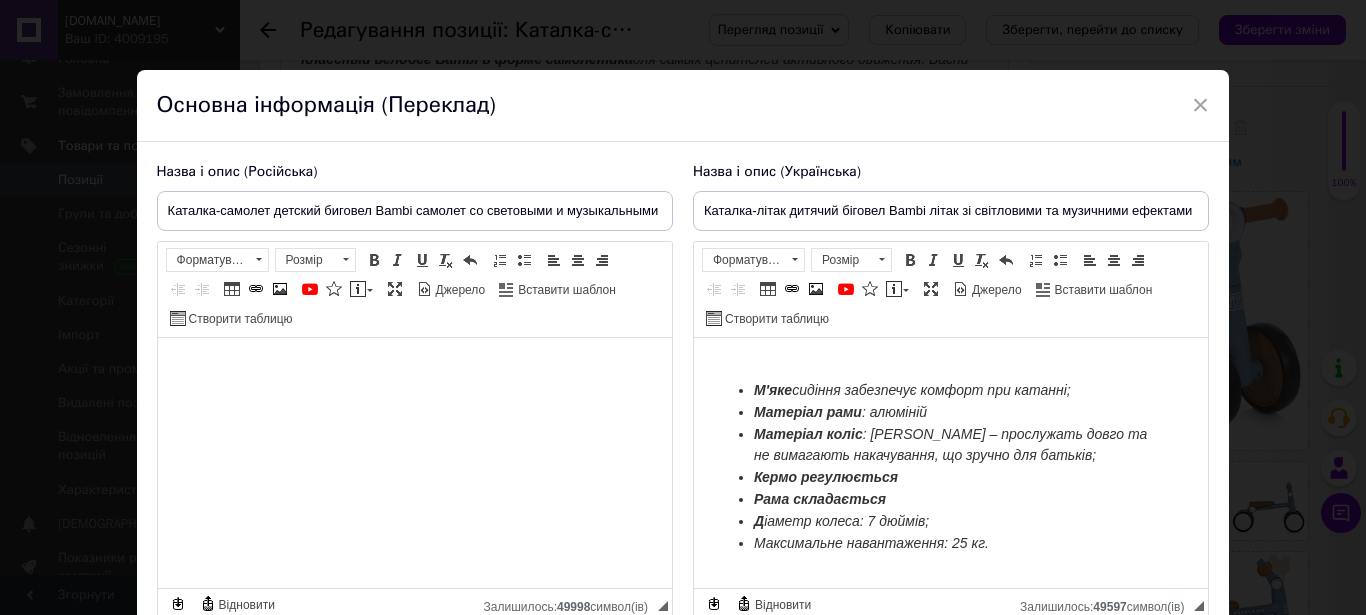 click at bounding box center [414, 368] 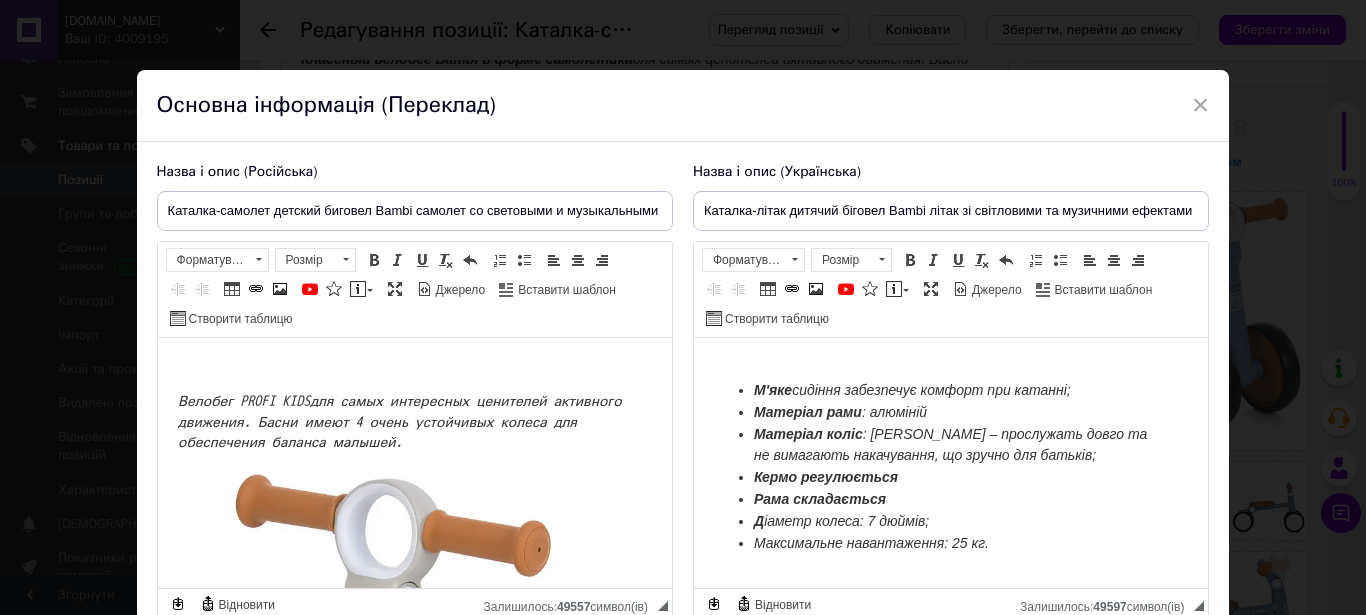 scroll, scrollTop: 1932, scrollLeft: 0, axis: vertical 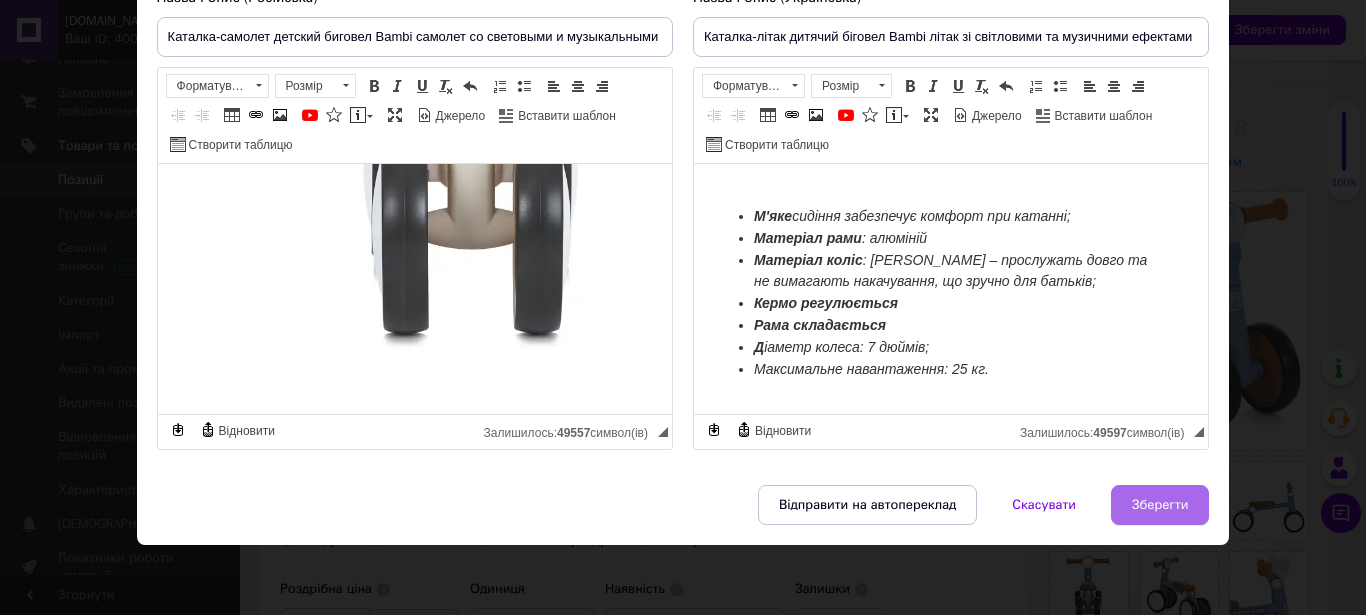 click on "Зберегти" at bounding box center [1160, 505] 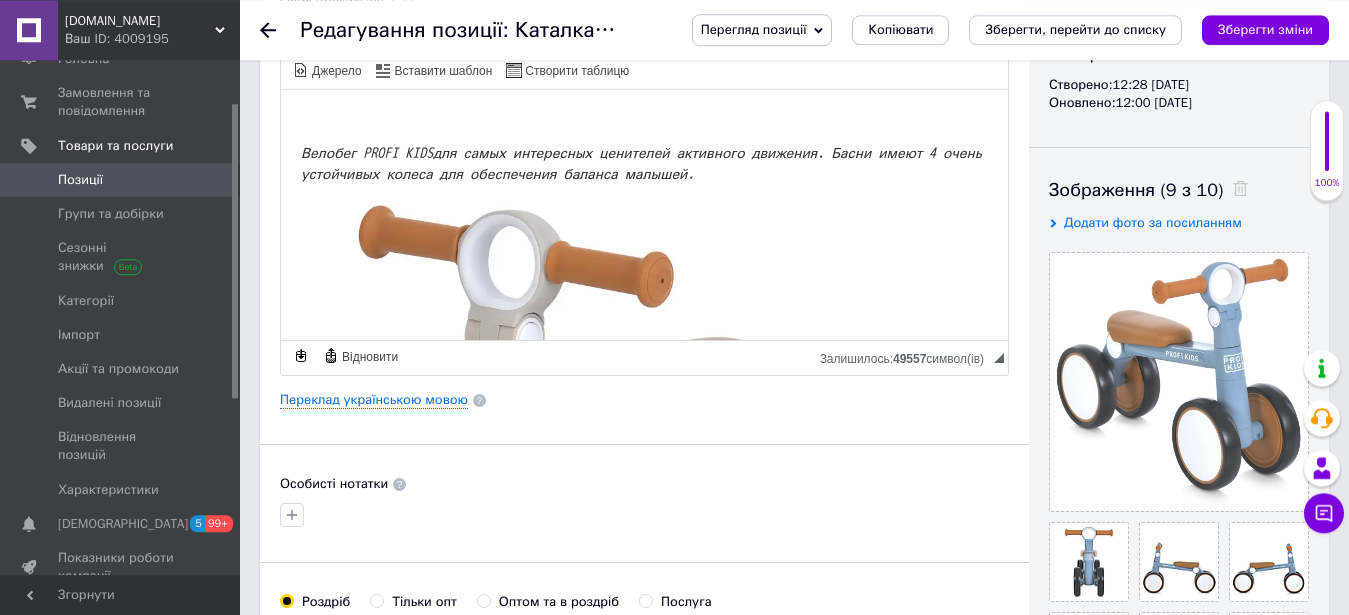 scroll, scrollTop: 0, scrollLeft: 0, axis: both 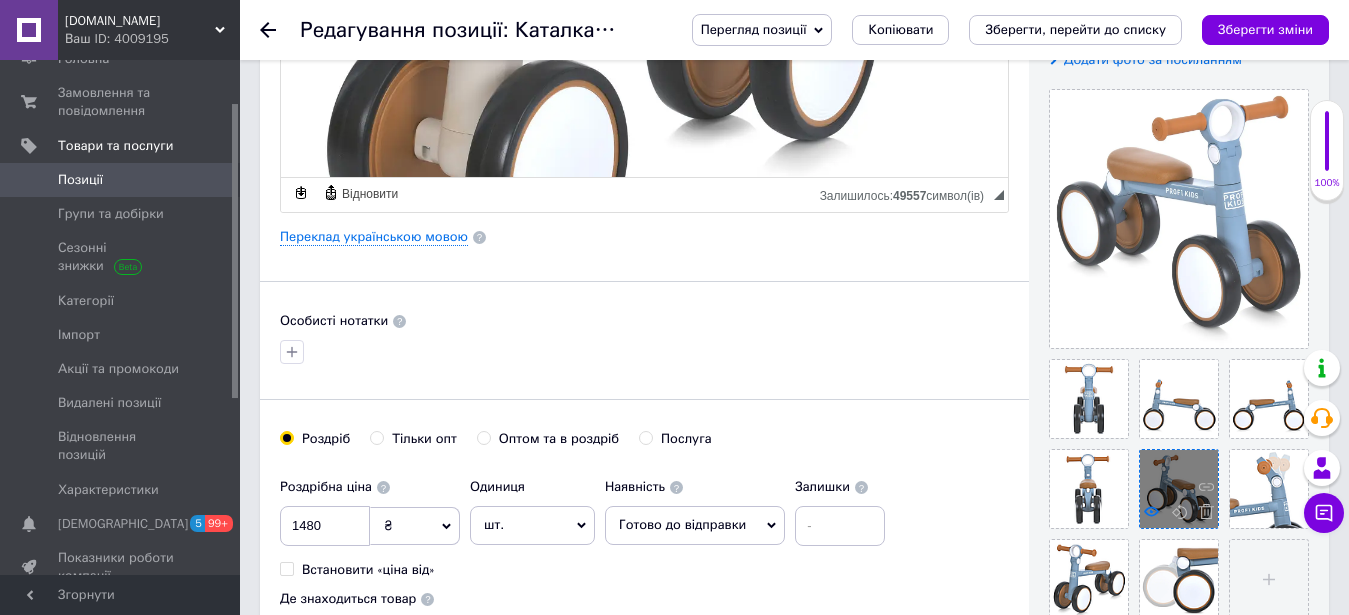 click 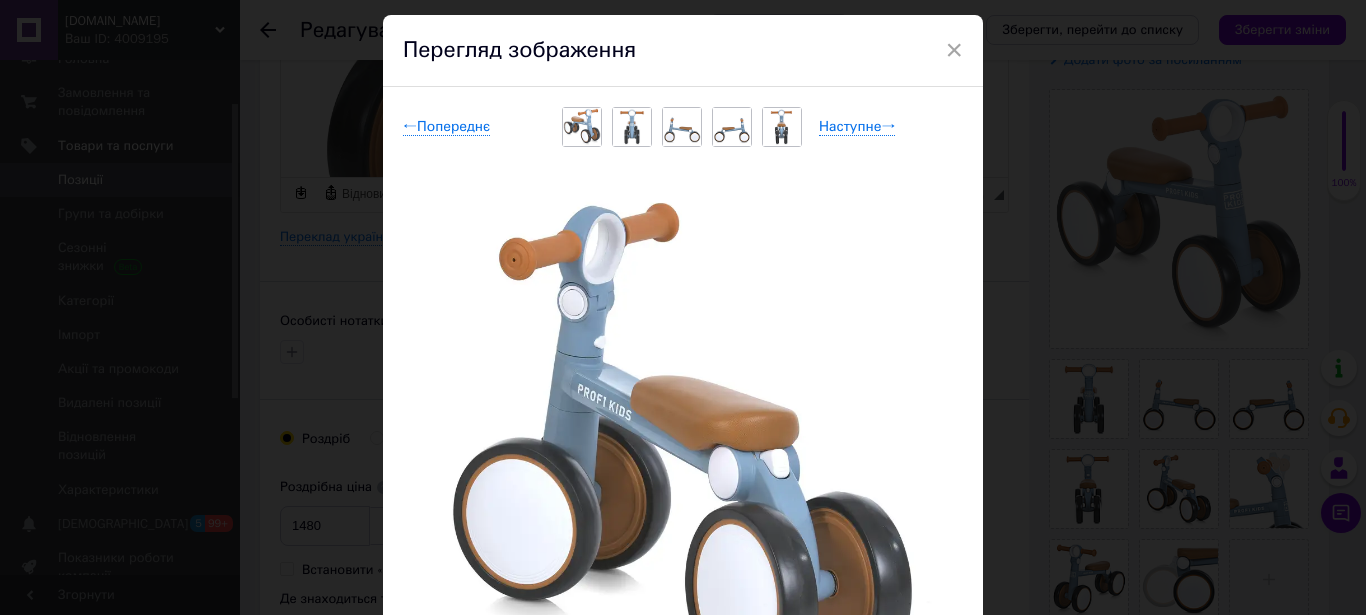 scroll, scrollTop: 114, scrollLeft: 0, axis: vertical 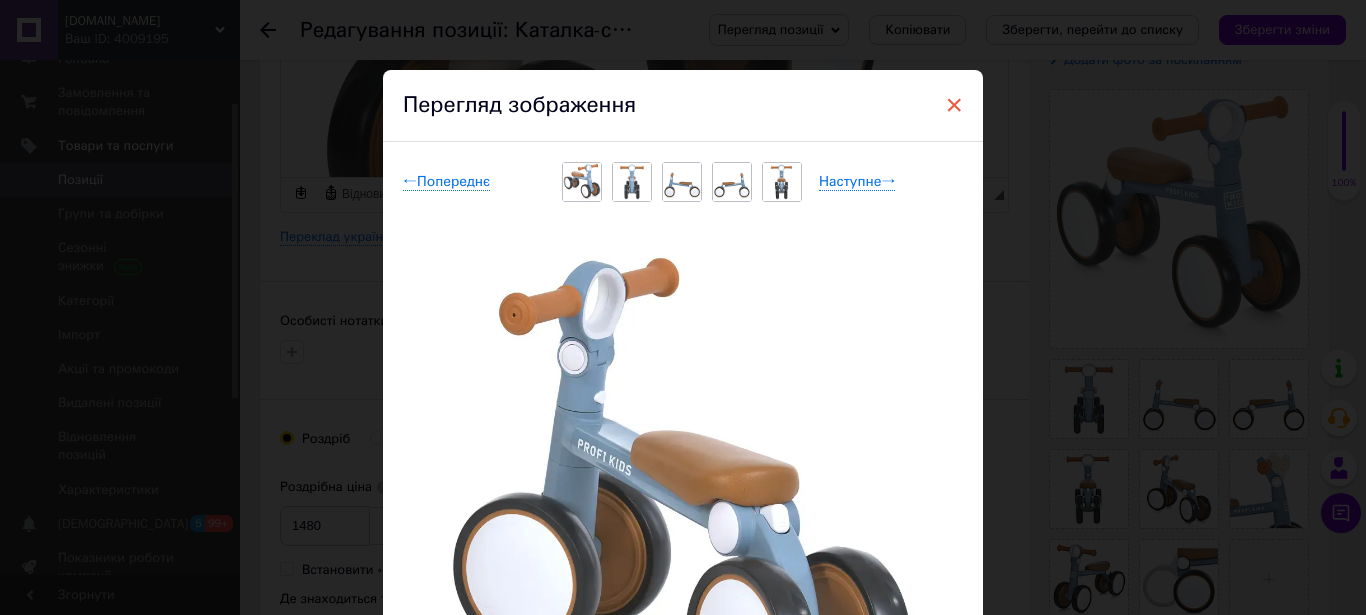 click on "×" at bounding box center [954, 105] 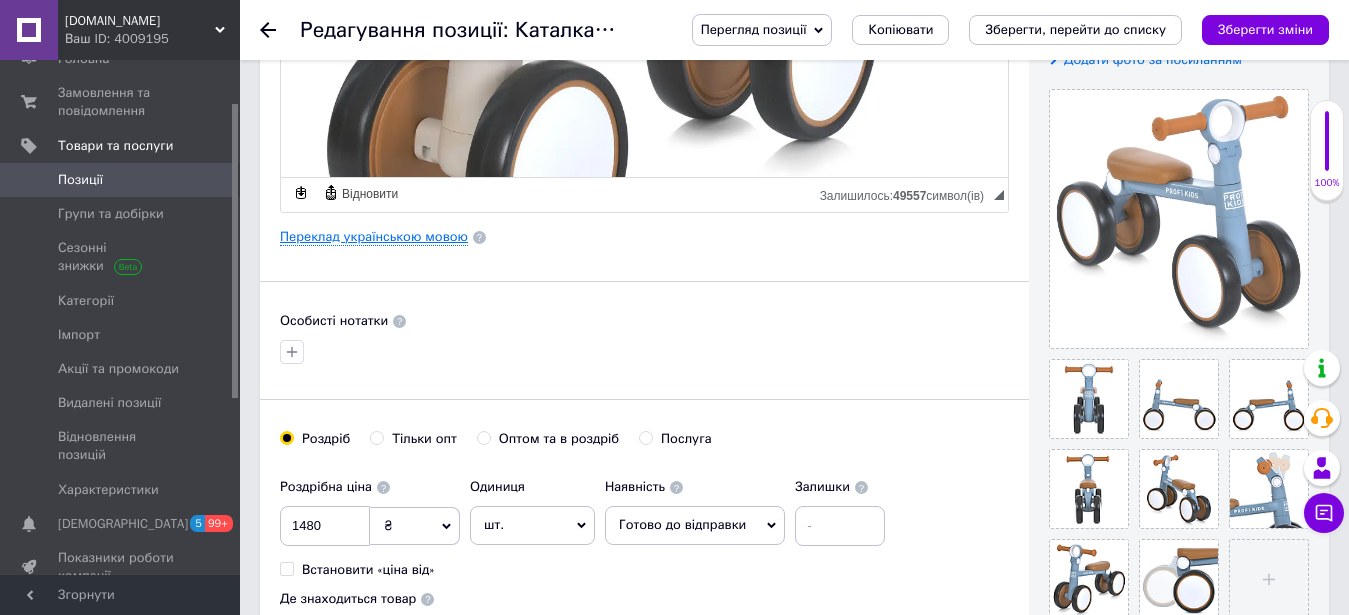 click on "Переклад українською мовою" at bounding box center [374, 237] 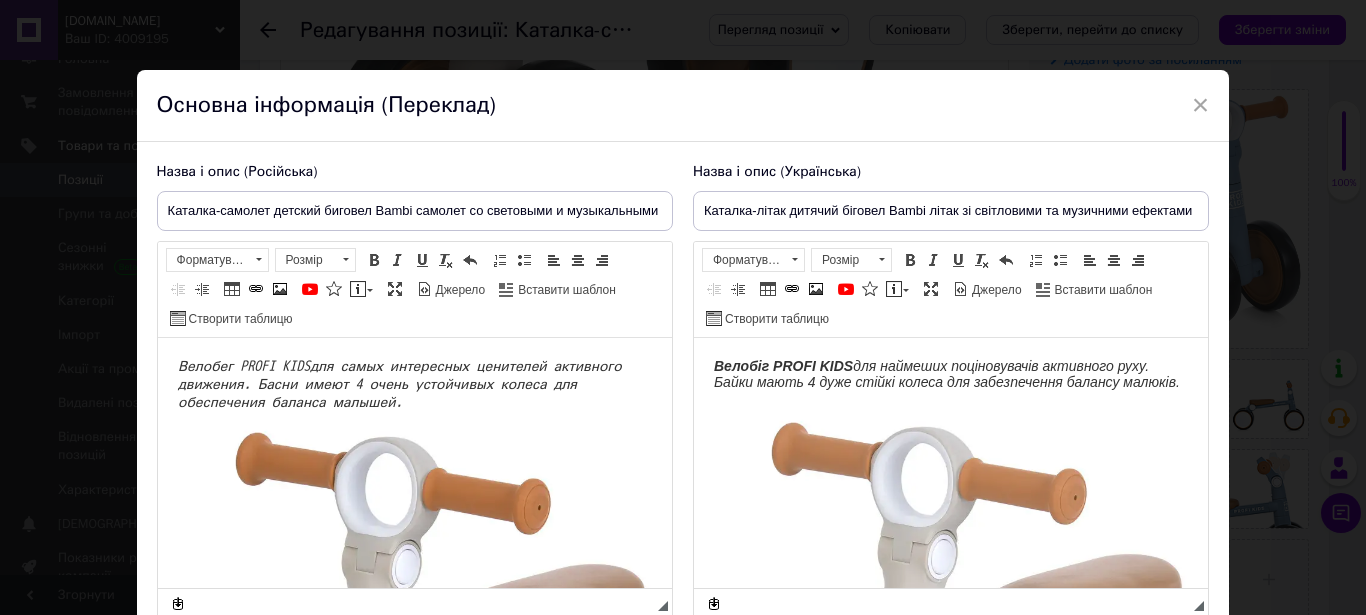 scroll, scrollTop: 0, scrollLeft: 0, axis: both 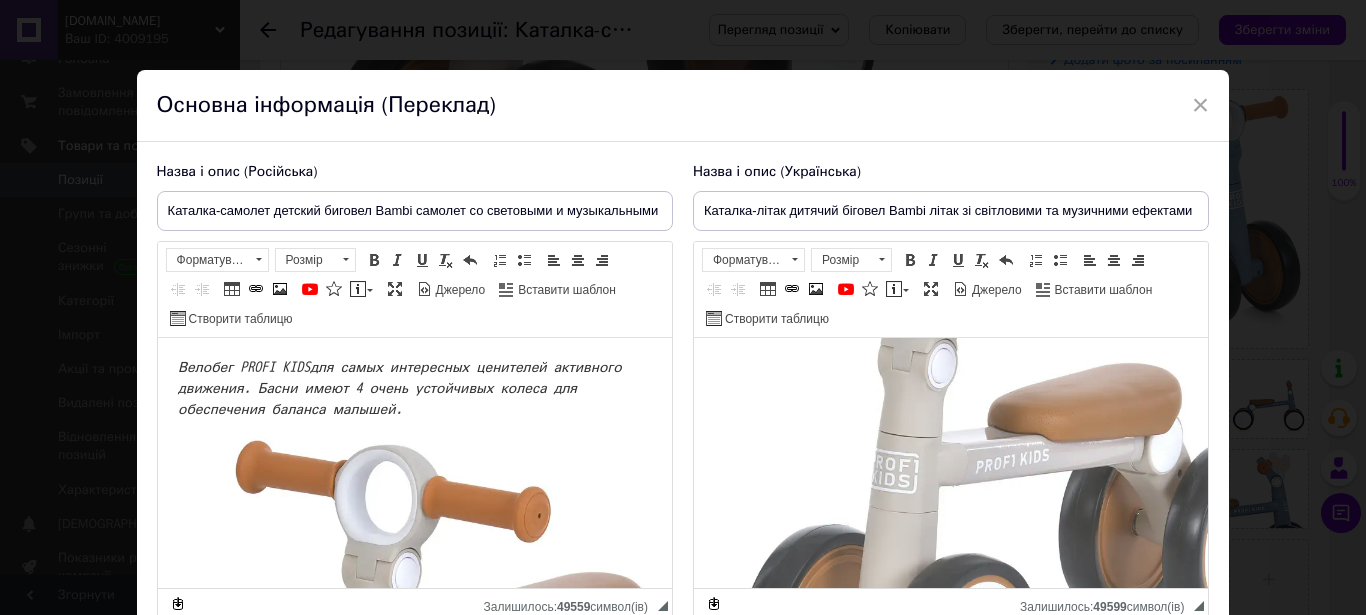 click at bounding box center (1013, 511) 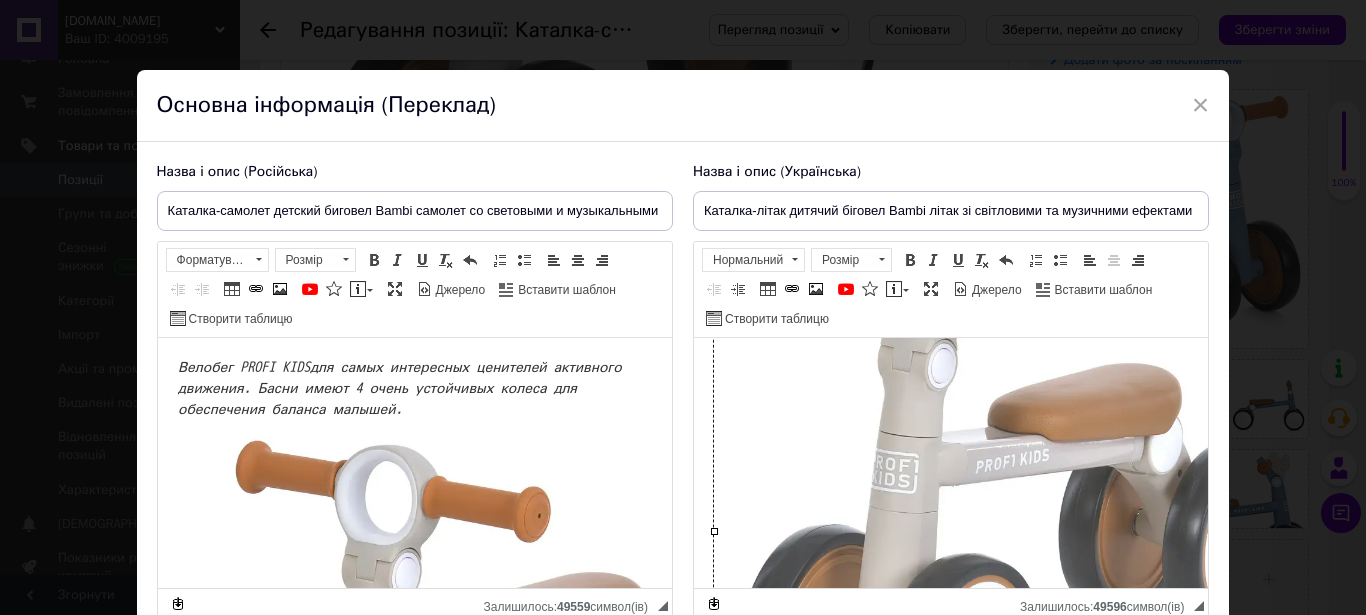 type 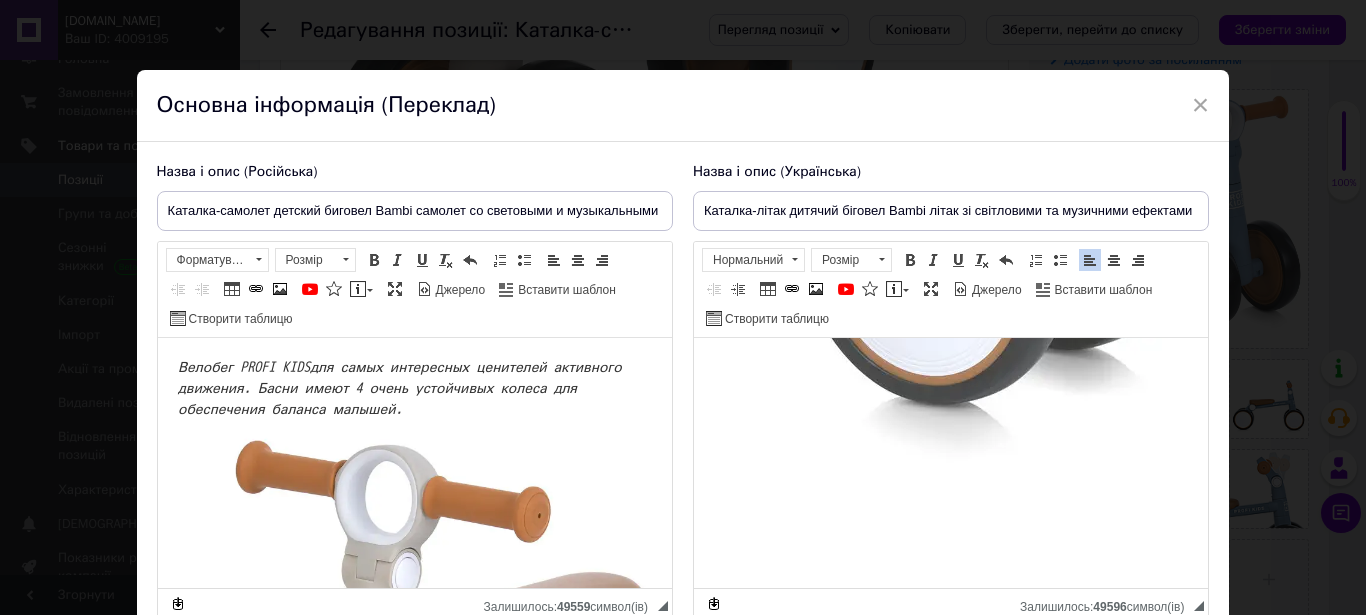 scroll, scrollTop: 581, scrollLeft: 0, axis: vertical 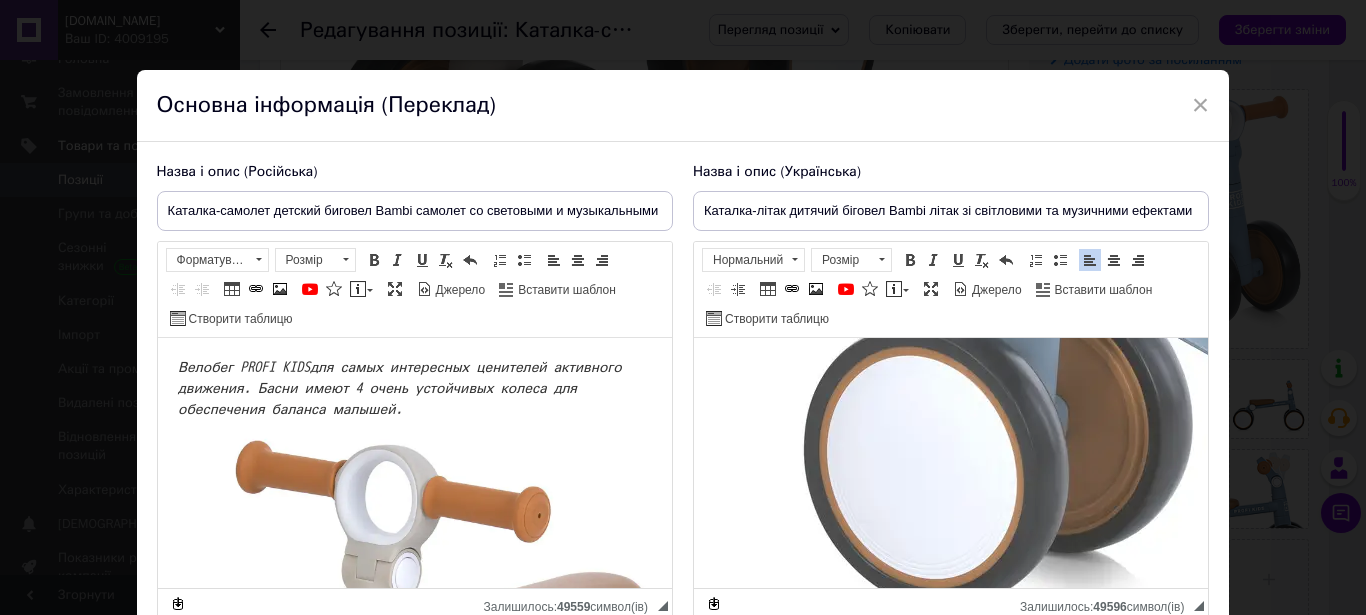 click at bounding box center [1213, 334] 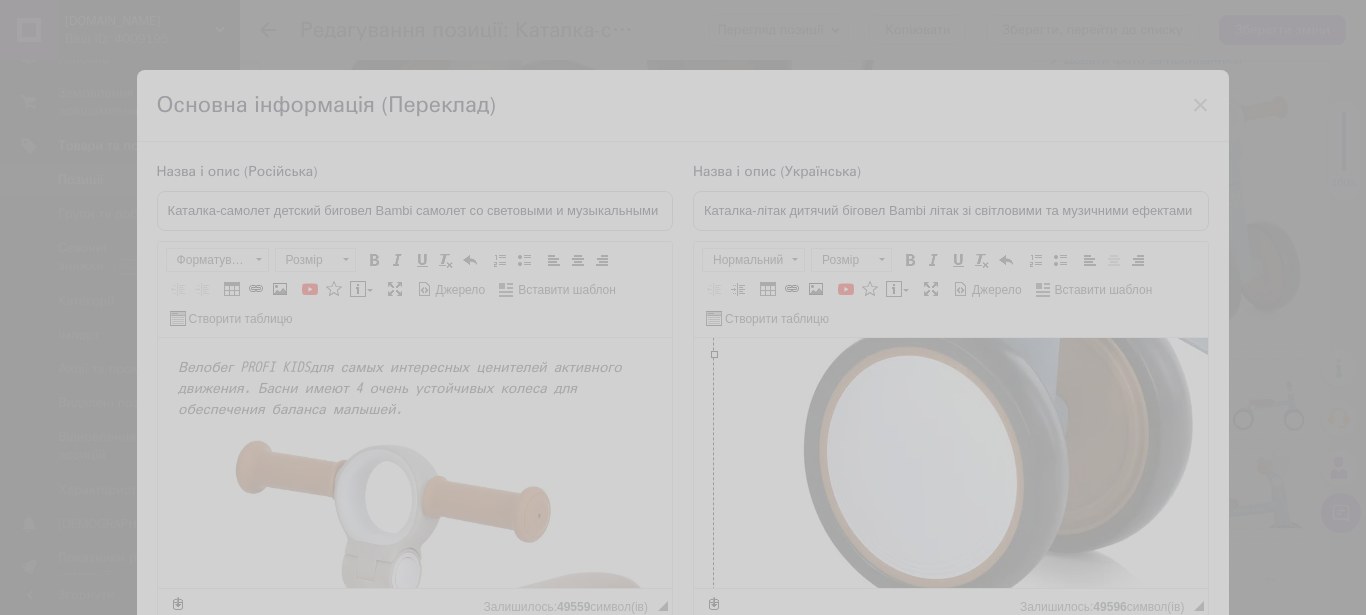 type on "[URL][DOMAIN_NAME]" 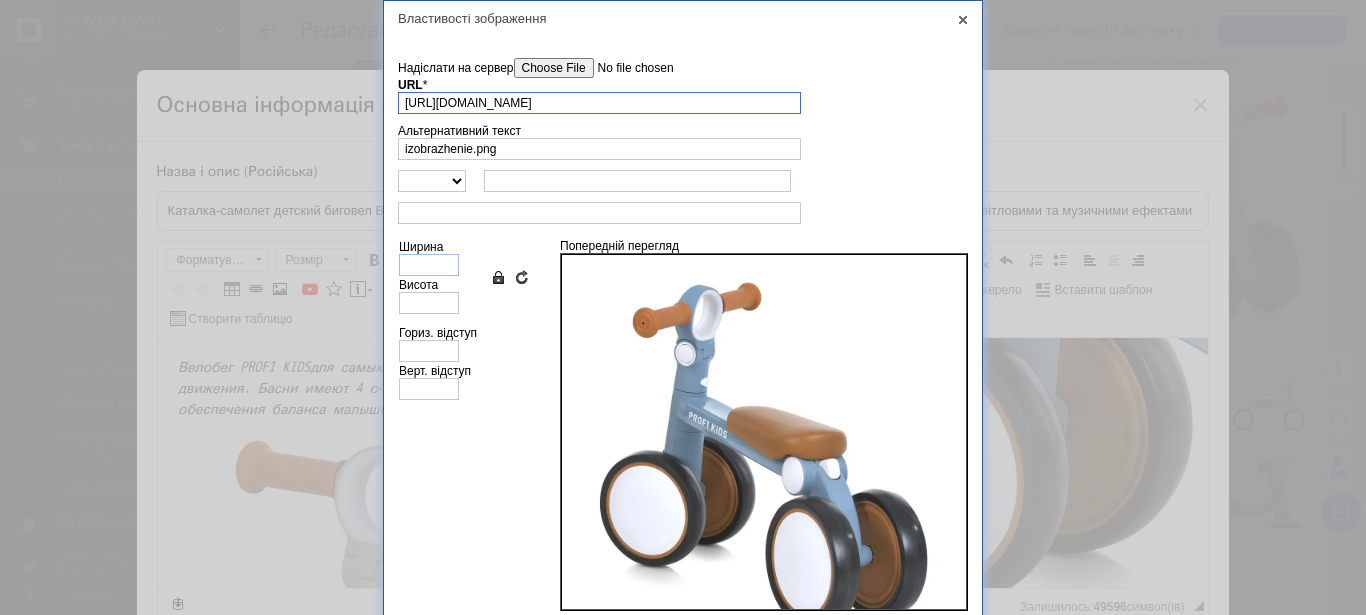 scroll, scrollTop: 0, scrollLeft: 46, axis: horizontal 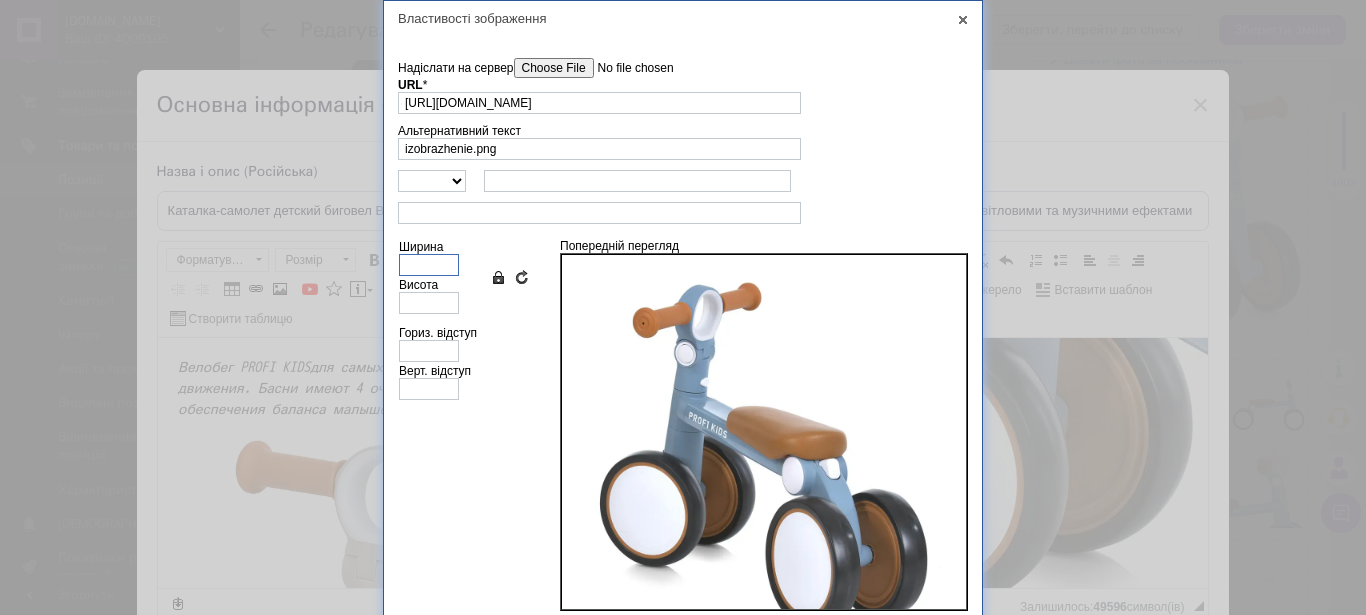 click on "Ширина" at bounding box center (429, 265) 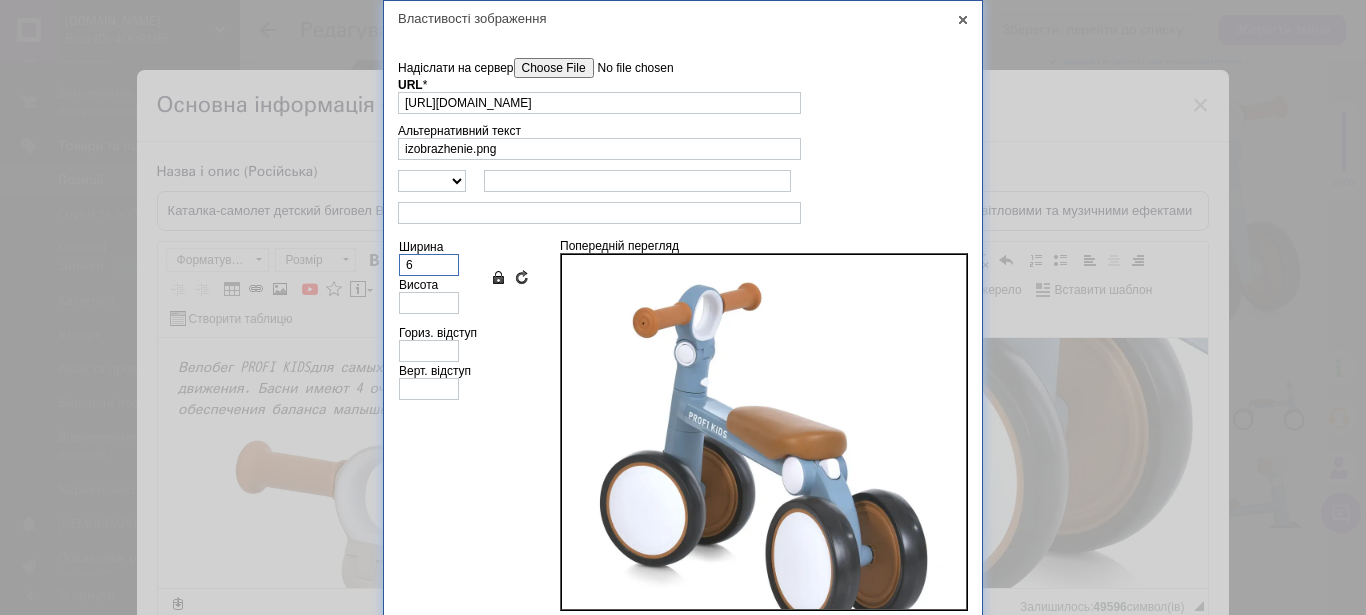 type on "6" 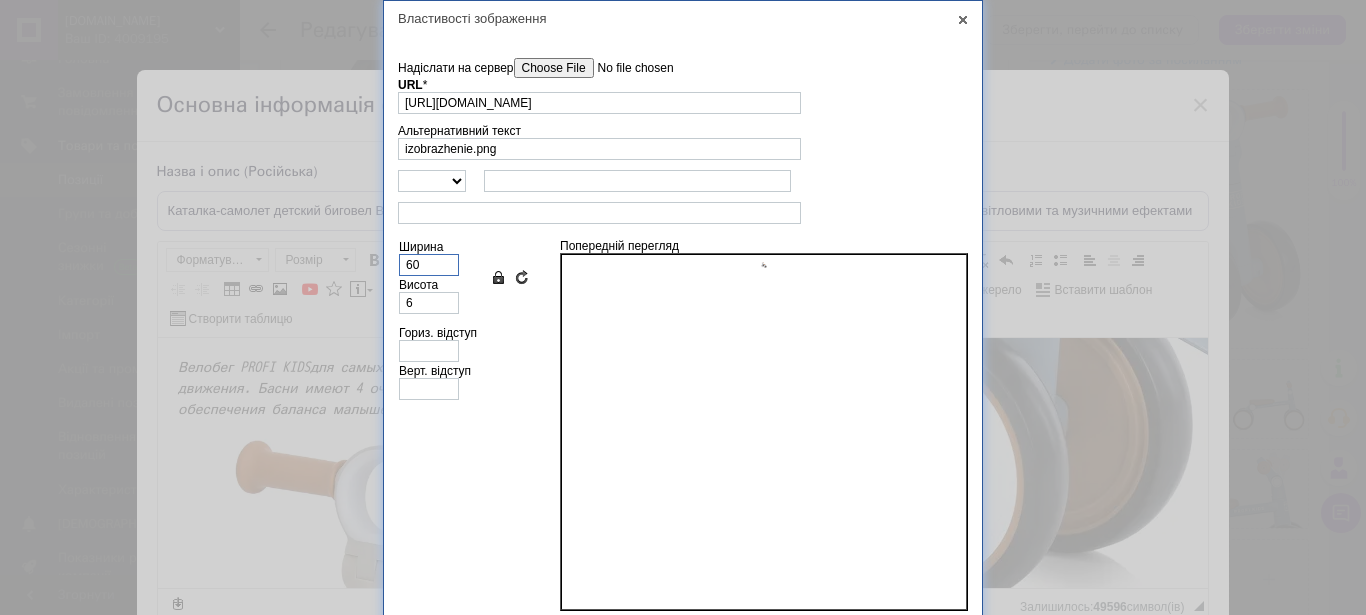 type on "600" 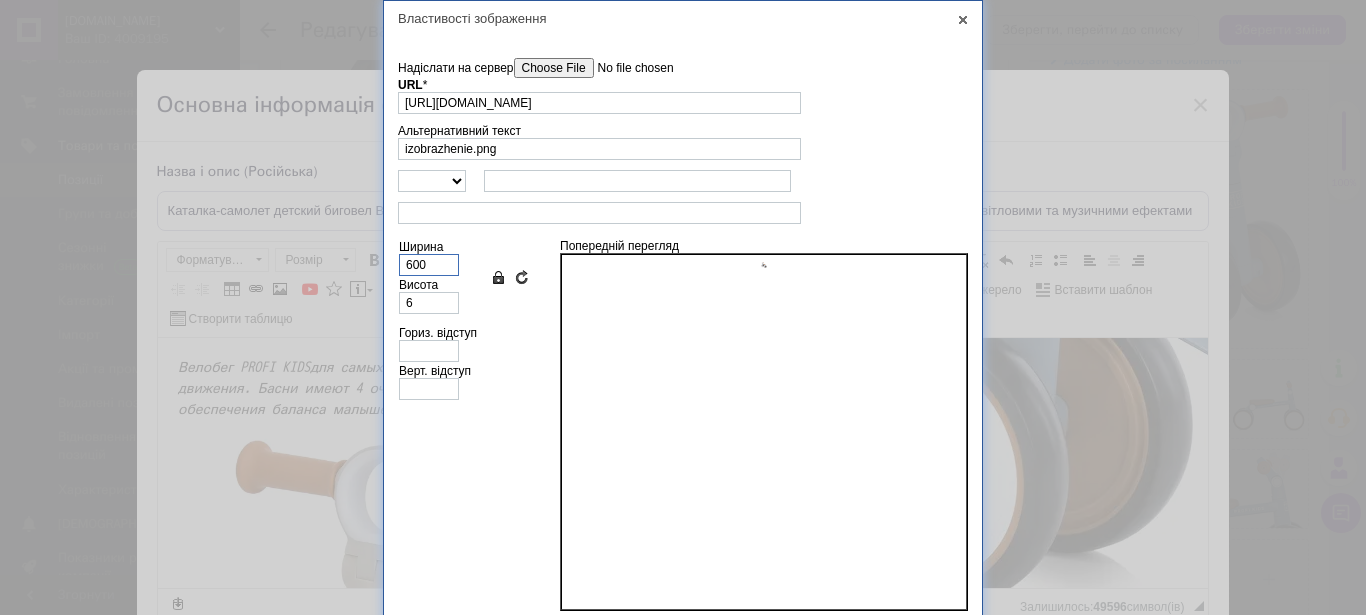 type on "600" 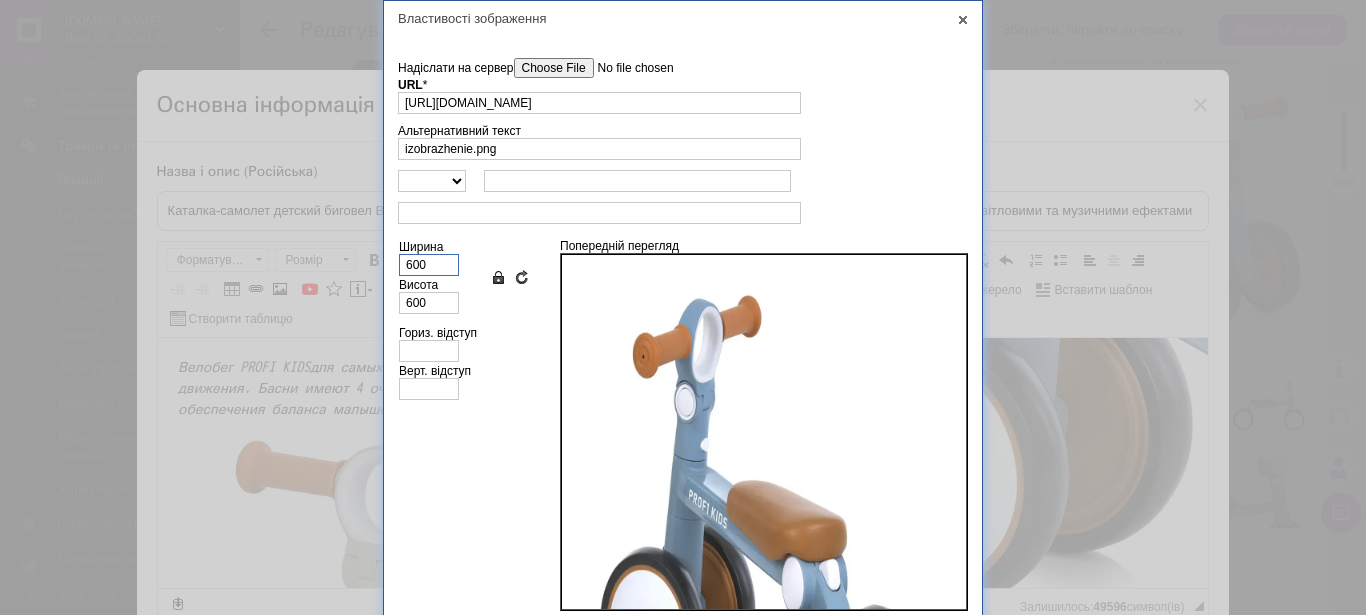 scroll, scrollTop: 252, scrollLeft: 0, axis: vertical 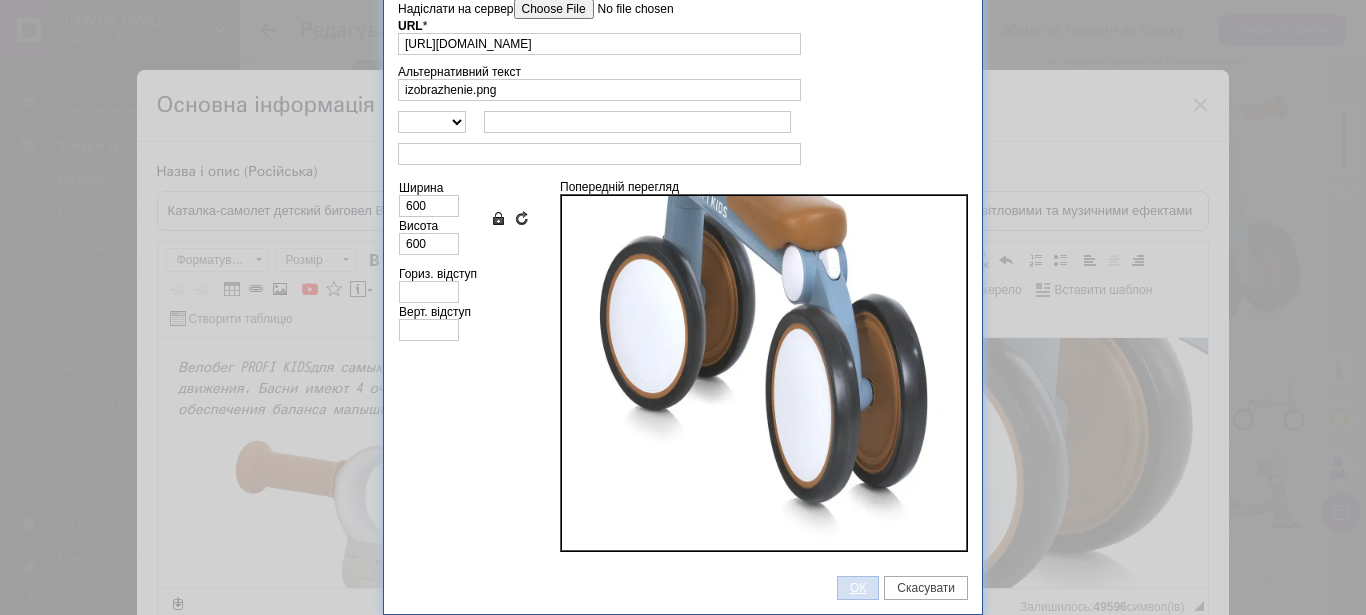 drag, startPoint x: 303, startPoint y: 59, endPoint x: 856, endPoint y: 580, distance: 759.7697 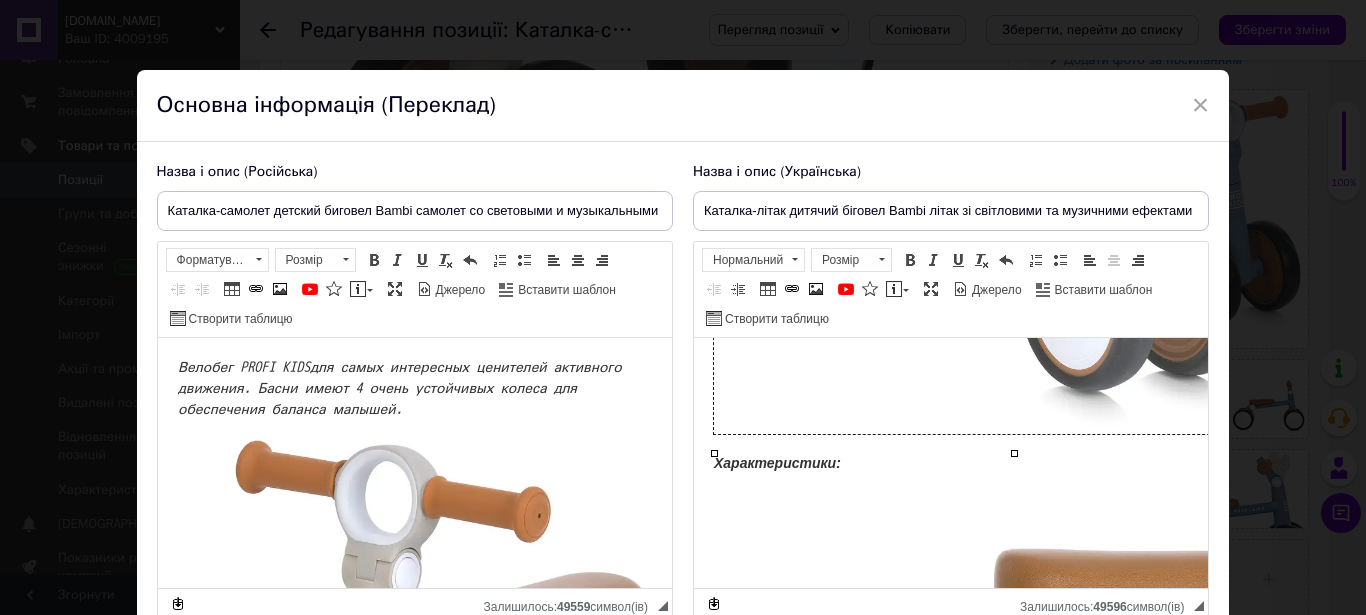 scroll, scrollTop: 71, scrollLeft: 0, axis: vertical 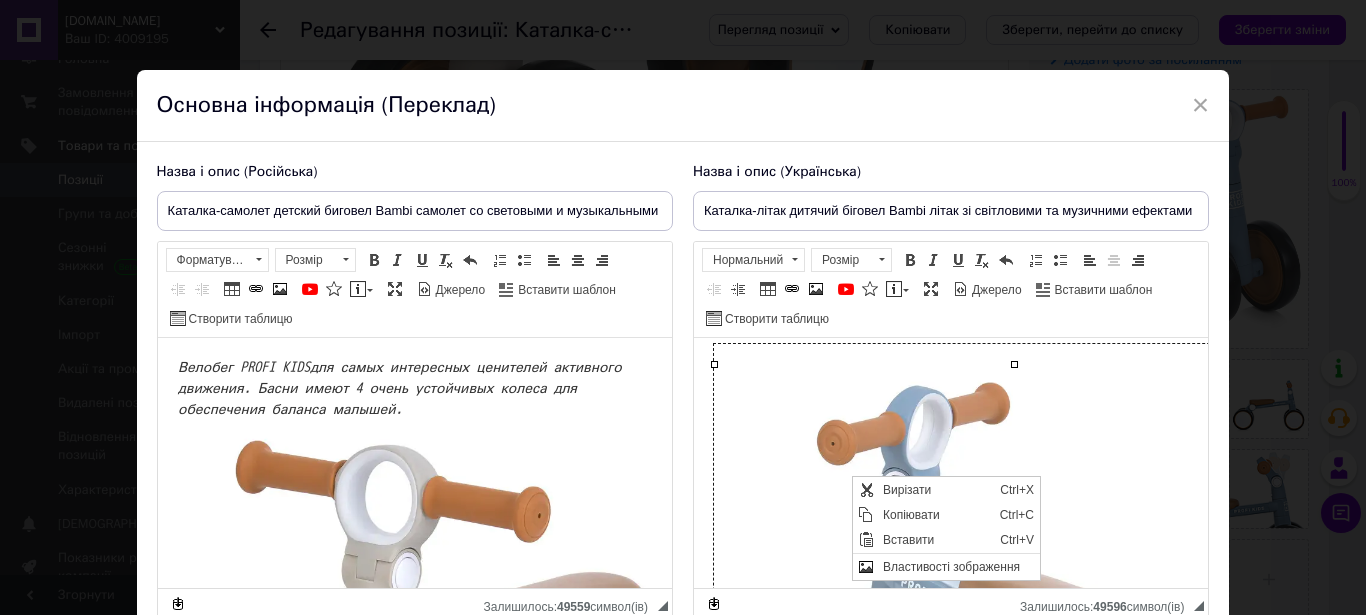 click on "Копіювати" at bounding box center (935, 515) 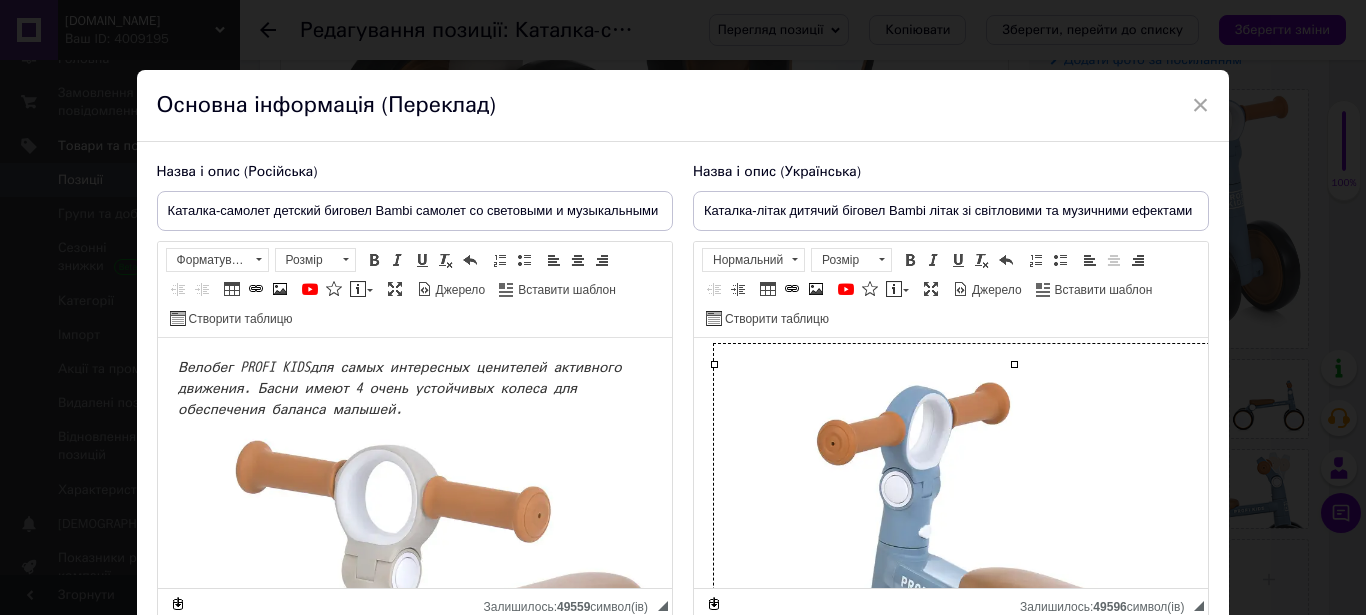 click at bounding box center [477, 720] 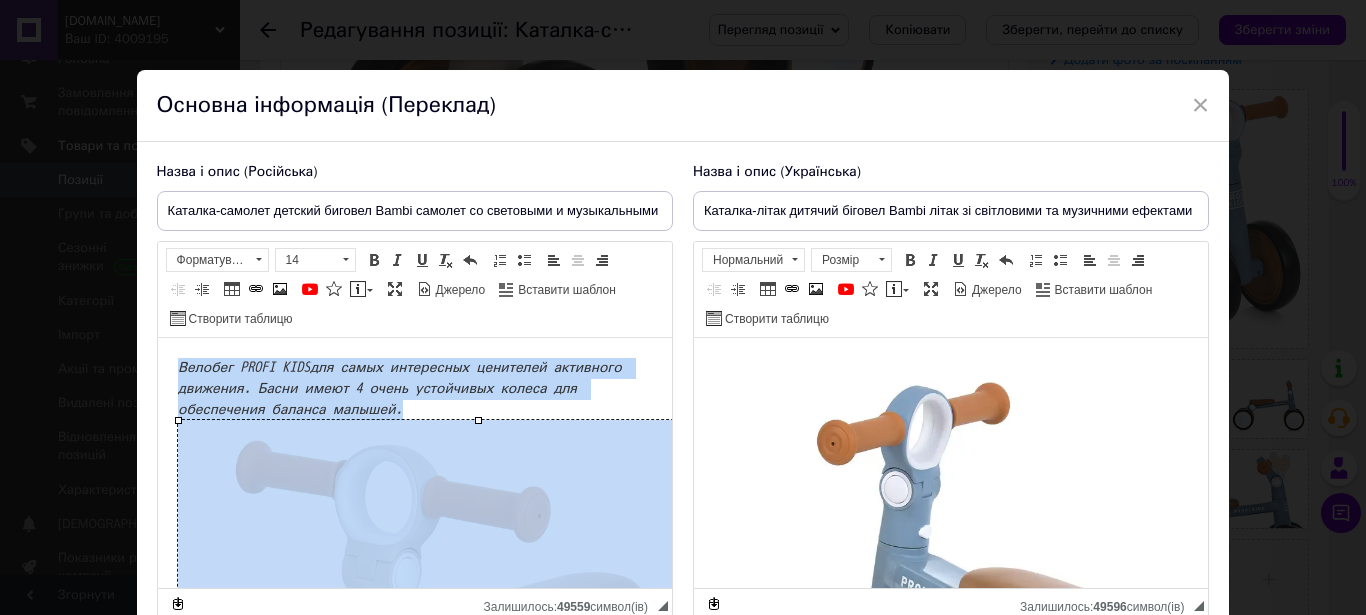 type 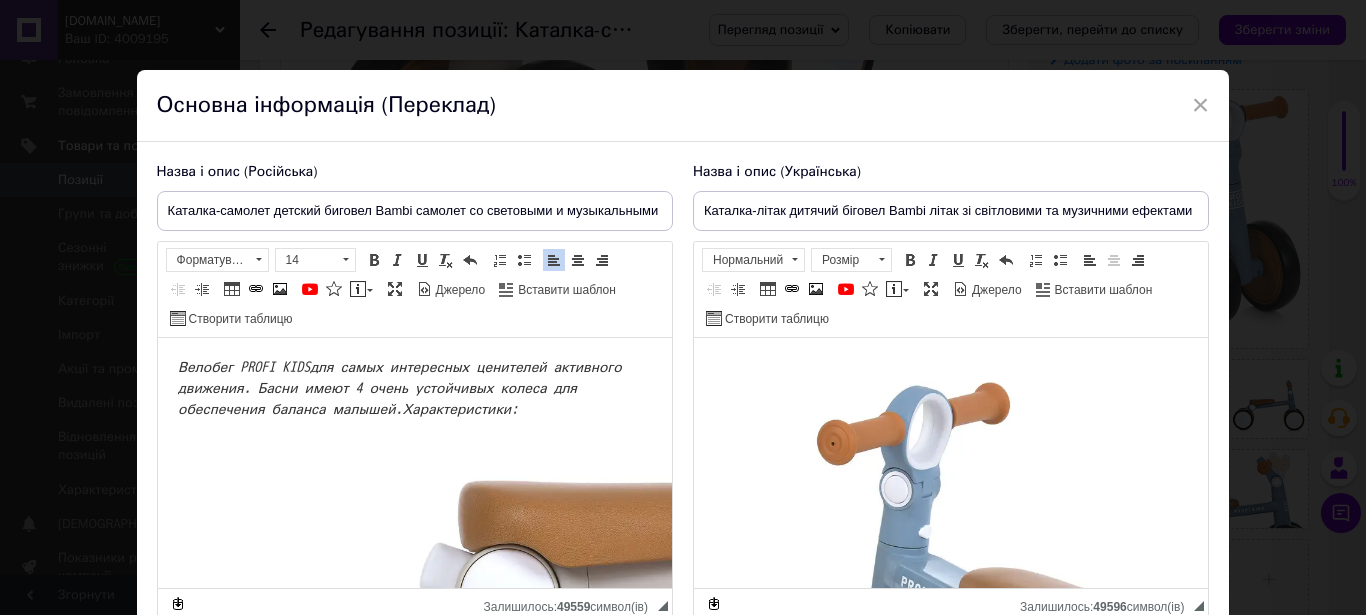 scroll, scrollTop: 474, scrollLeft: 0, axis: vertical 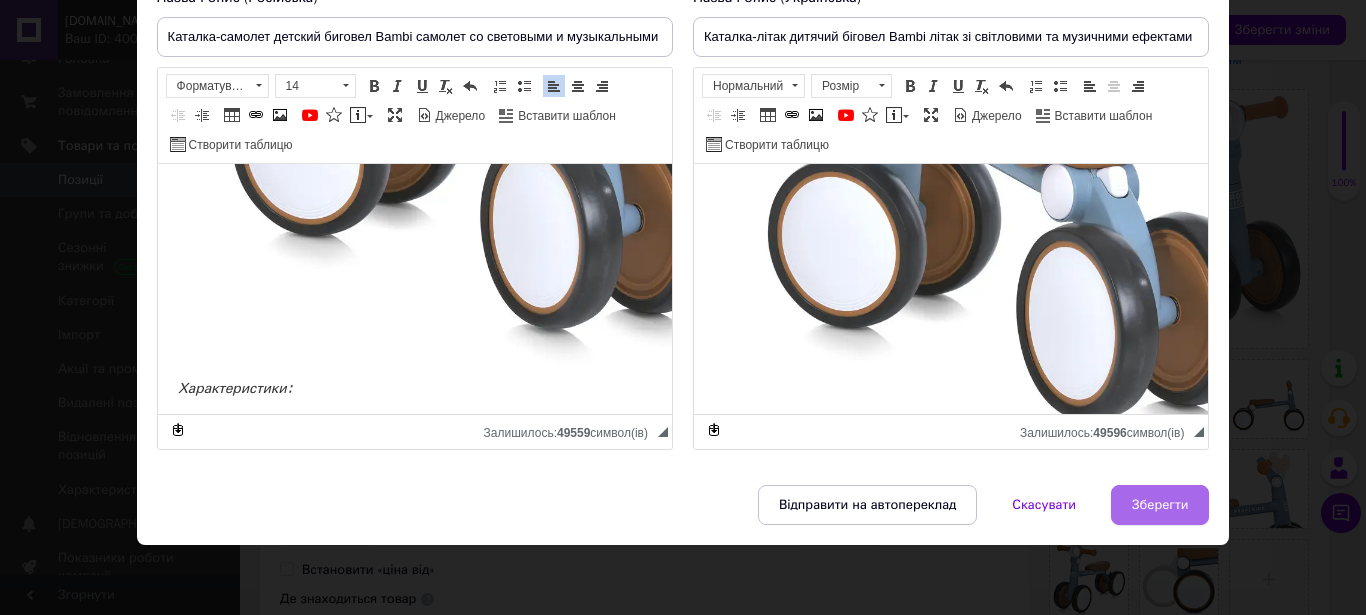click on "Зберегти" at bounding box center (1160, 505) 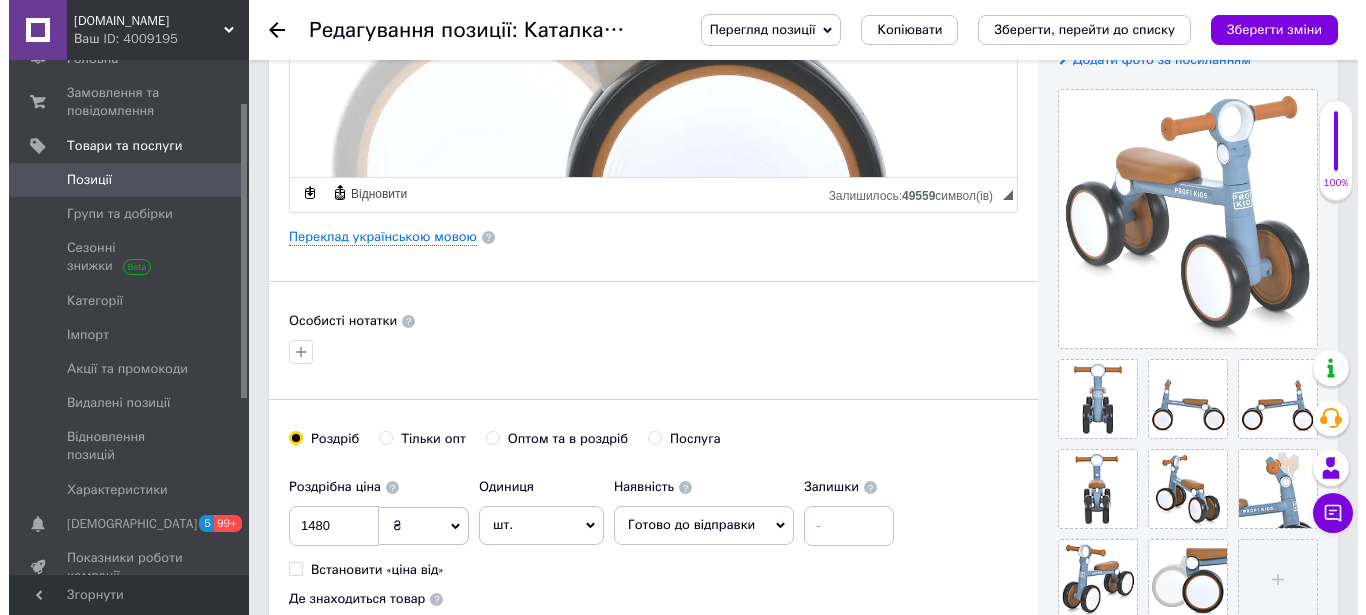 scroll, scrollTop: 918, scrollLeft: 0, axis: vertical 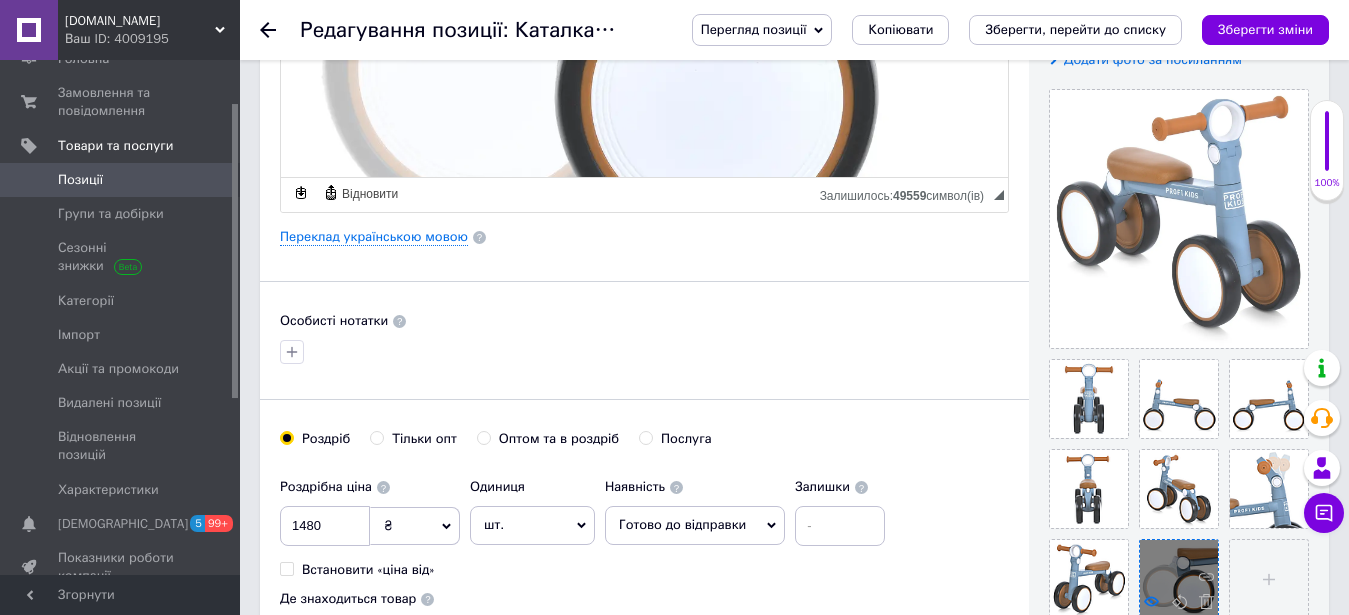 click 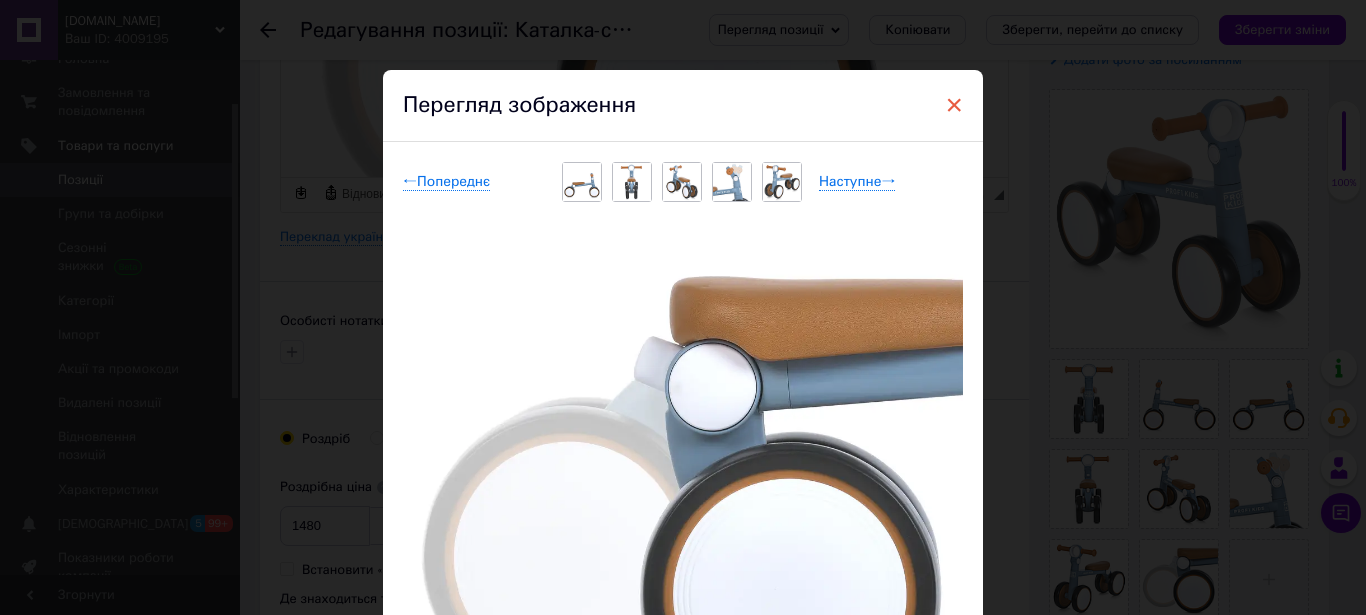 click on "×" at bounding box center [954, 105] 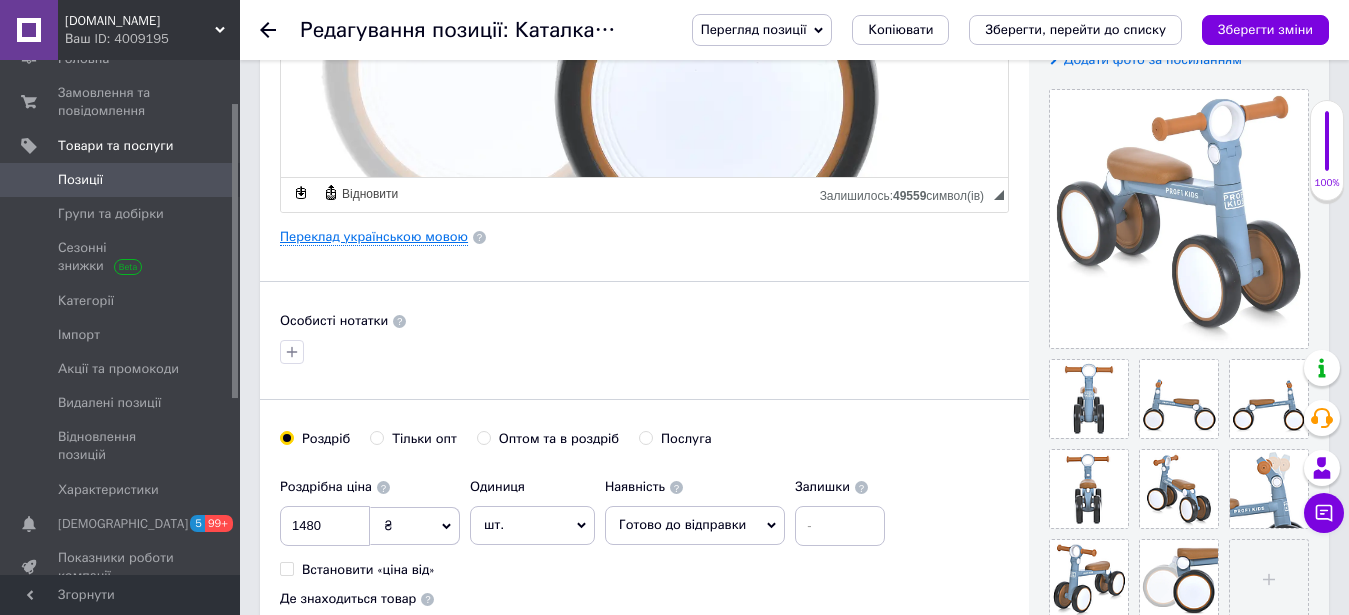 click on "Переклад українською мовою" at bounding box center (374, 237) 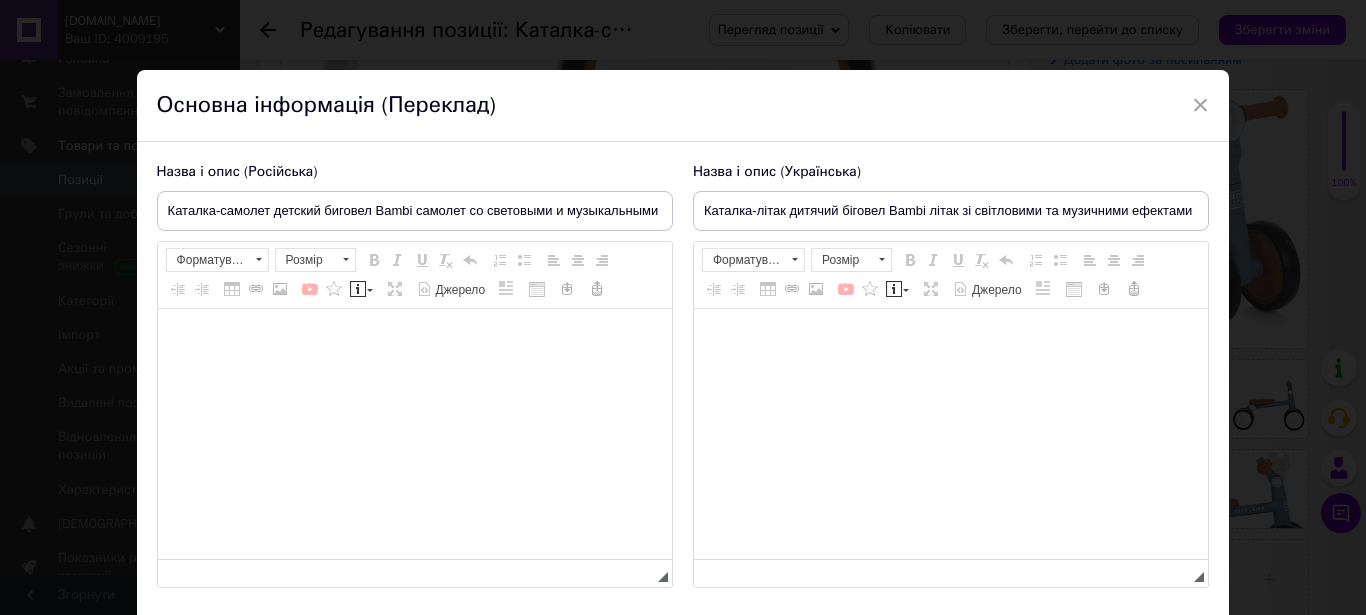 scroll, scrollTop: 139, scrollLeft: 0, axis: vertical 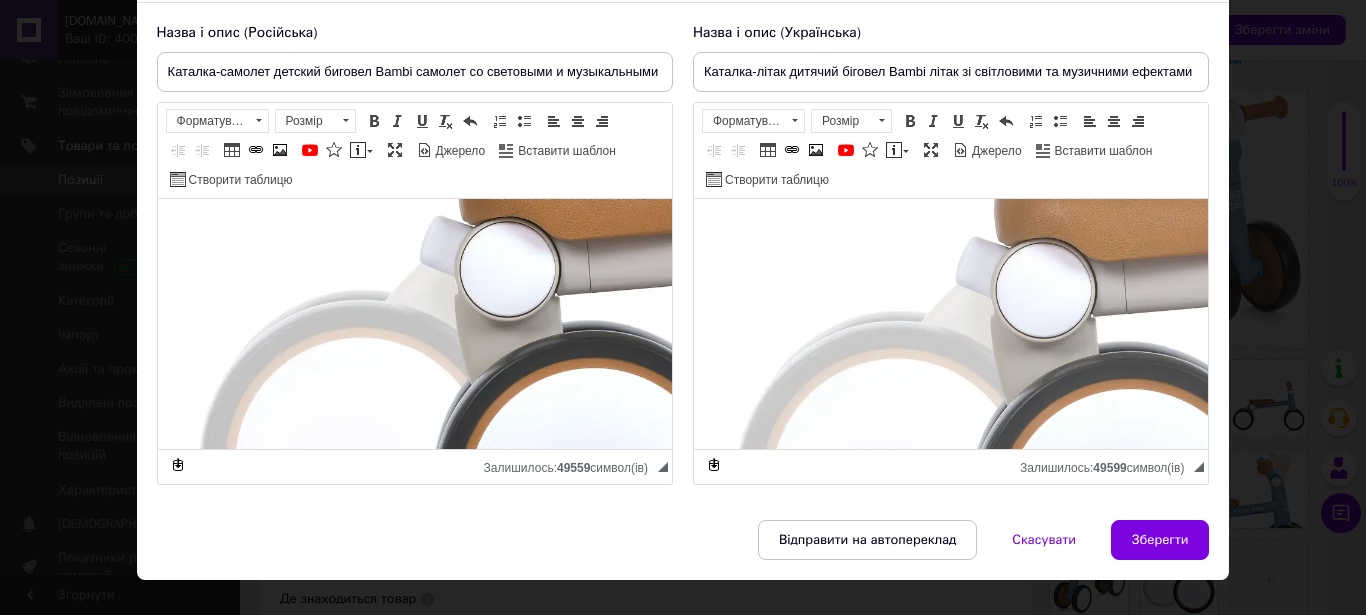 click at bounding box center (1013, 414) 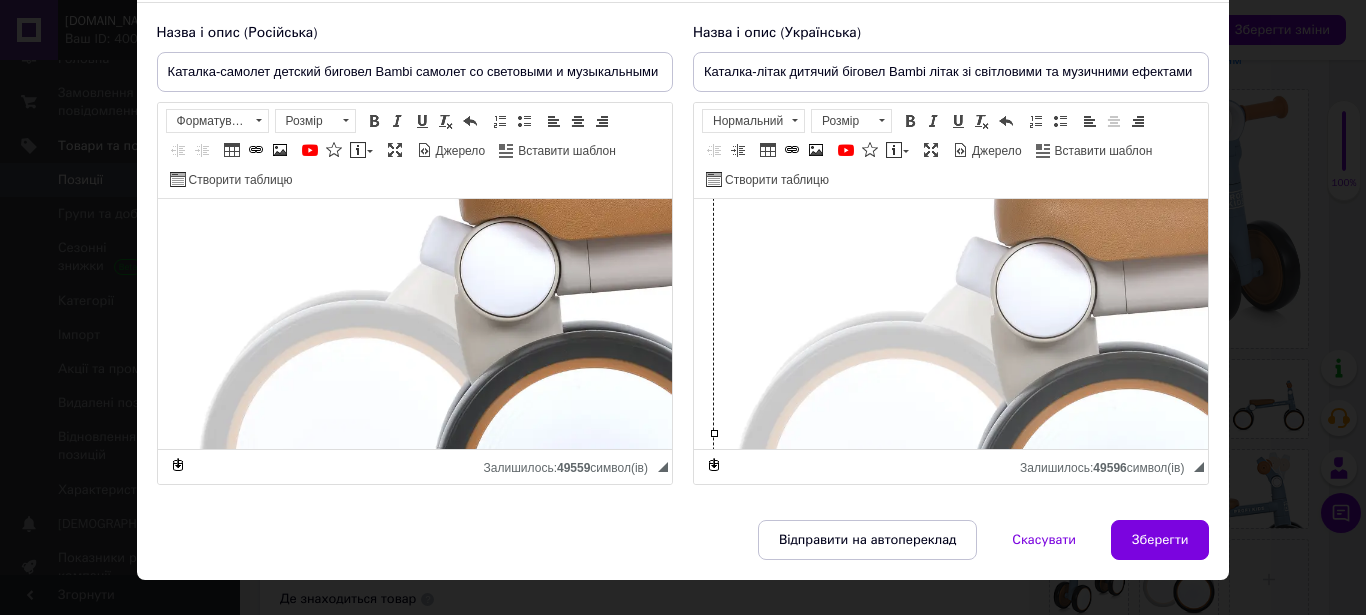 type 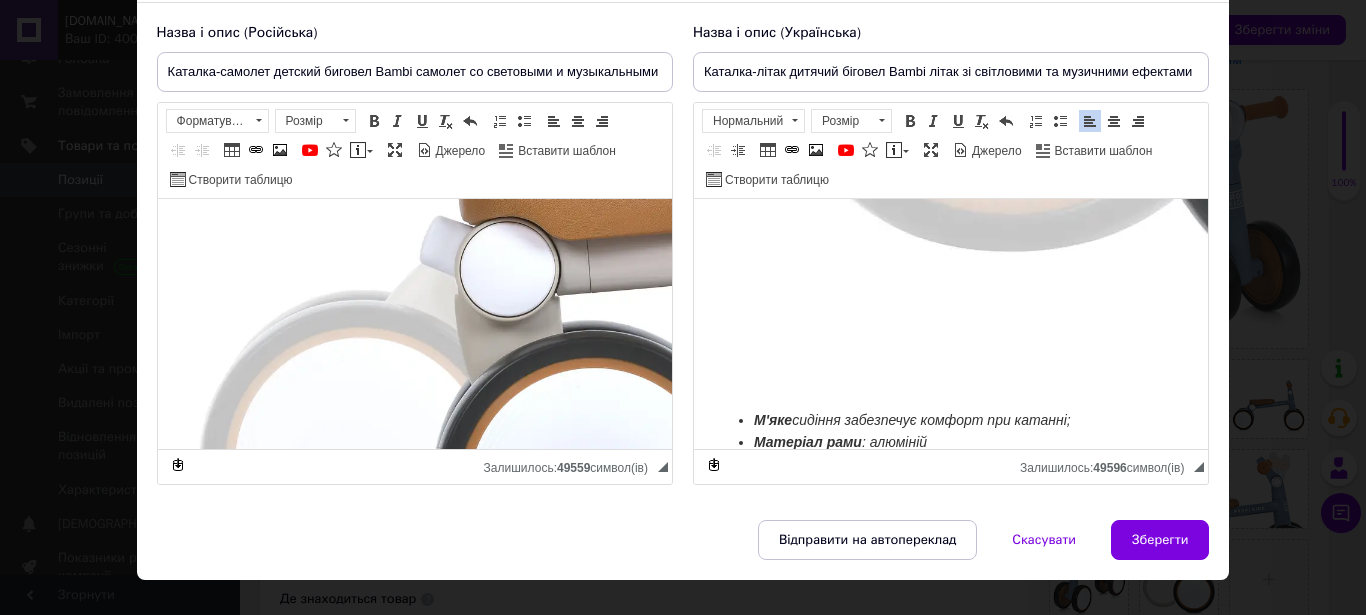 scroll, scrollTop: 1234, scrollLeft: 0, axis: vertical 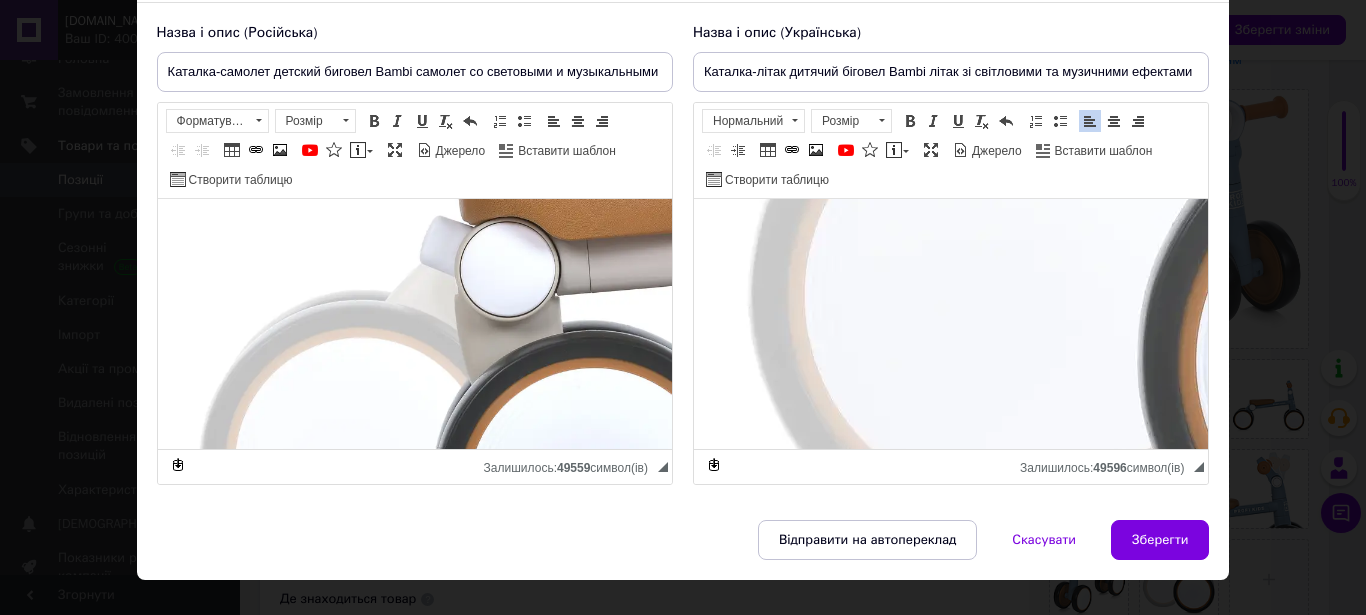 click at bounding box center [1213, 196] 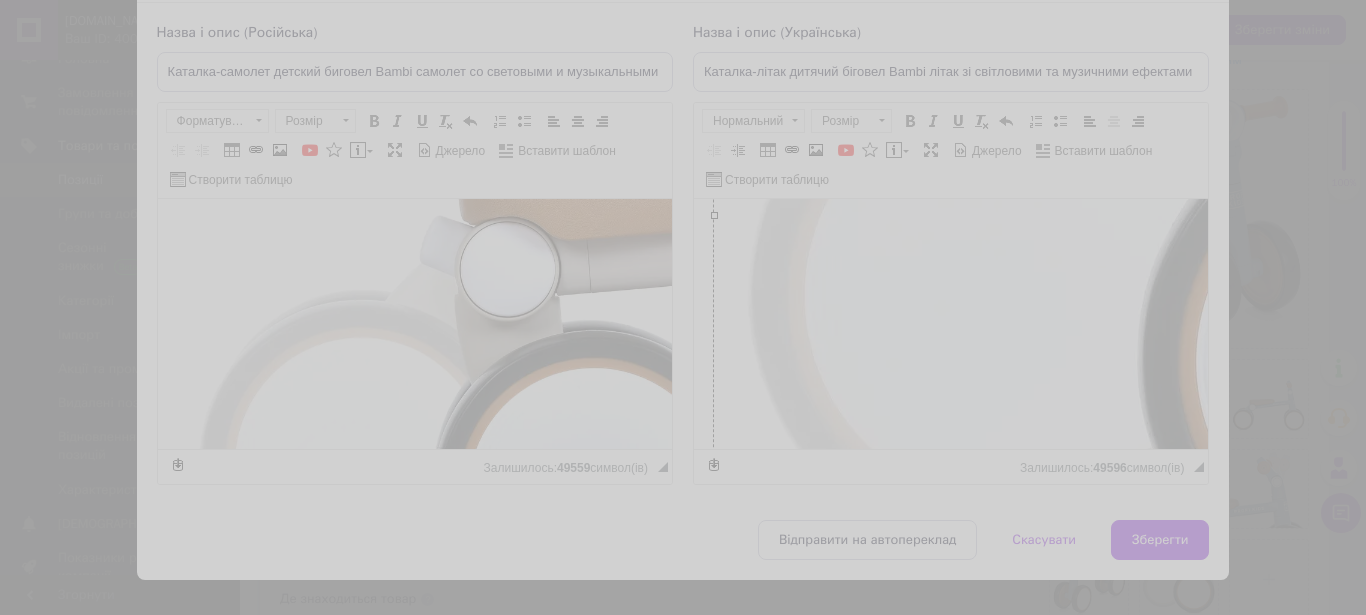 type on "[URL][DOMAIN_NAME]" 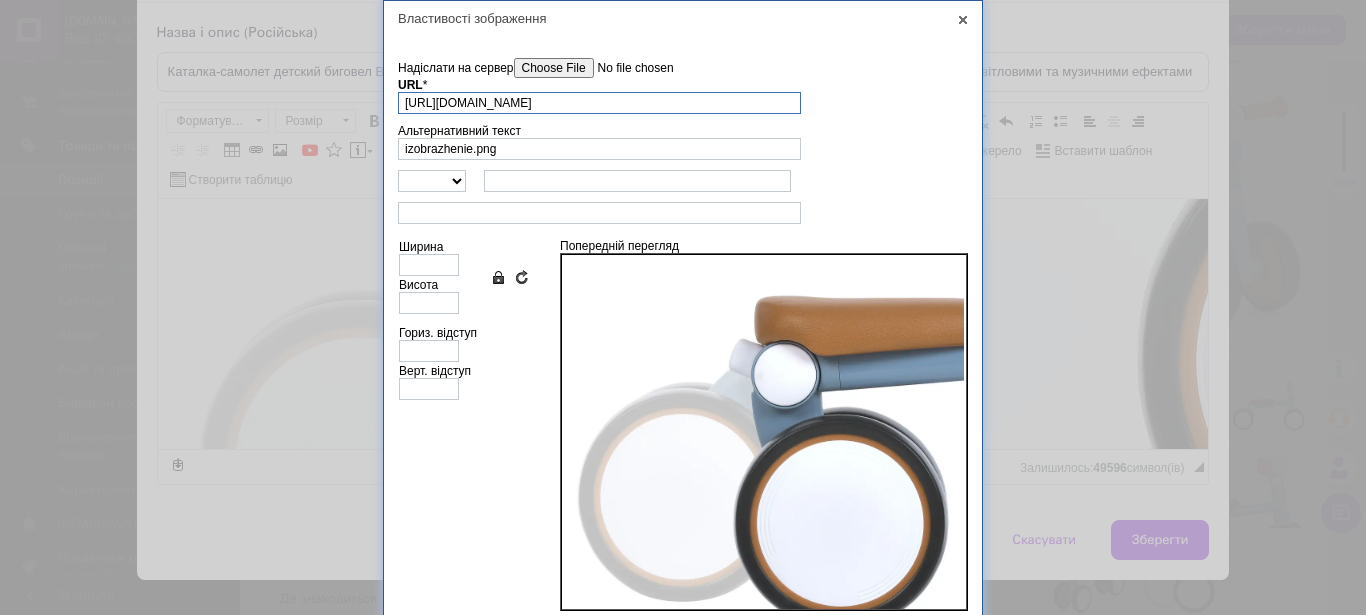 scroll, scrollTop: 0, scrollLeft: 46, axis: horizontal 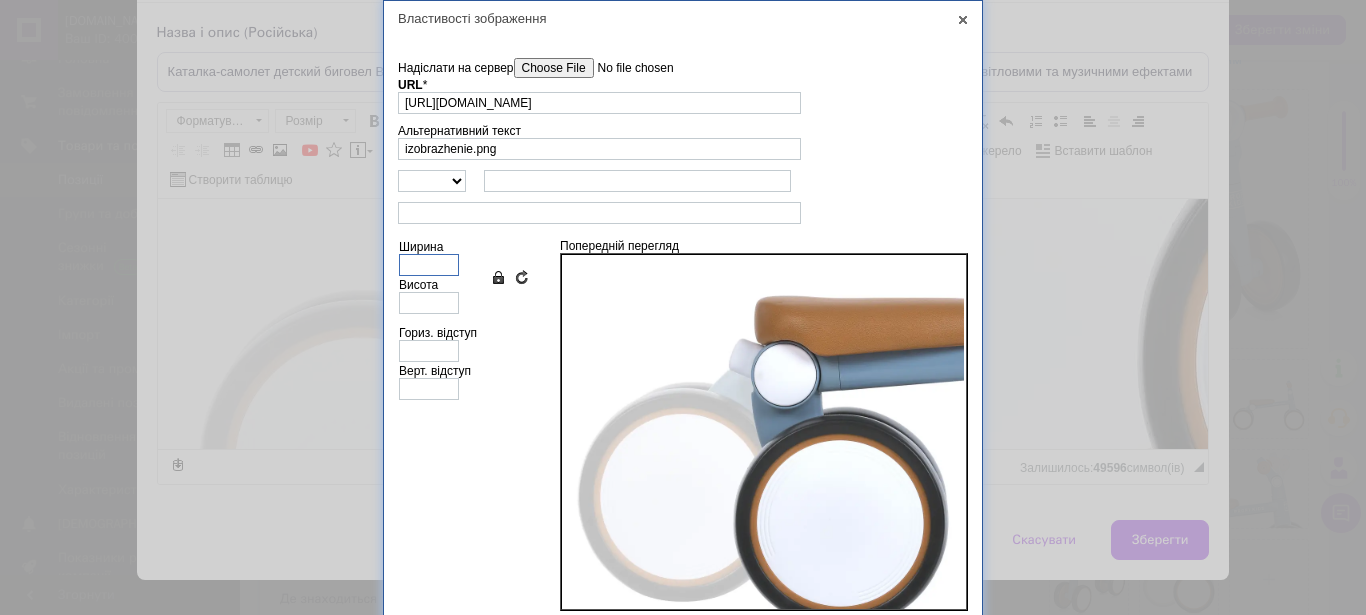 click on "Ширина" at bounding box center (429, 265) 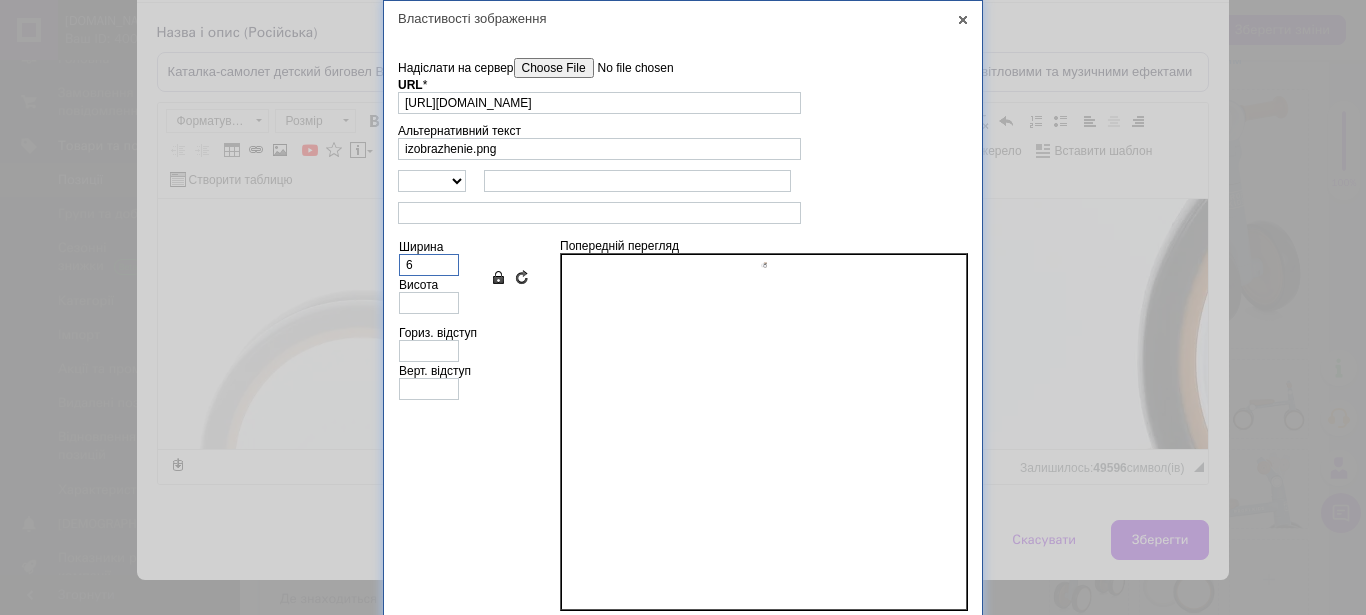 type on "6" 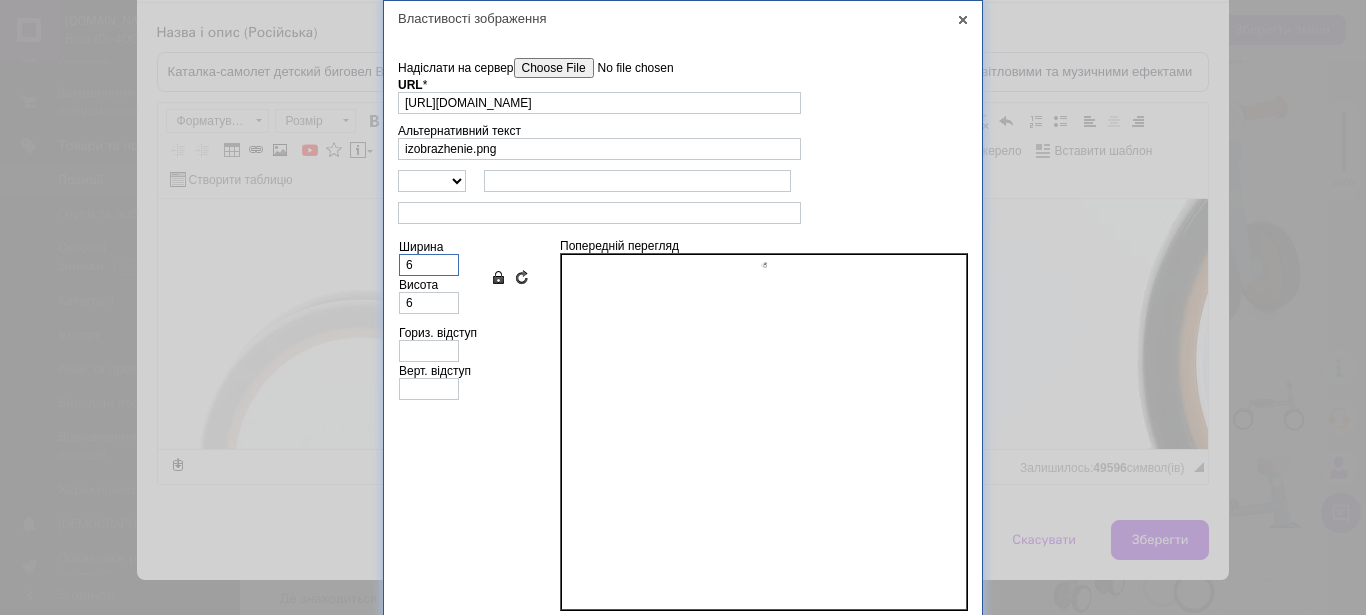 type on "60" 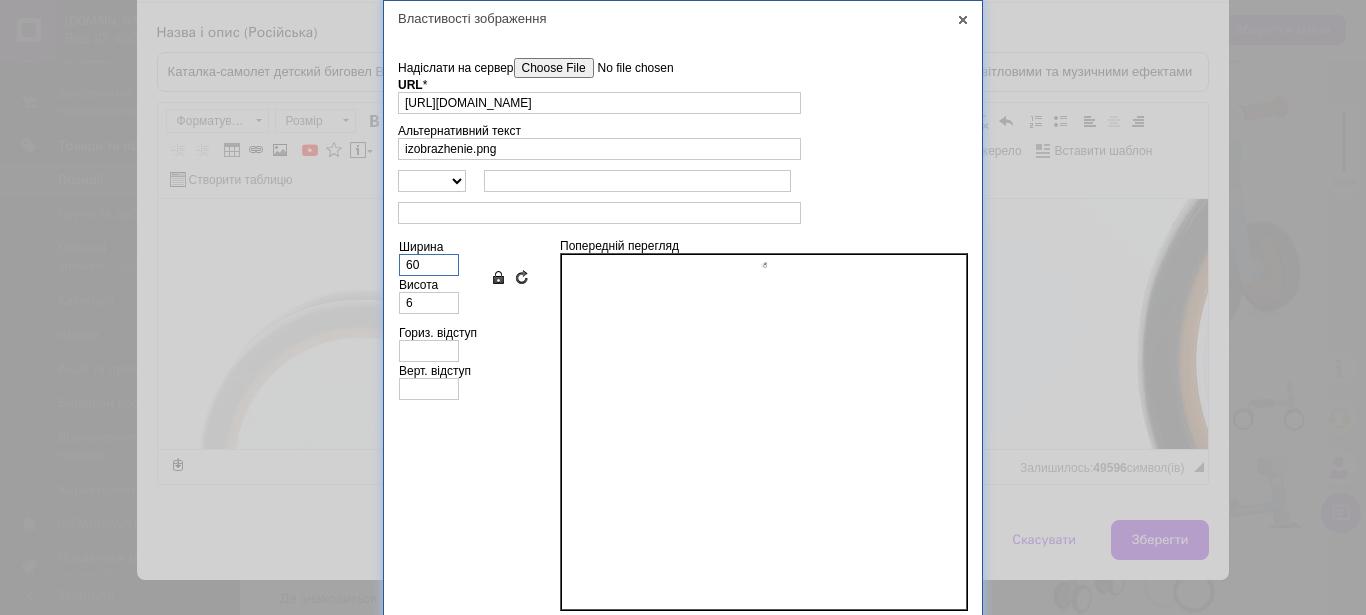 type on "60" 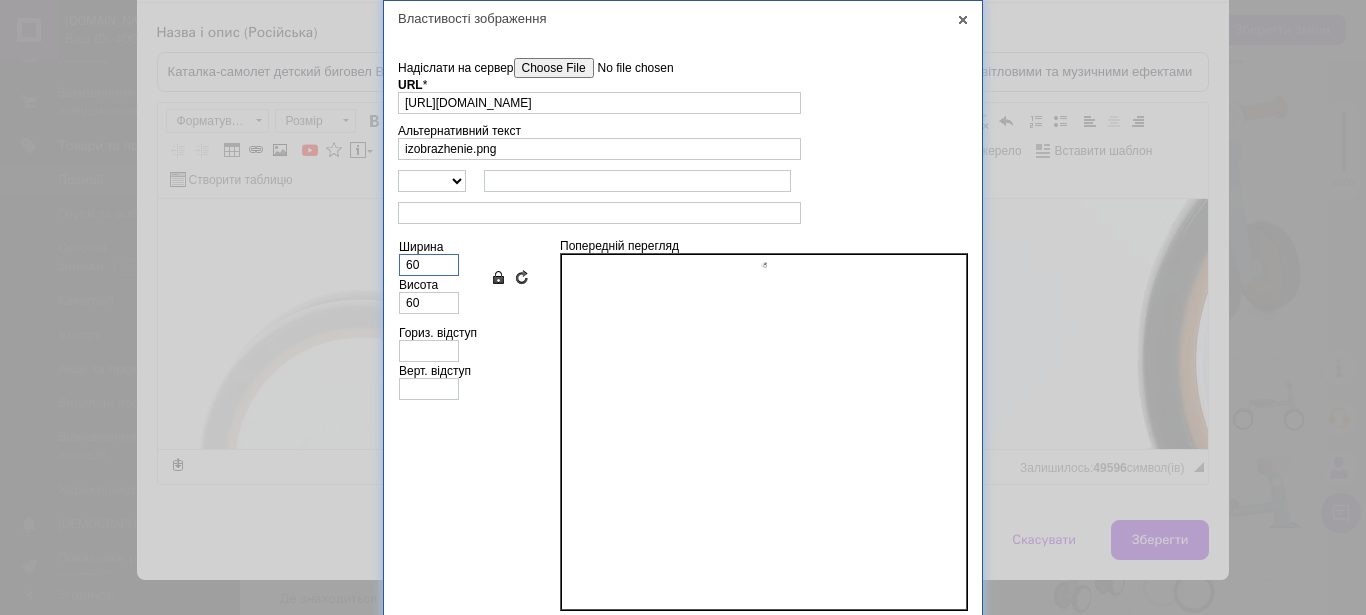 type on "600" 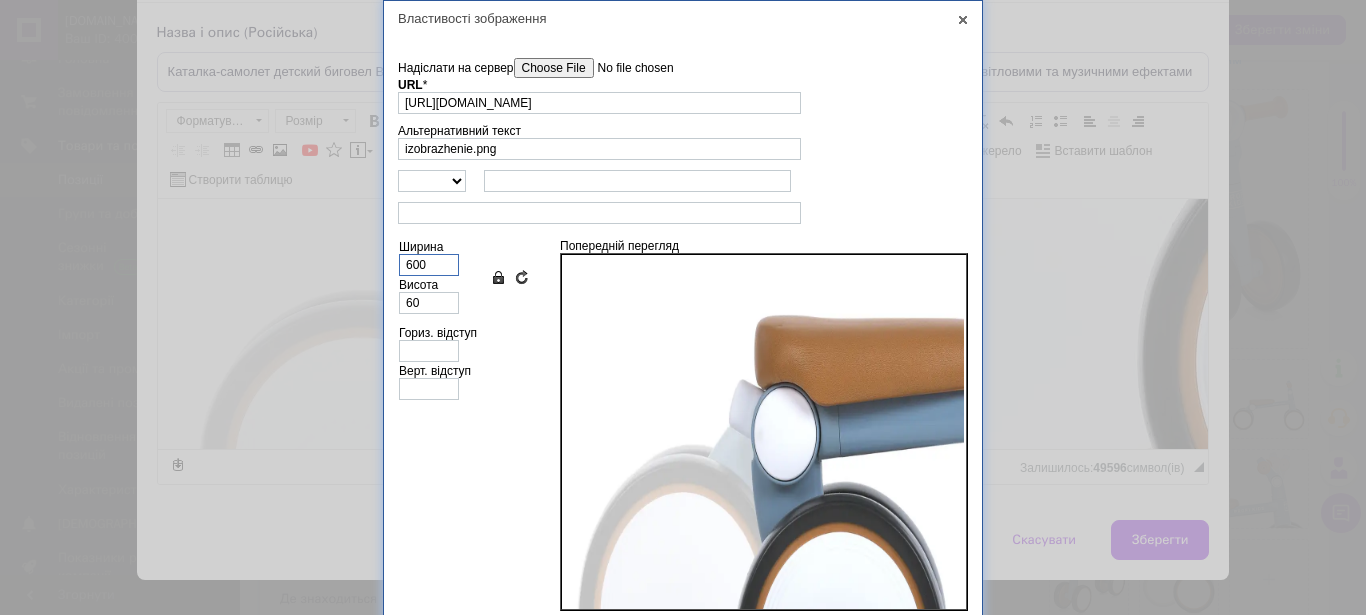 type on "600" 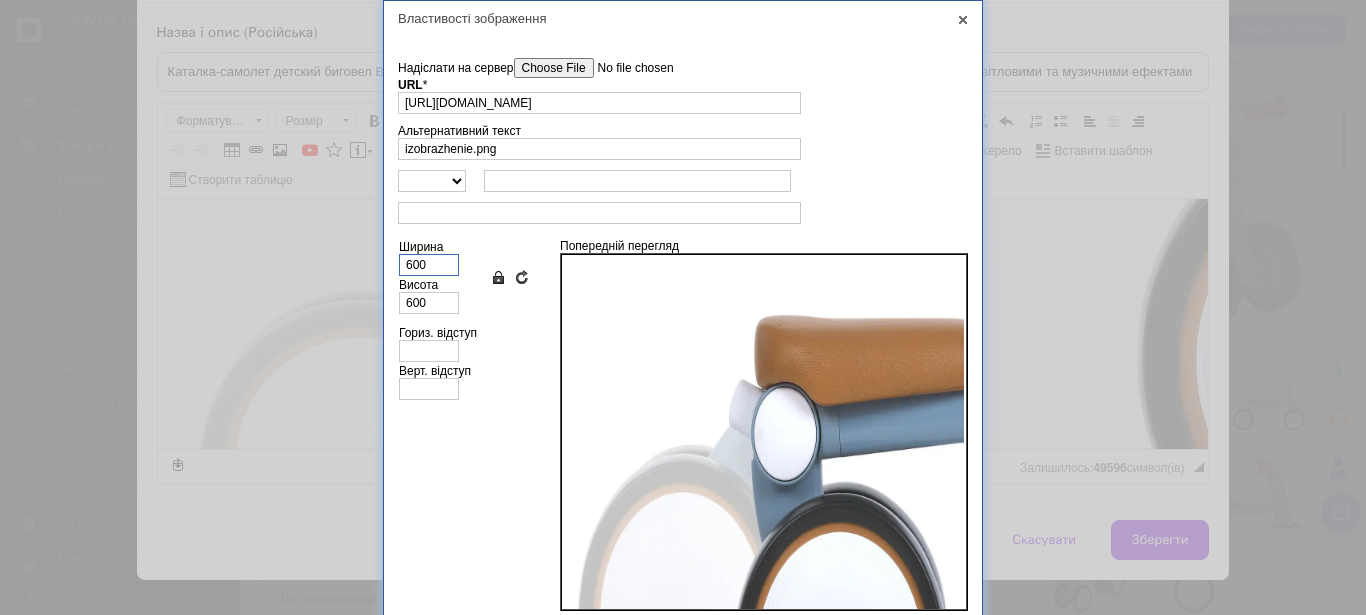 scroll, scrollTop: 168, scrollLeft: 0, axis: vertical 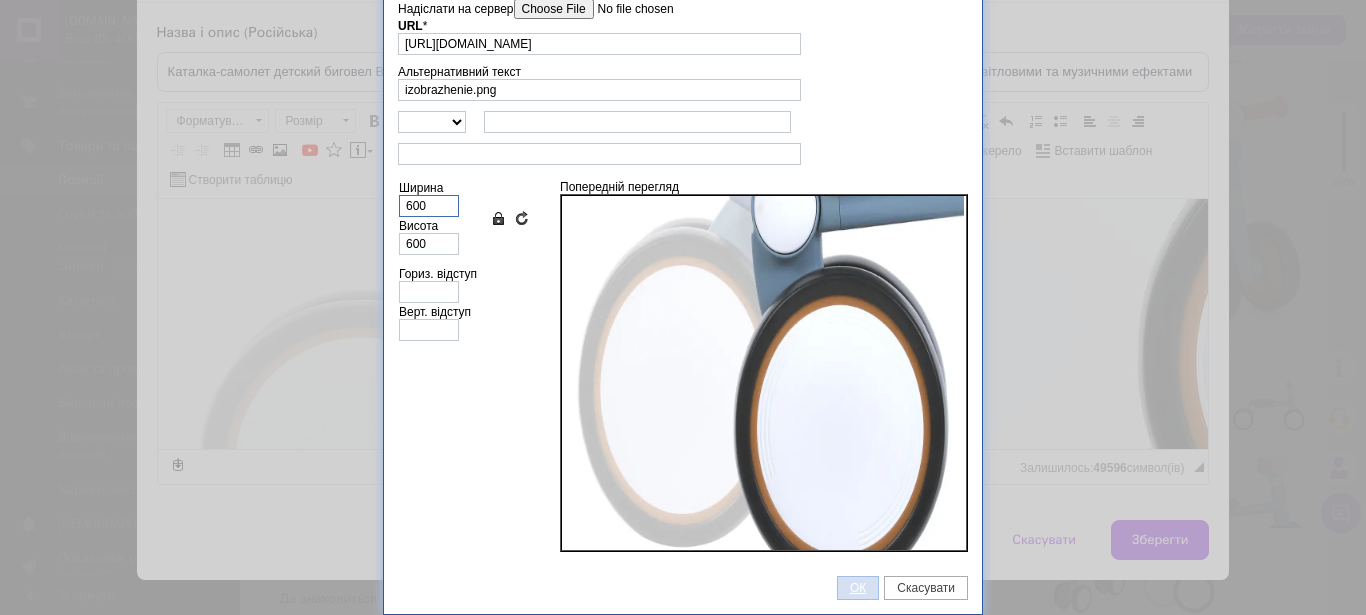 type on "600" 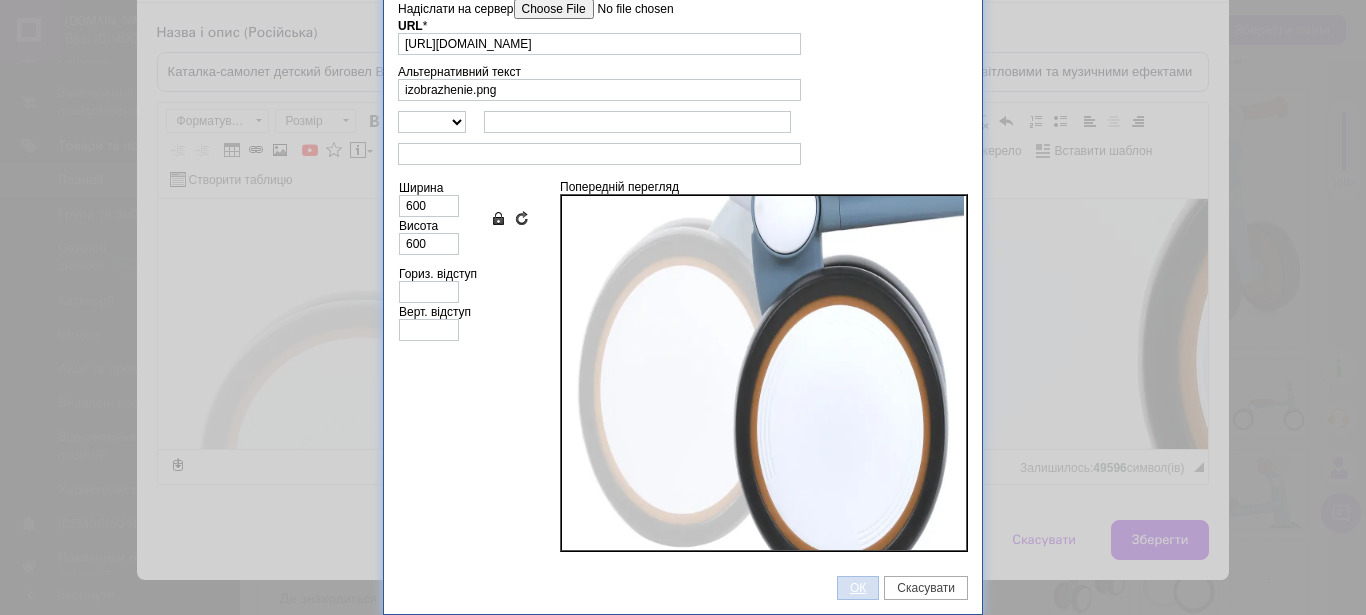 click on "ОК" at bounding box center (858, 588) 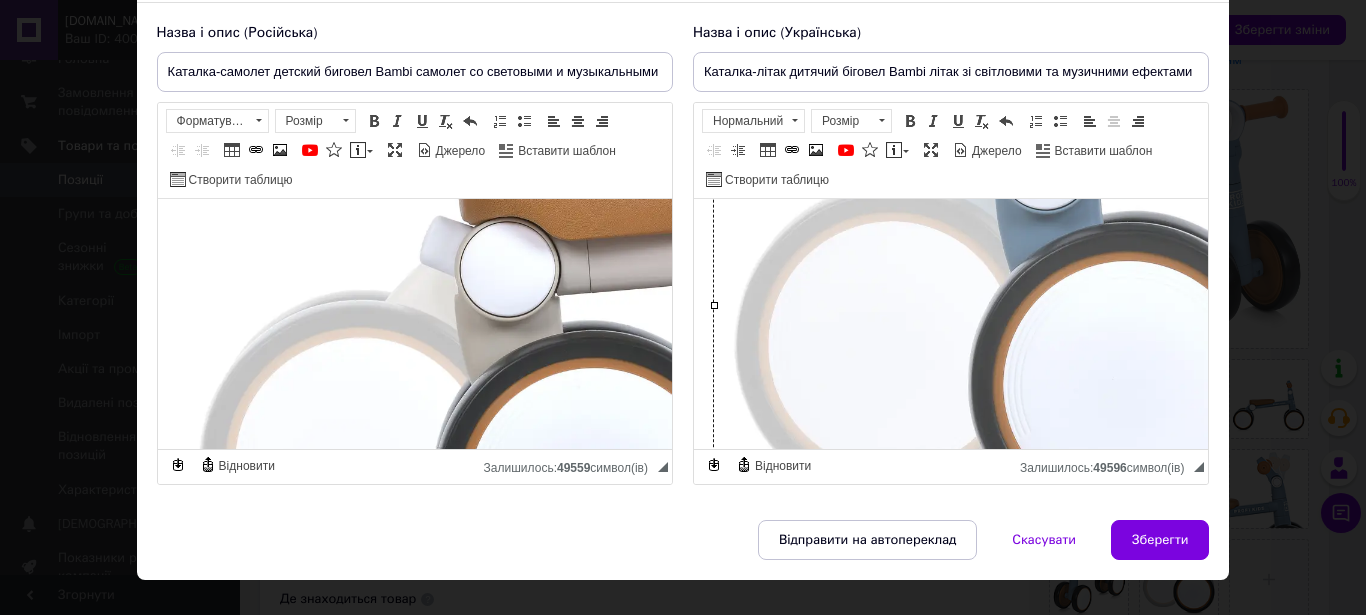 scroll, scrollTop: 724, scrollLeft: 0, axis: vertical 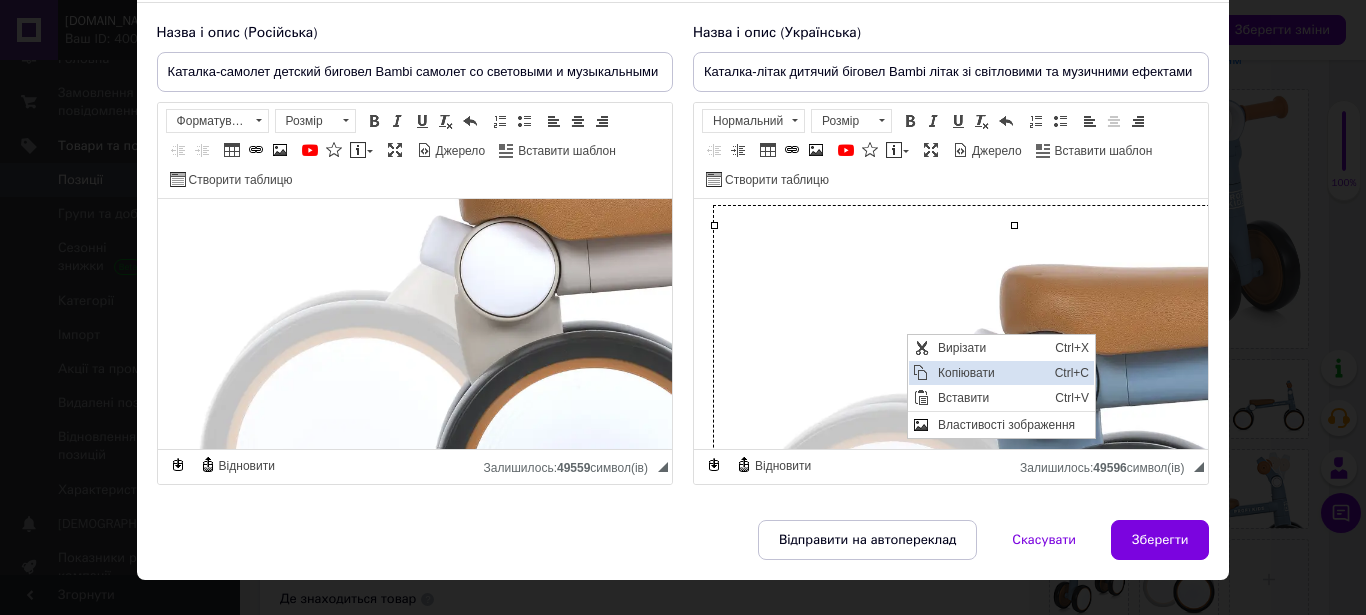 click on "Копіювати" at bounding box center (990, 373) 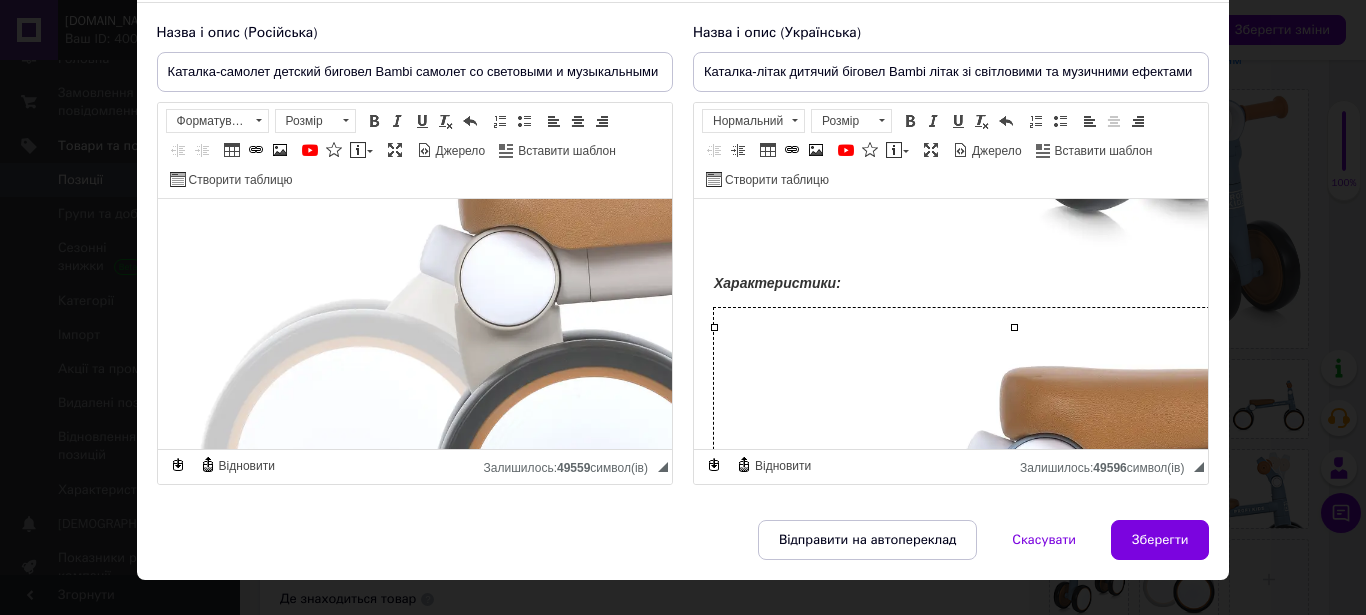 scroll, scrollTop: 816, scrollLeft: 0, axis: vertical 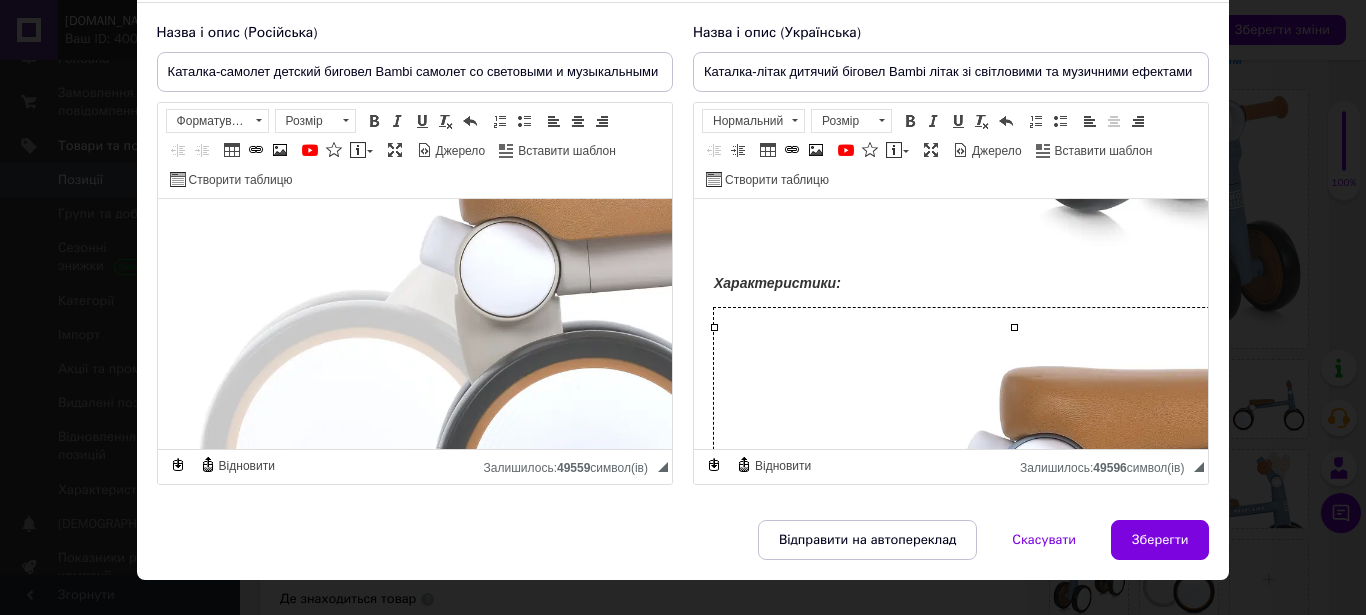 click at bounding box center [477, 393] 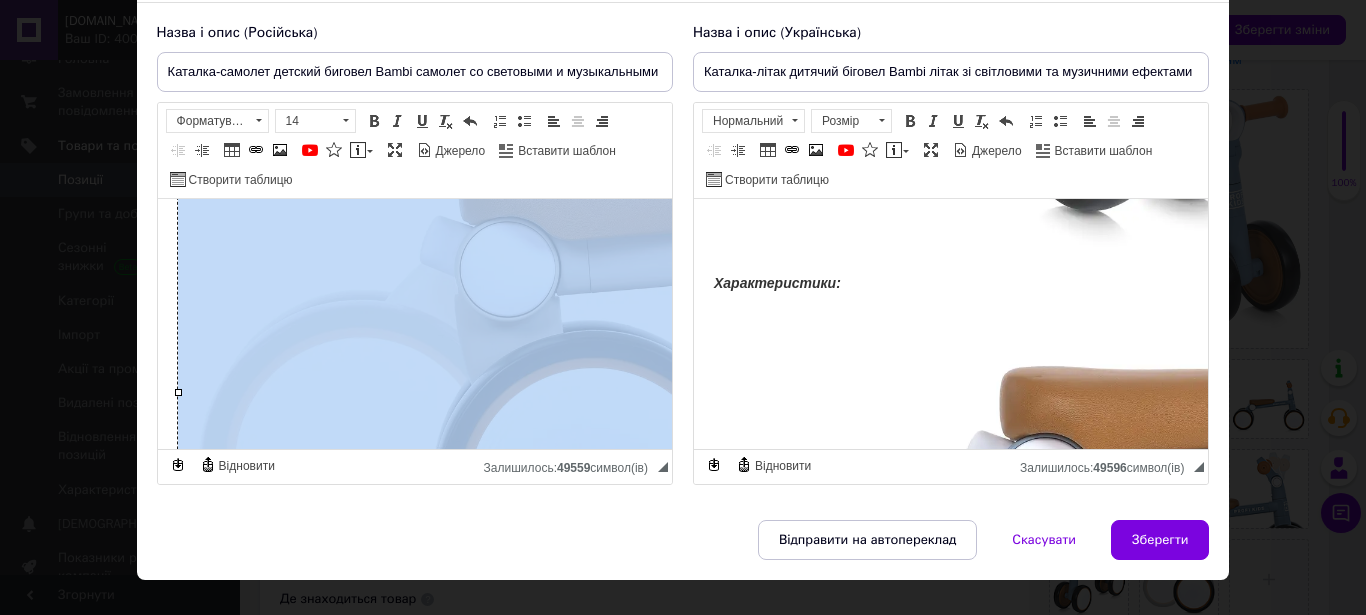 type 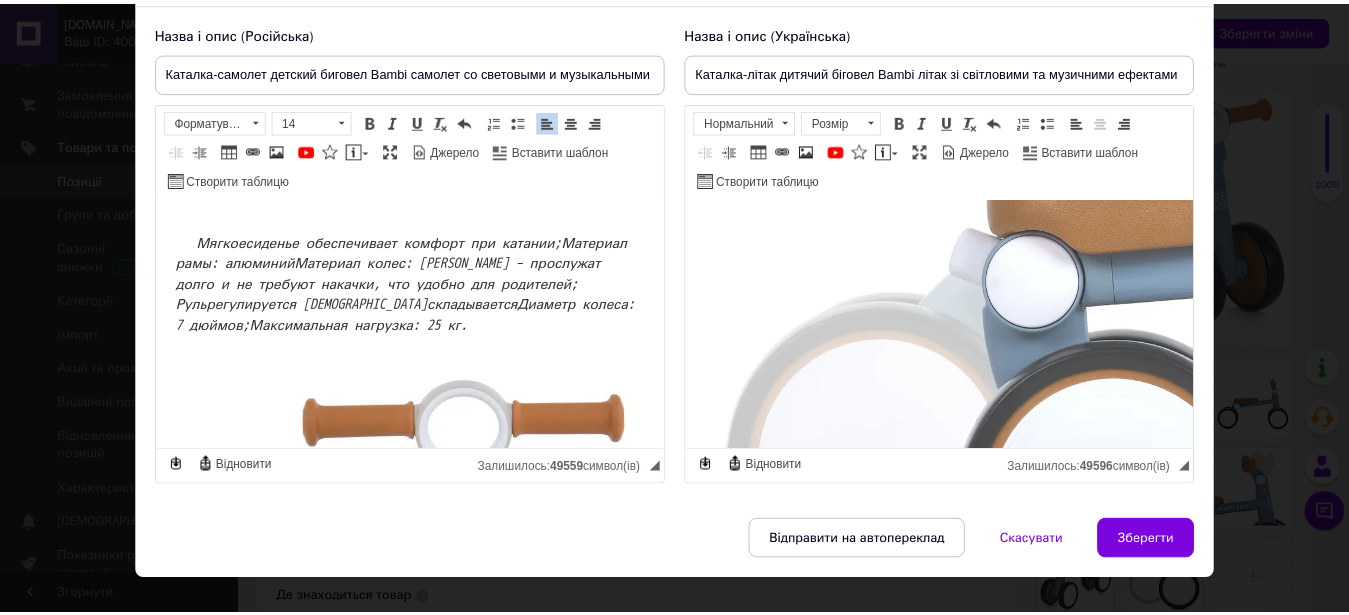 scroll, scrollTop: 1030, scrollLeft: 0, axis: vertical 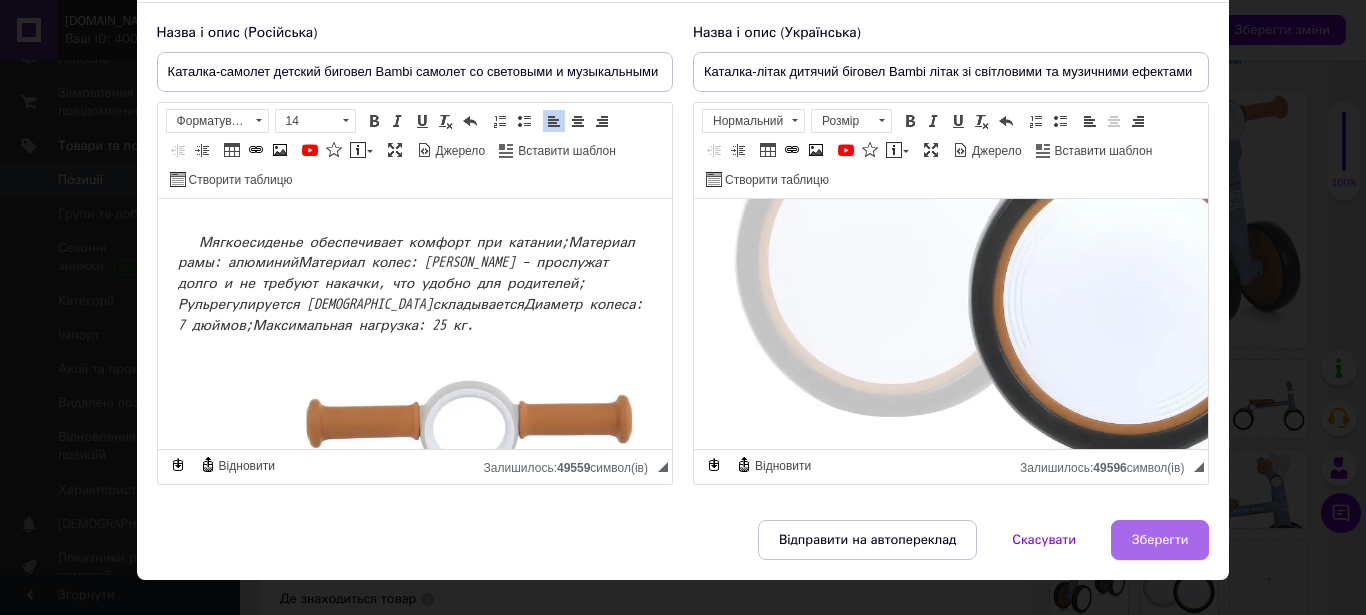 click on "Зберегти" at bounding box center (1160, 540) 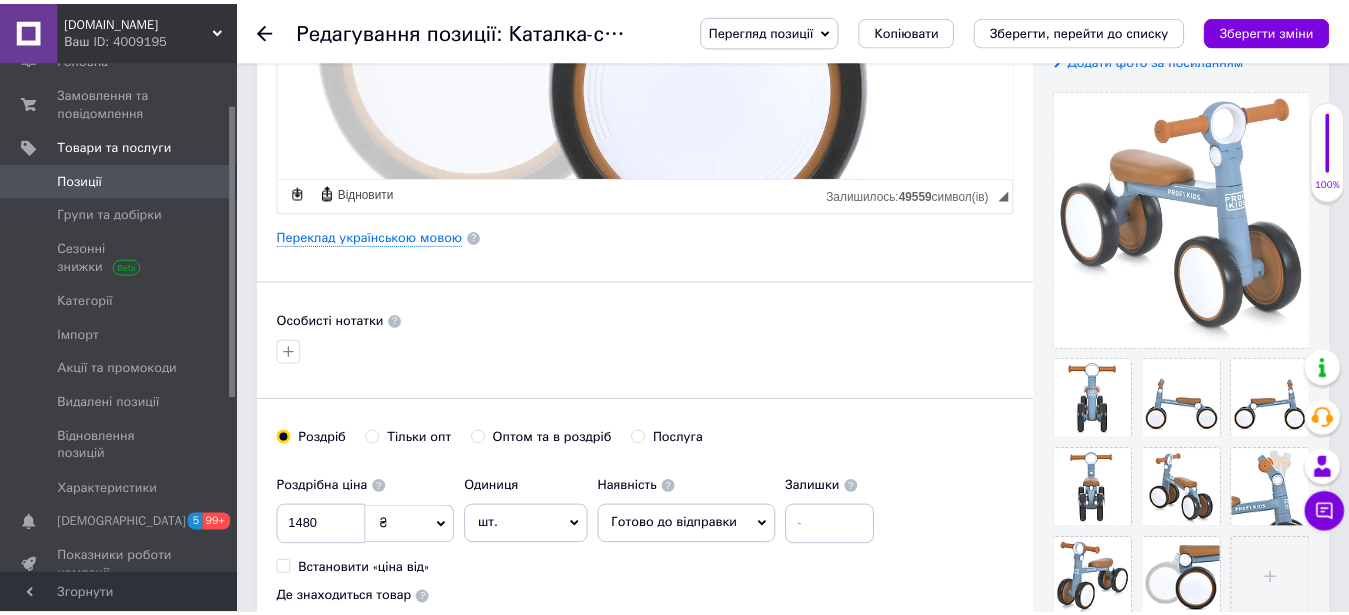 scroll, scrollTop: 0, scrollLeft: 0, axis: both 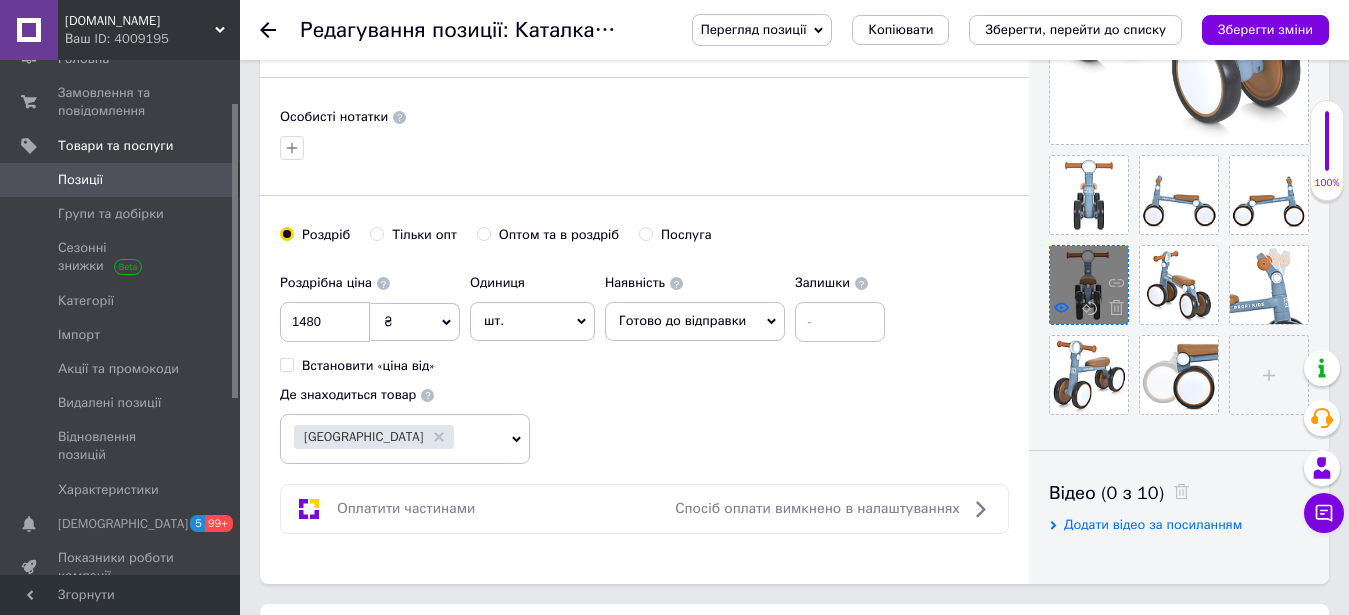 click 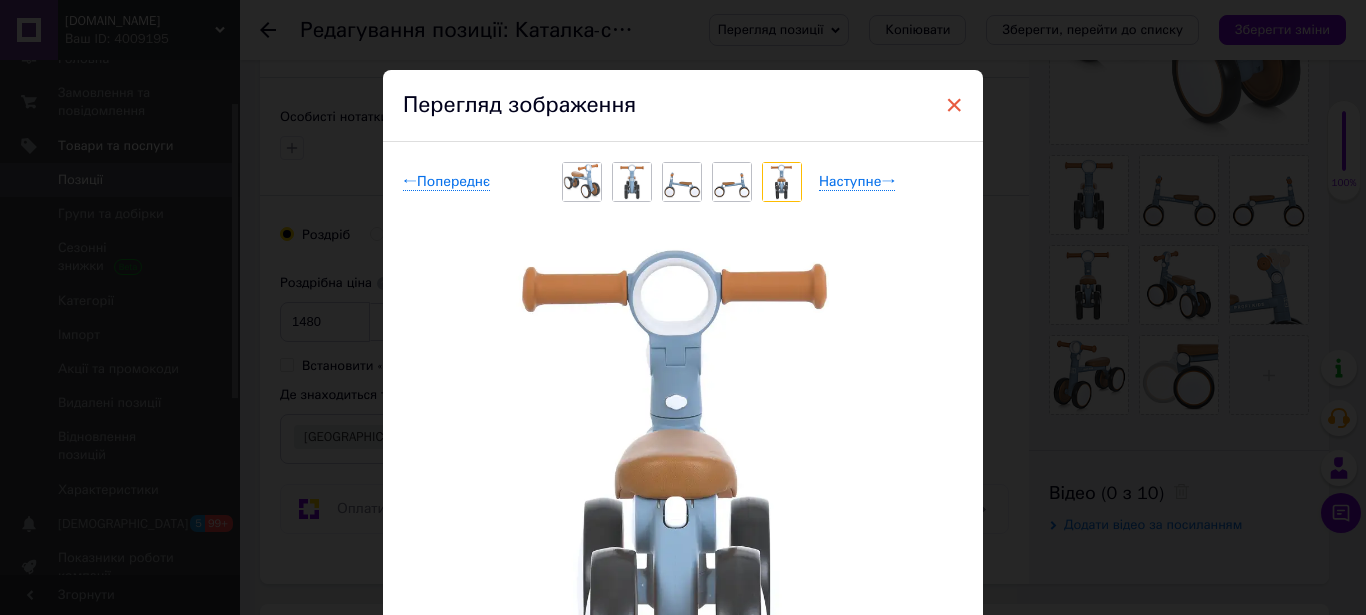click on "×" at bounding box center (954, 105) 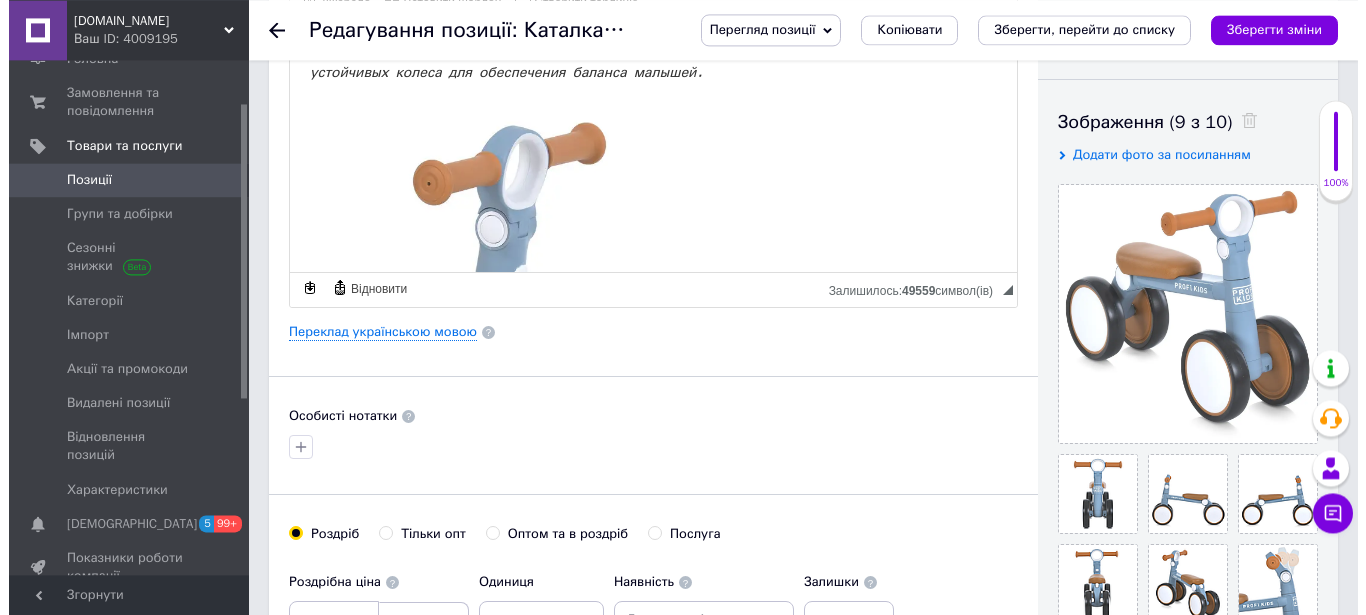 scroll, scrollTop: 306, scrollLeft: 0, axis: vertical 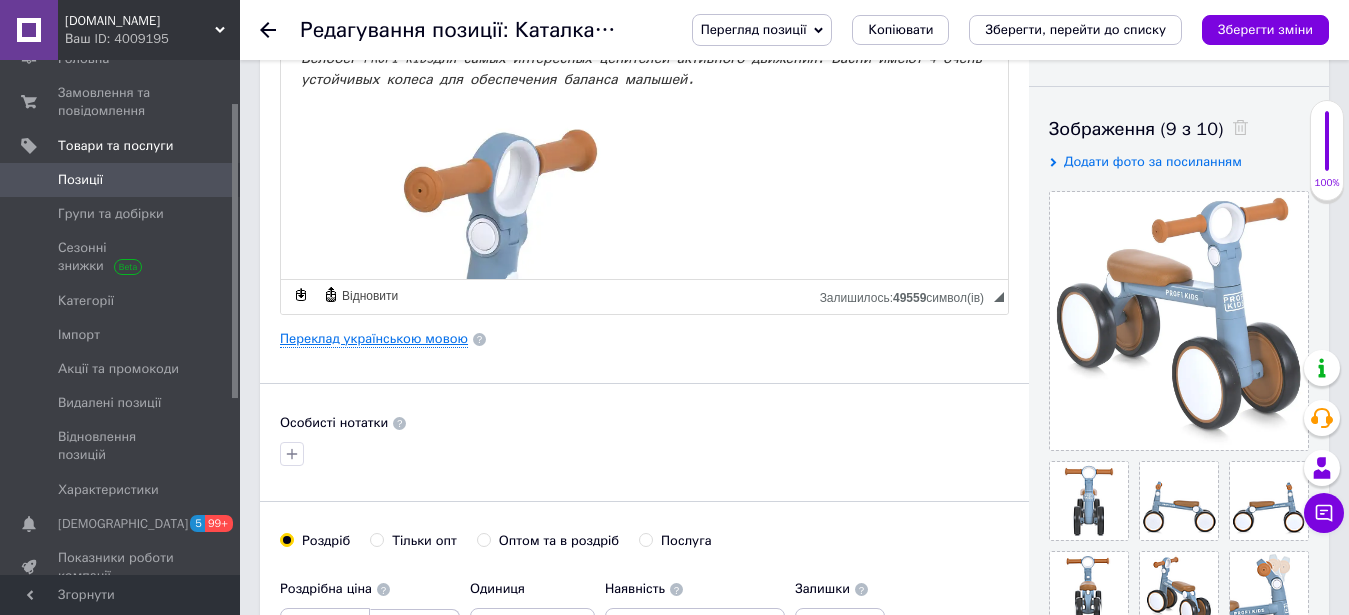 click on "Переклад українською мовою" at bounding box center [374, 339] 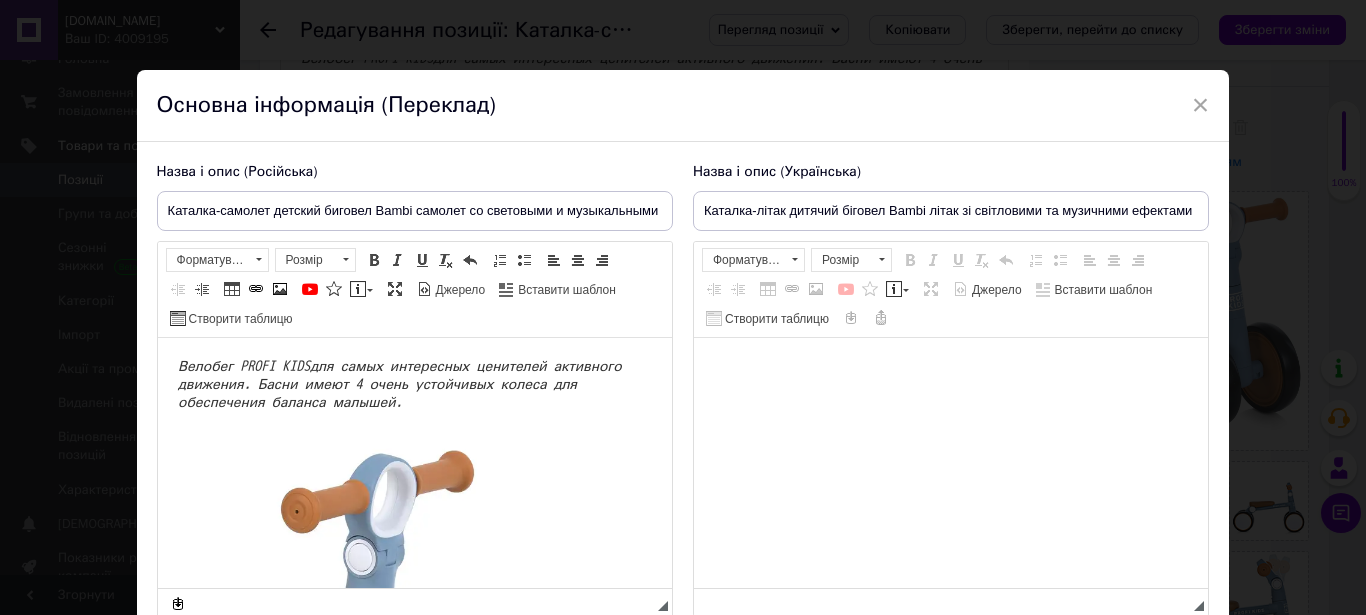 scroll, scrollTop: 0, scrollLeft: 0, axis: both 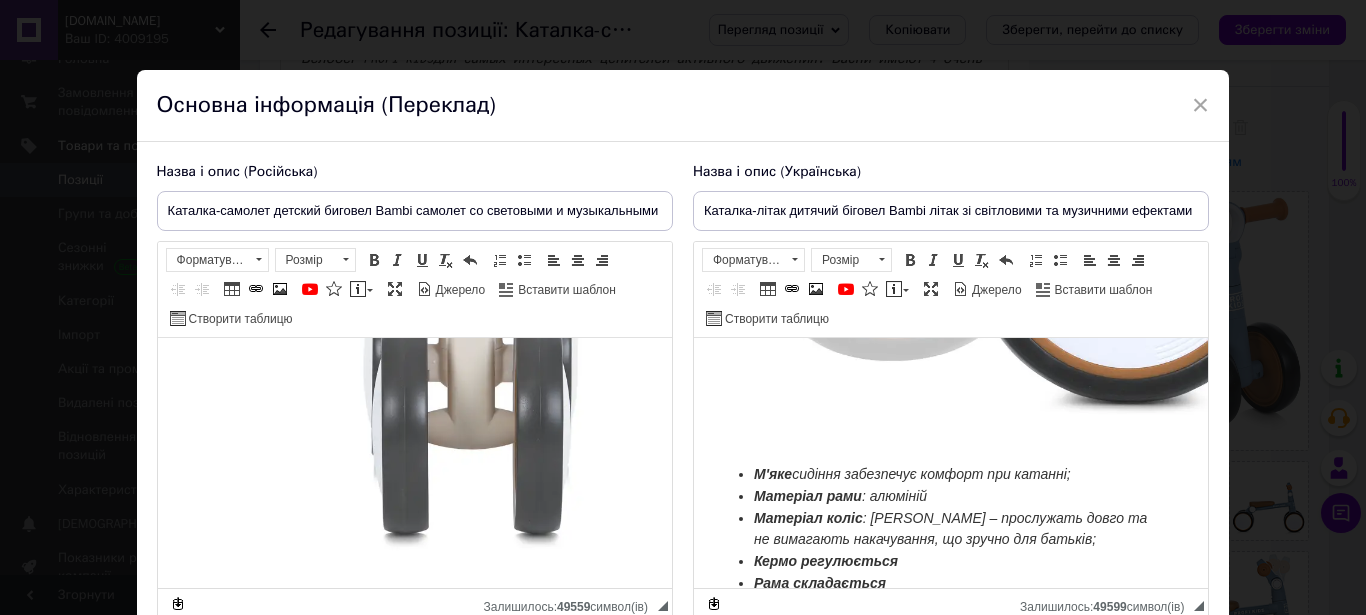 click at bounding box center [477, 273] 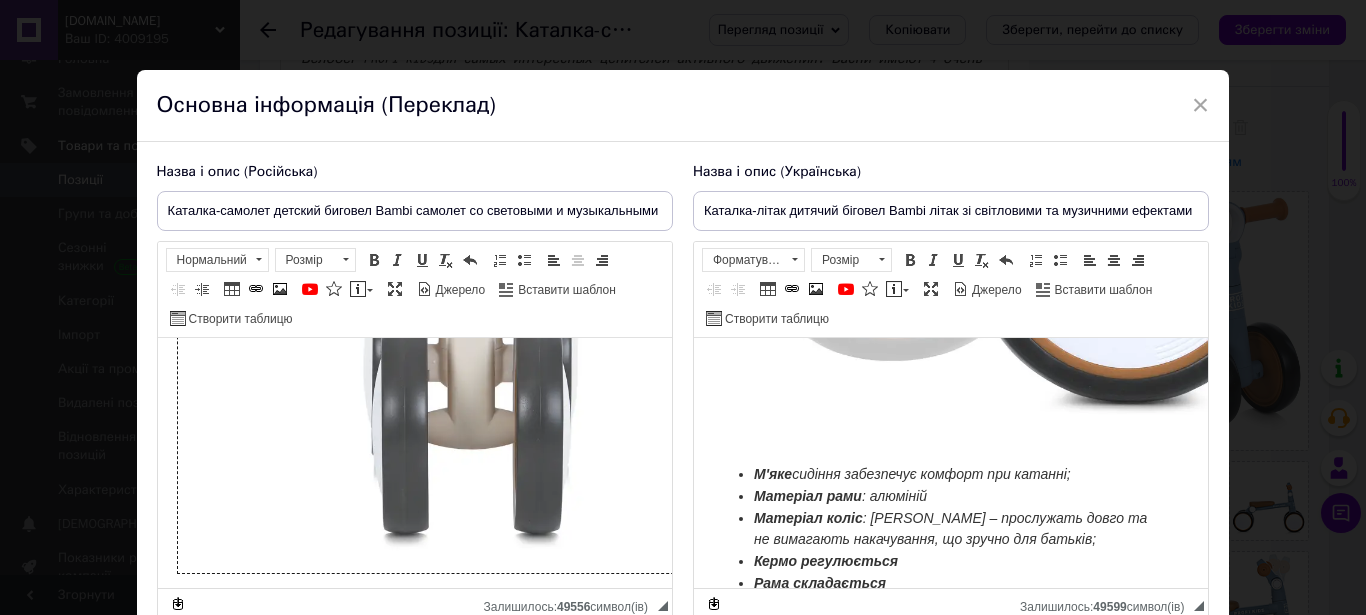 type 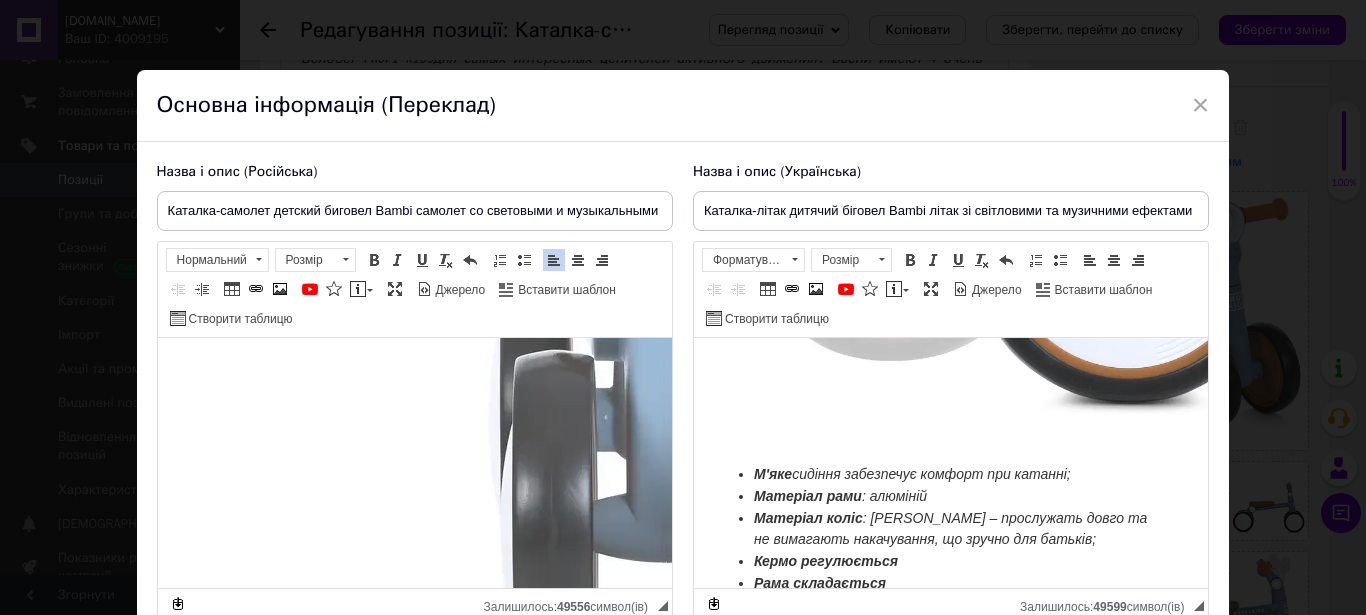 scroll, scrollTop: 1979, scrollLeft: 0, axis: vertical 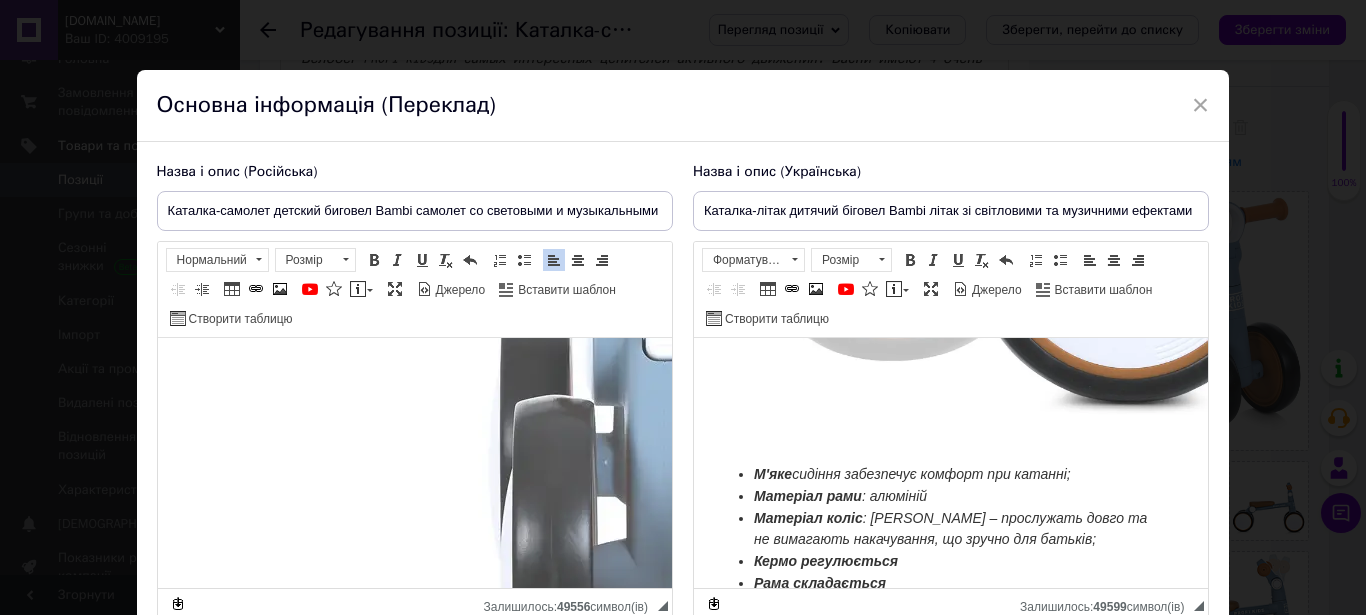 click at bounding box center [677, 314] 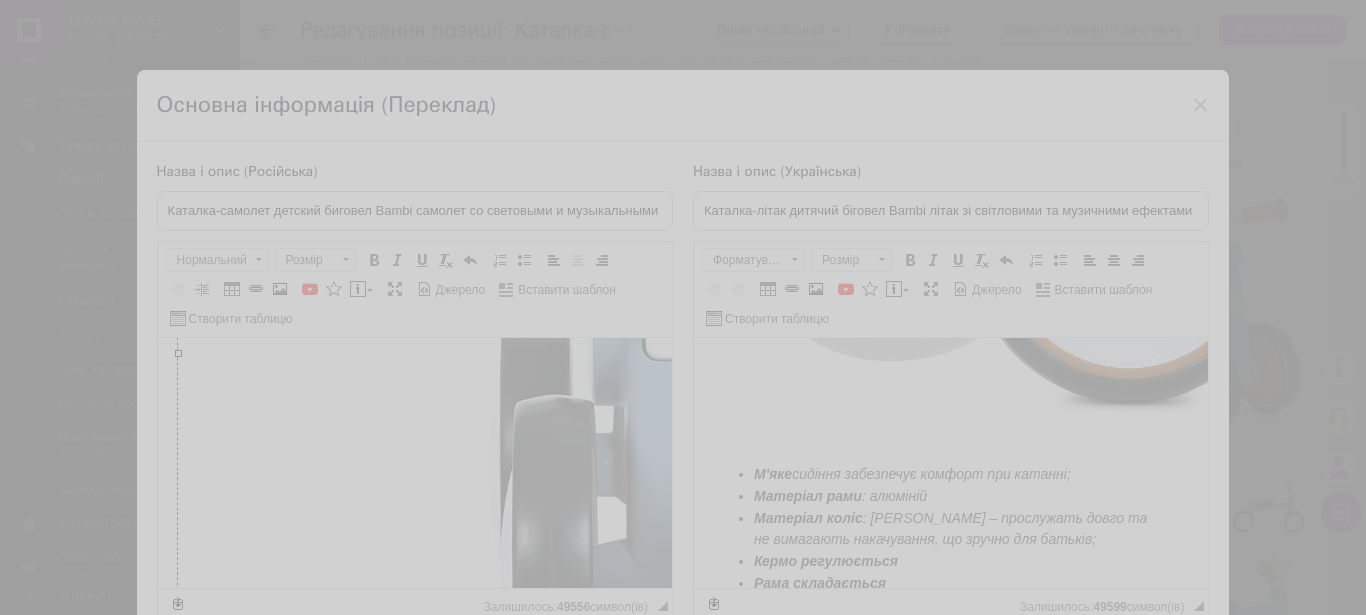 type on "[URL][DOMAIN_NAME]" 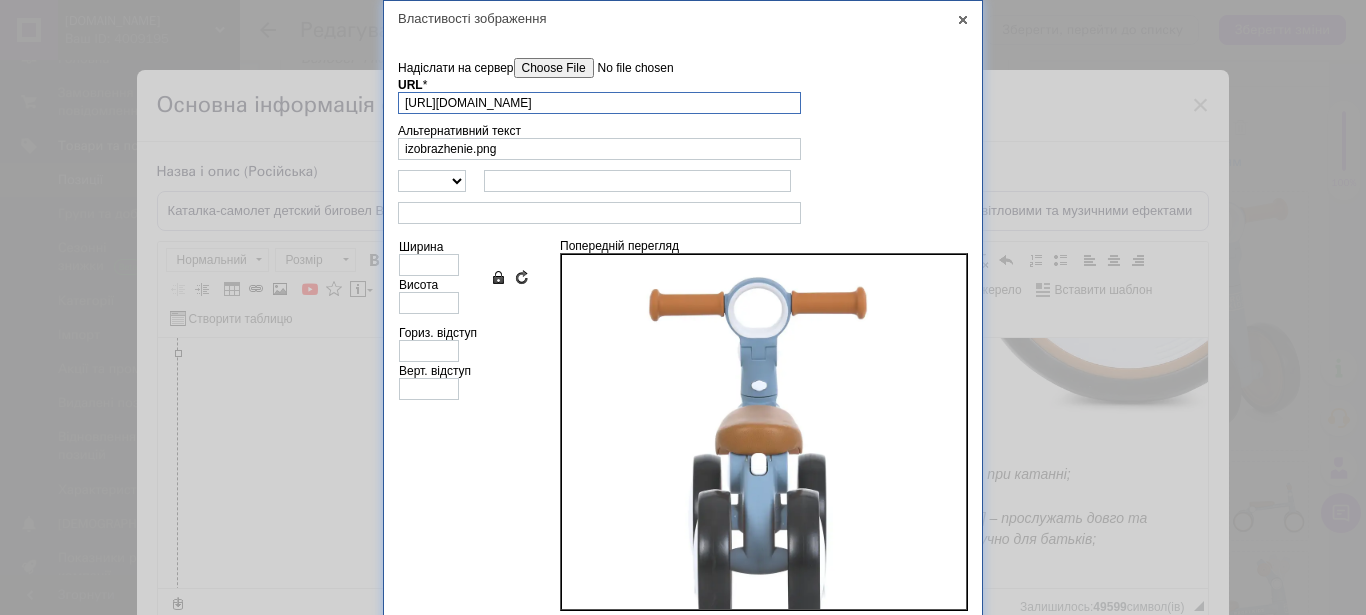 scroll, scrollTop: 0, scrollLeft: 46, axis: horizontal 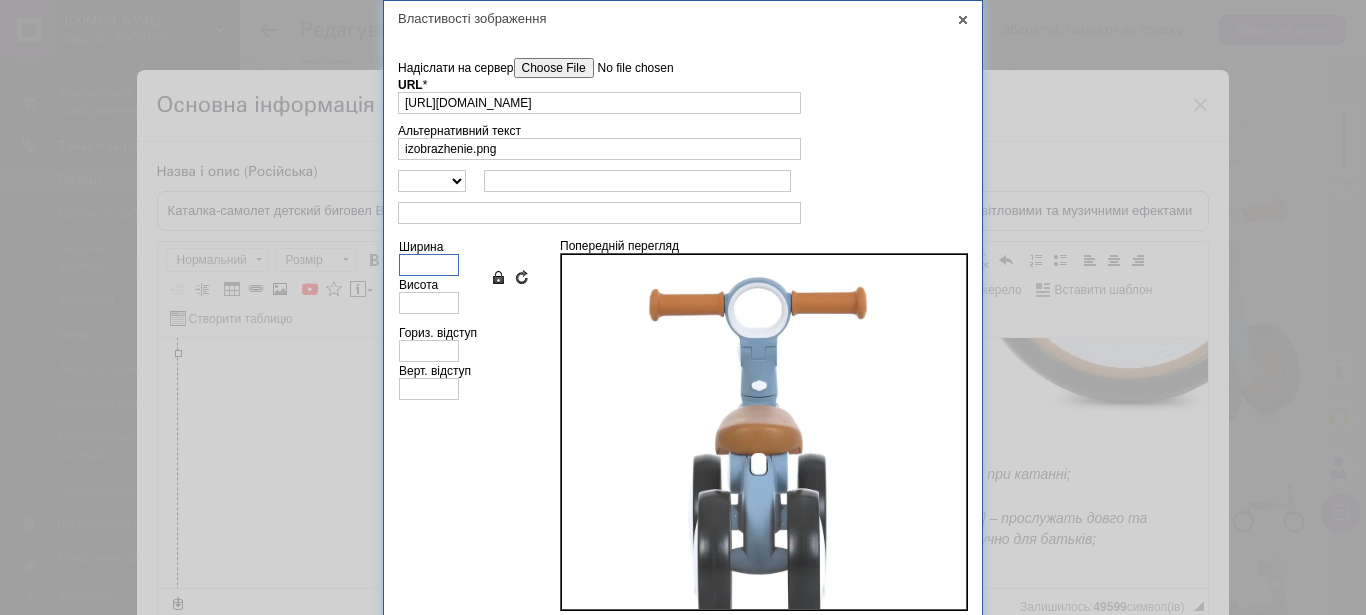click on "Ширина" at bounding box center (429, 265) 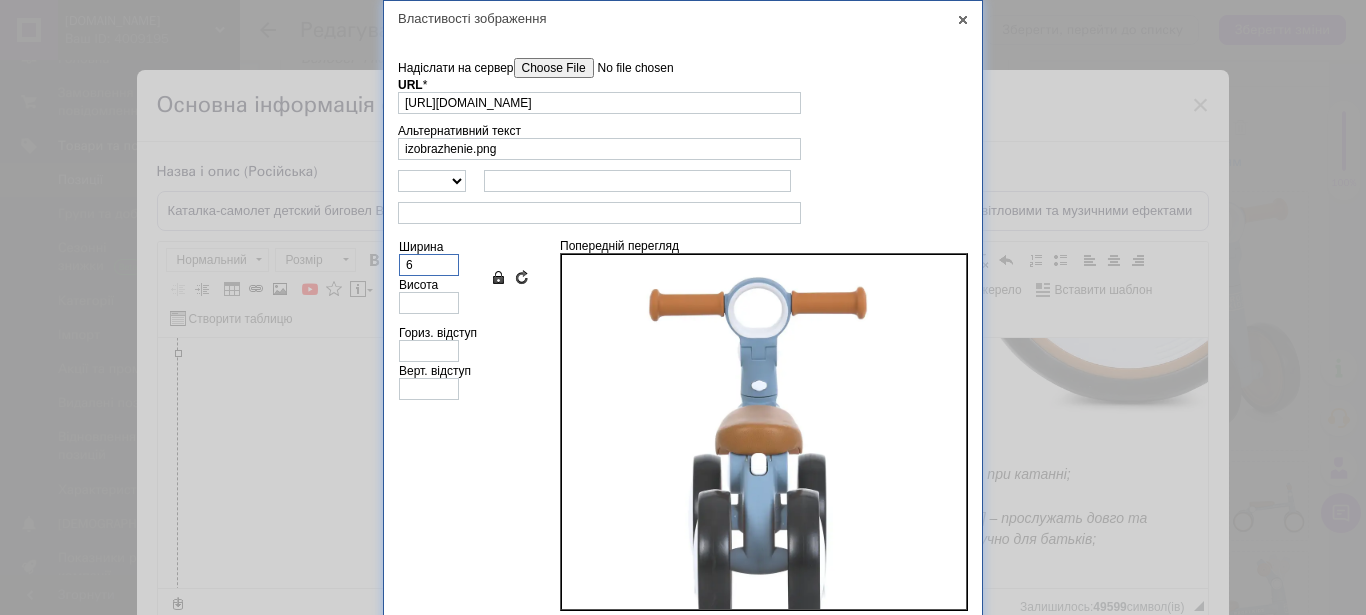 type on "6" 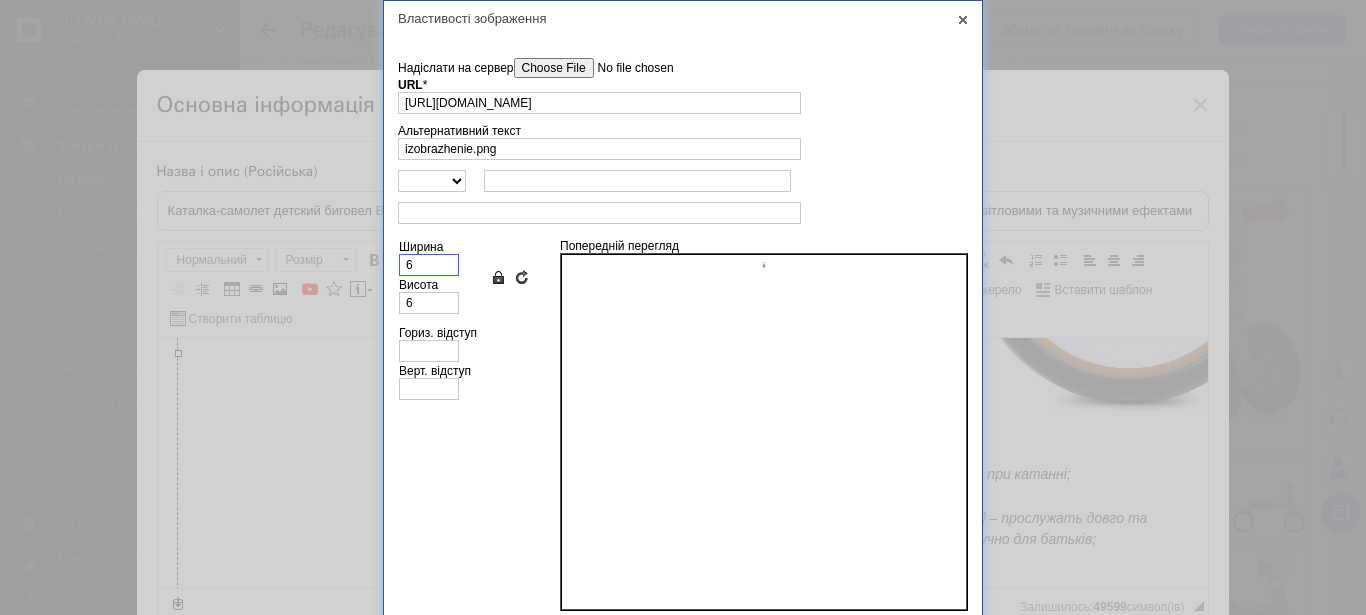 type on "60" 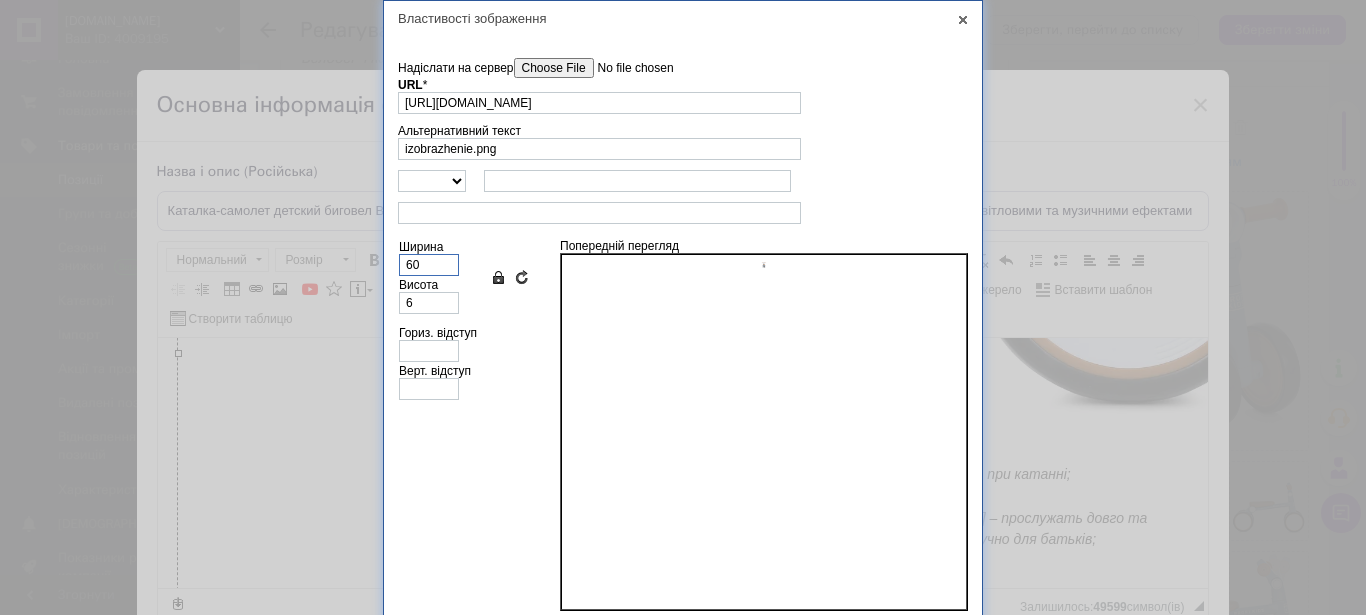 type on "60" 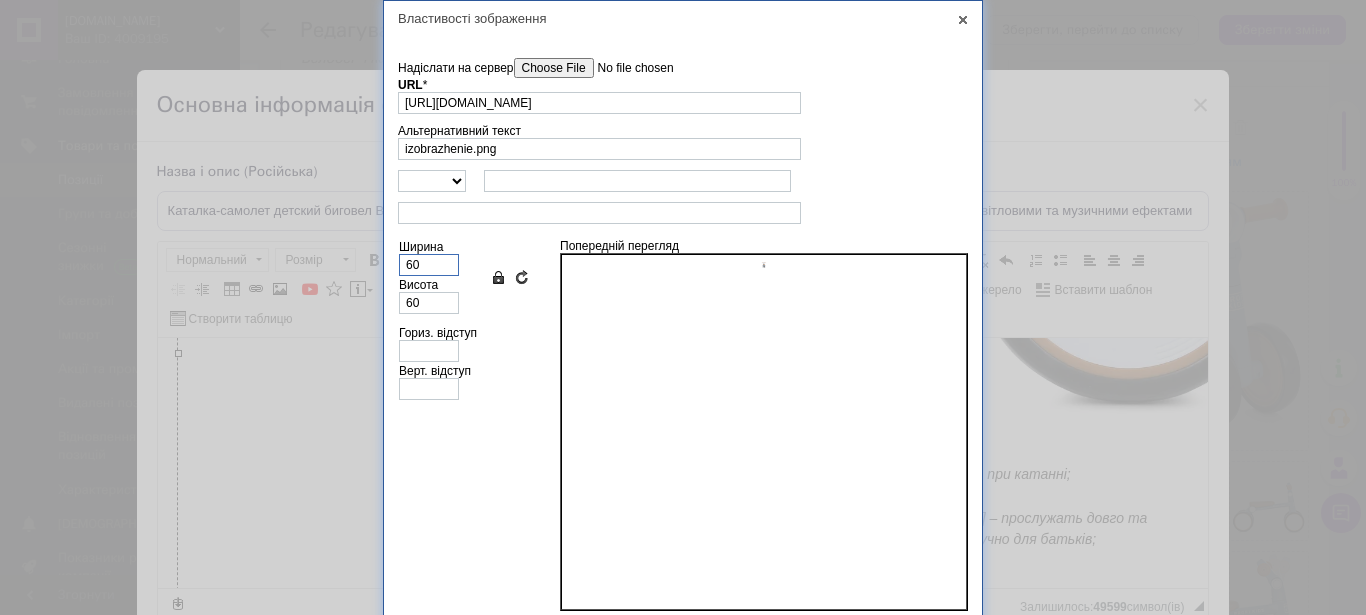 type on "600" 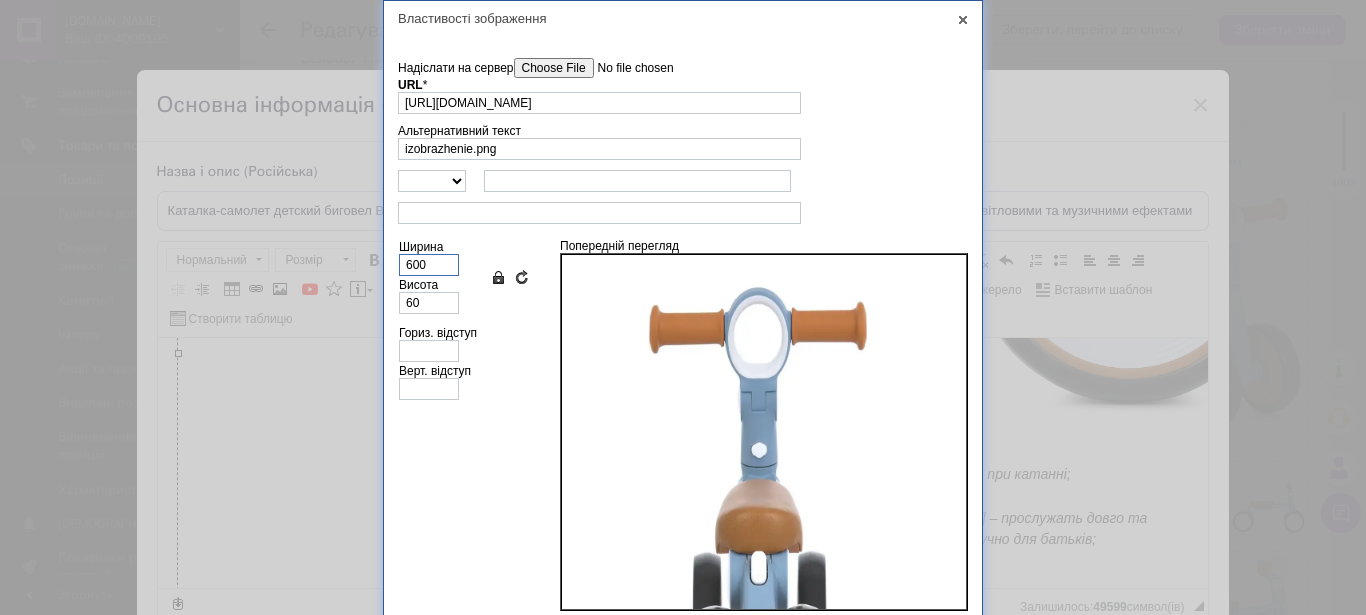 type on "600" 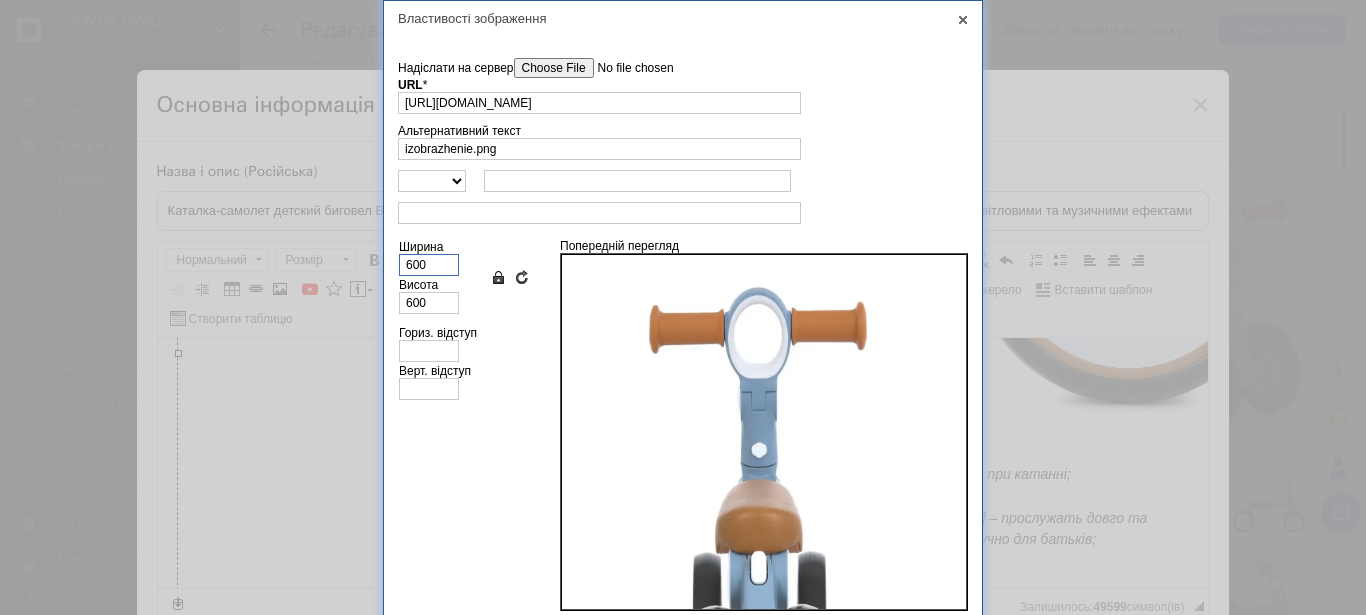 scroll, scrollTop: 168, scrollLeft: 0, axis: vertical 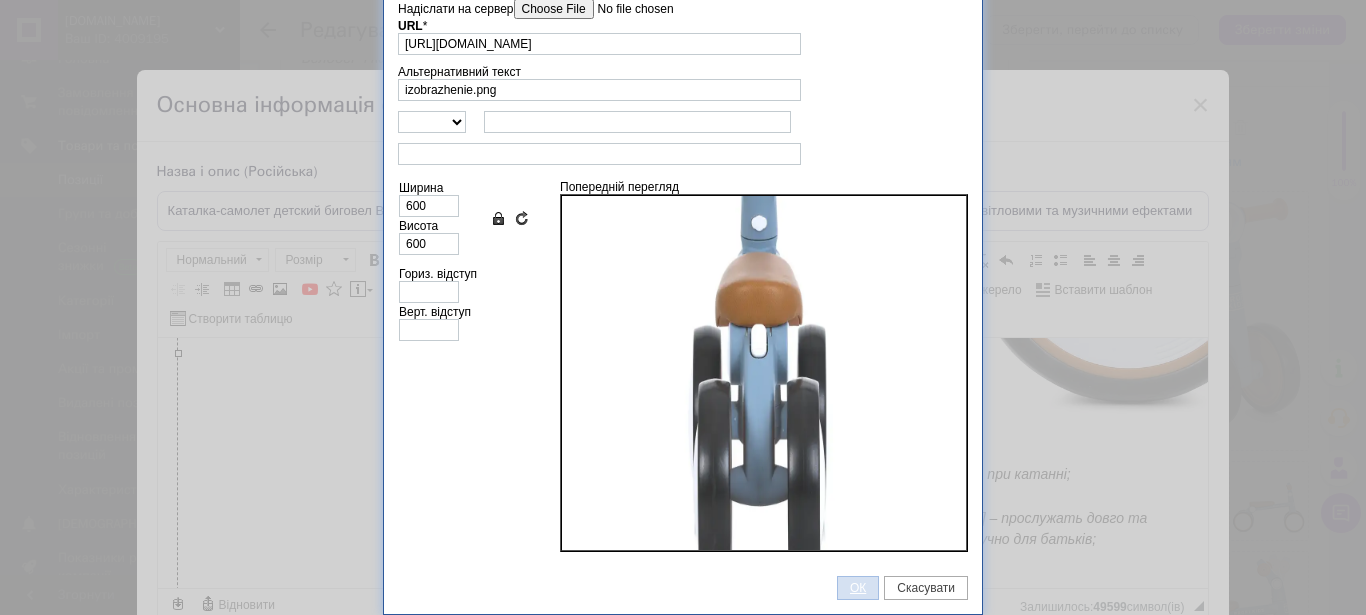 click on "ОК" at bounding box center [858, 588] 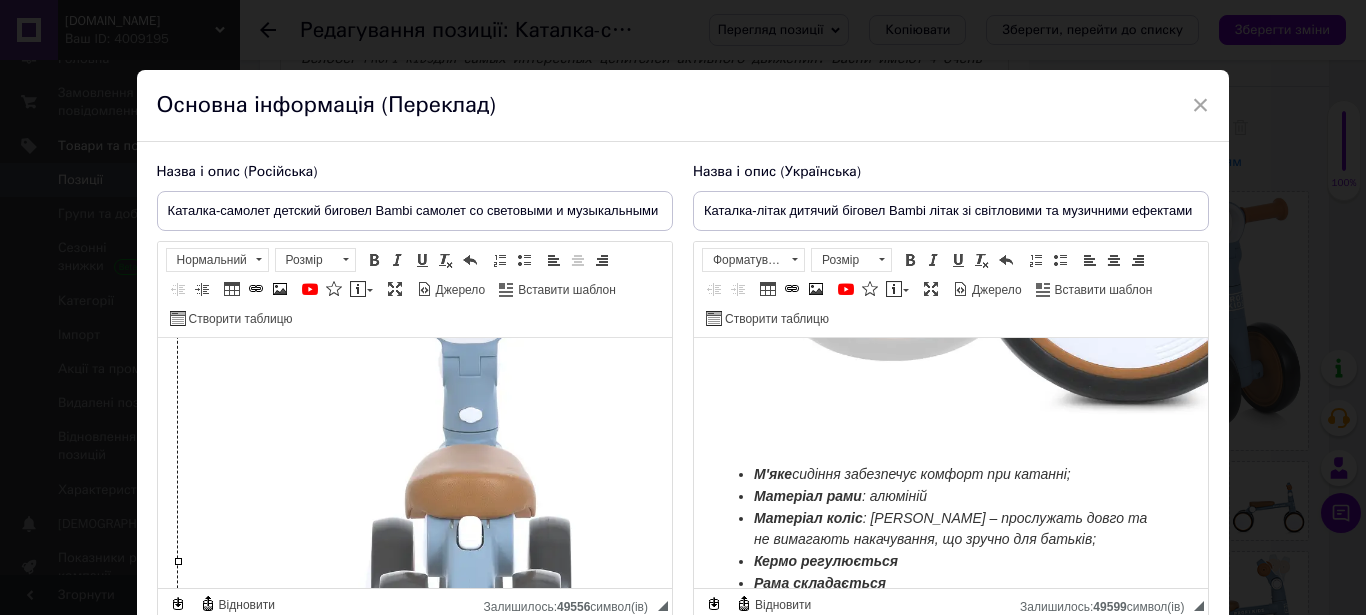 scroll, scrollTop: 1877, scrollLeft: 0, axis: vertical 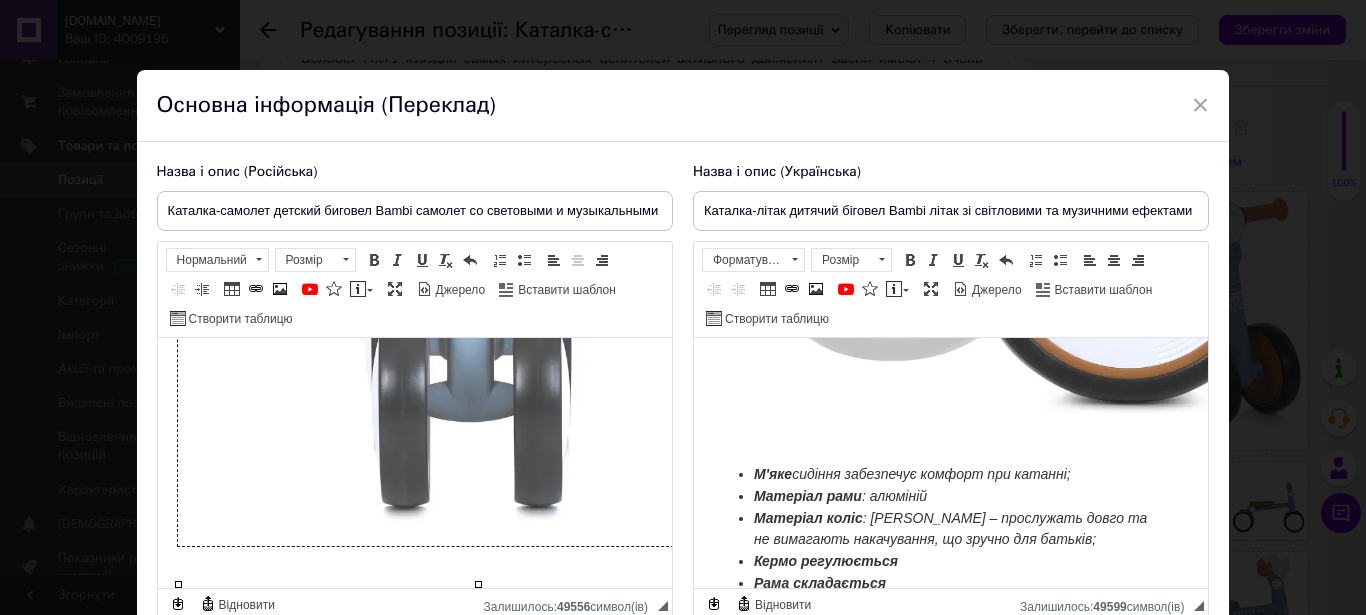 click at bounding box center (477, 246) 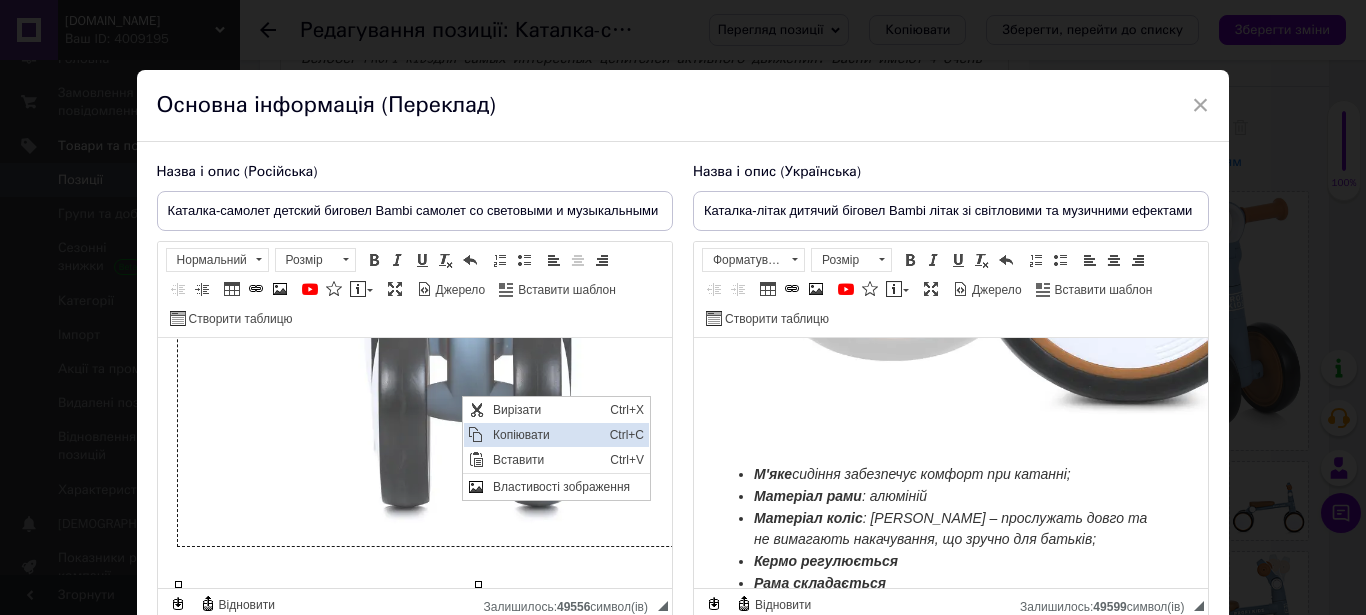 click on "Копіювати" at bounding box center [545, 435] 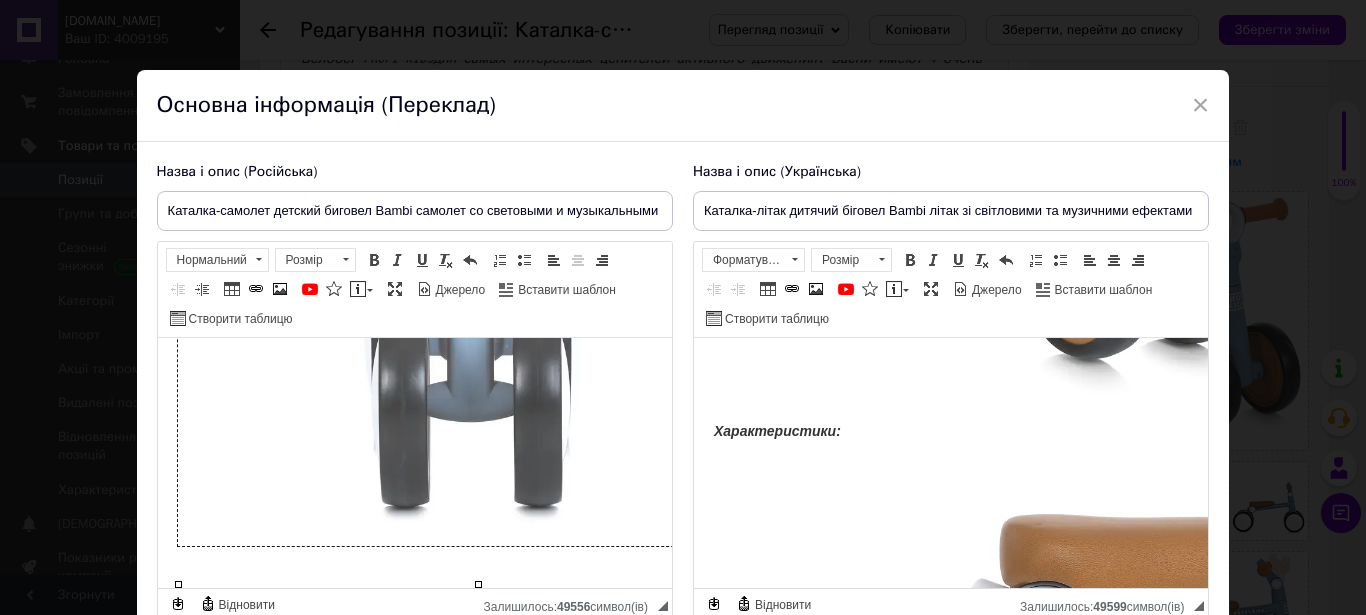 scroll, scrollTop: 1021, scrollLeft: 0, axis: vertical 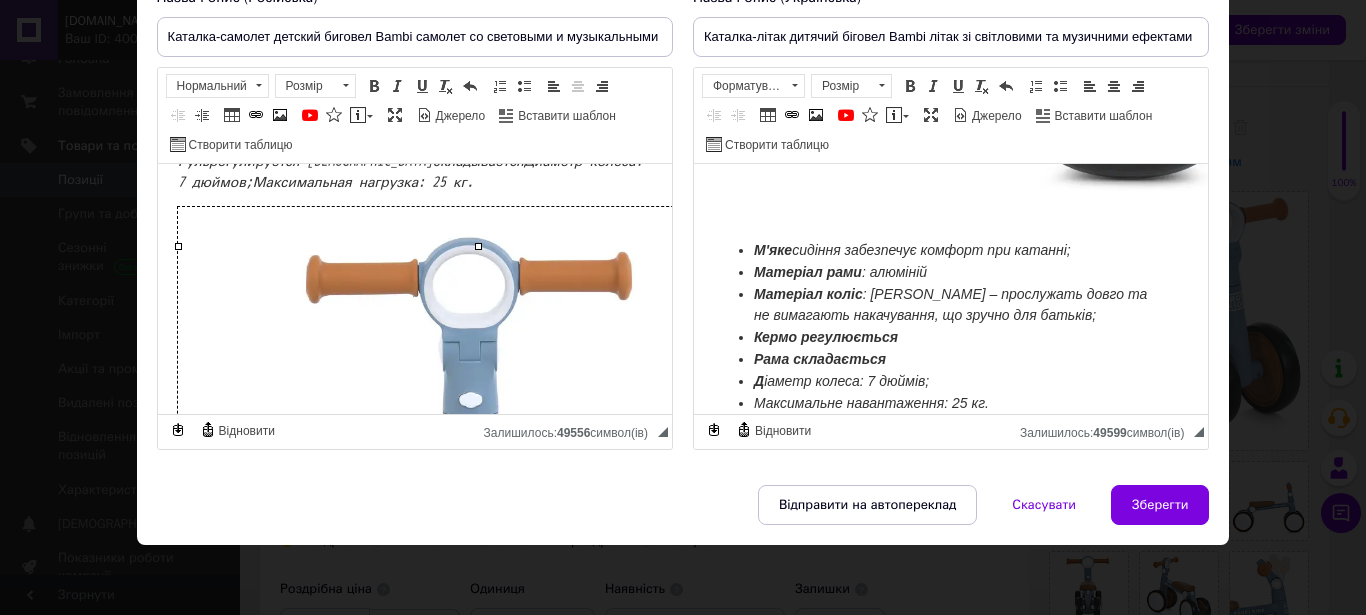 click on "Максимальне навантаження: 25 кг." at bounding box center [950, 404] 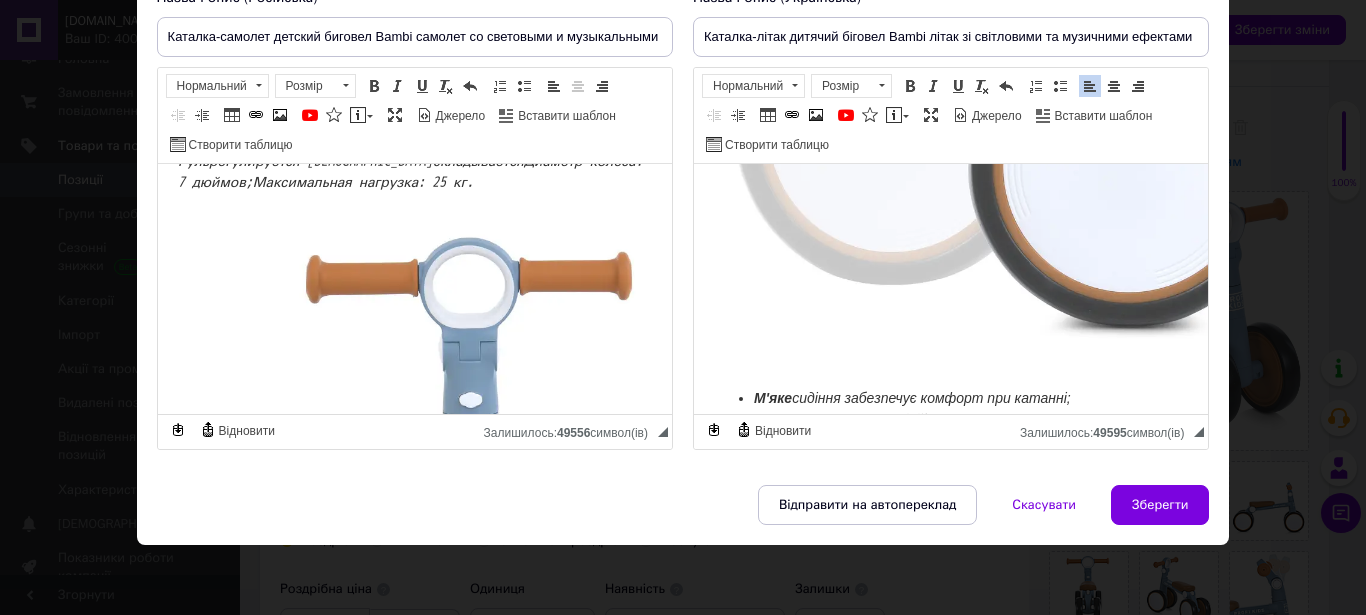 scroll, scrollTop: 719, scrollLeft: 0, axis: vertical 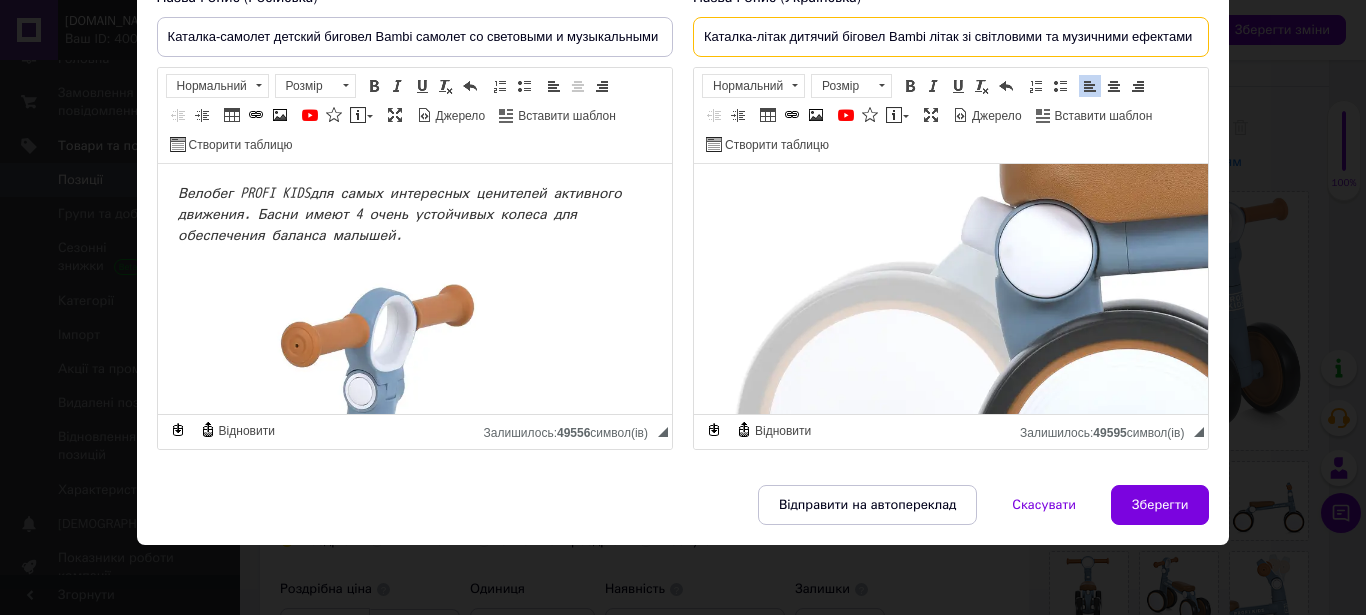 drag, startPoint x: 821, startPoint y: 34, endPoint x: 1185, endPoint y: 35, distance: 364.00137 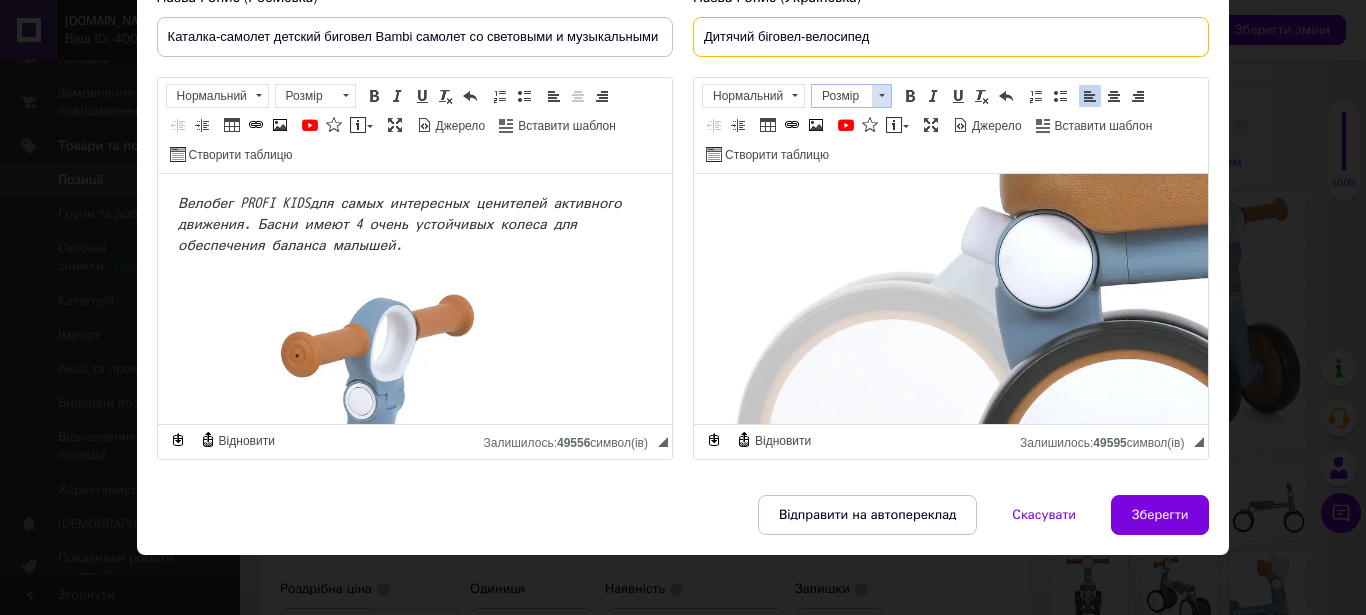 paste on "PROFI KIDS" 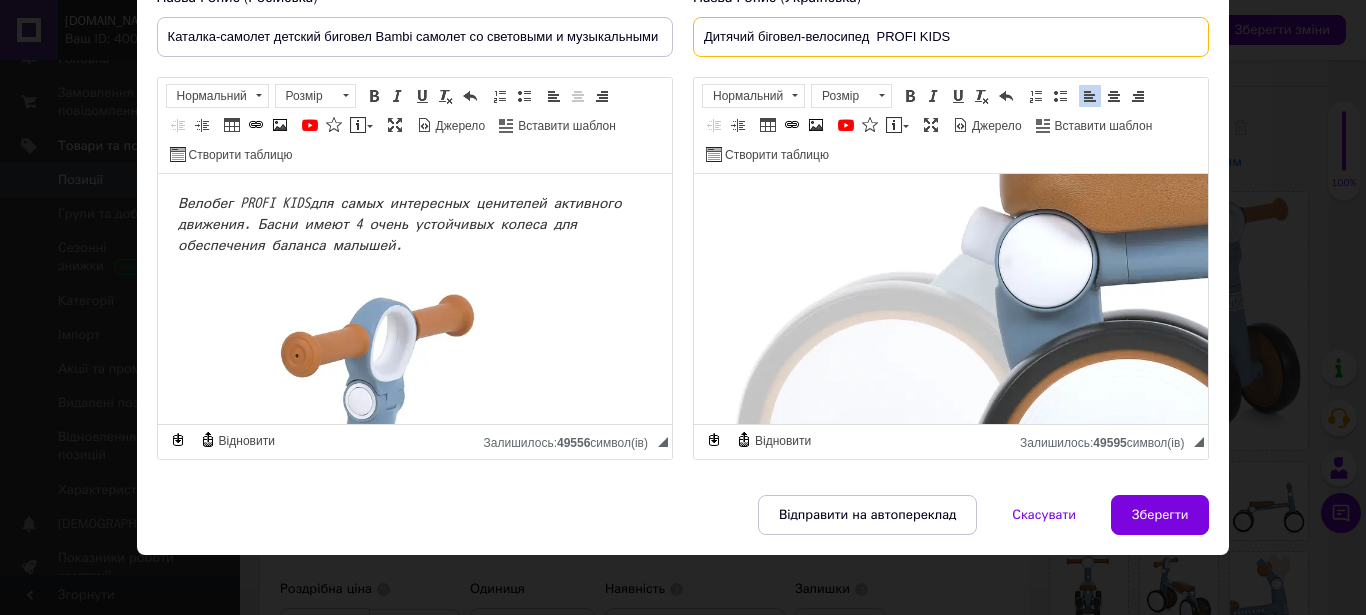 click on "Дитячий біговел-велосипед  PROFI KIDS" at bounding box center [951, 37] 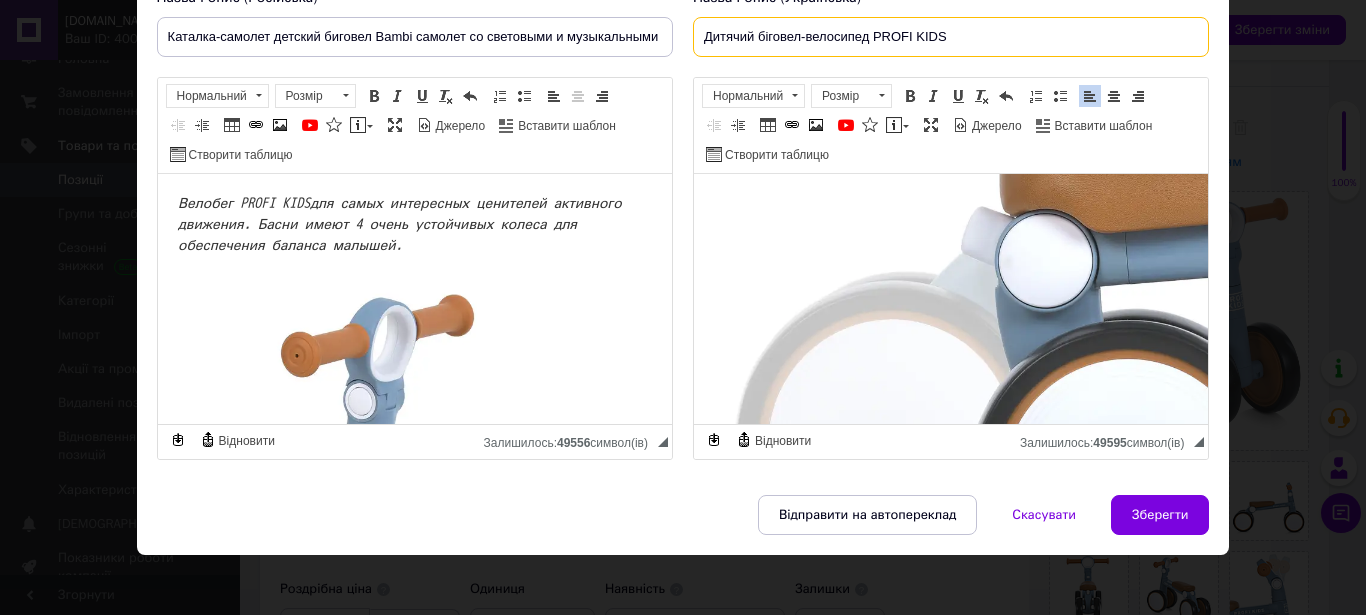 click on "Дитячий біговел-велосипед PROFI KIDS" at bounding box center (951, 37) 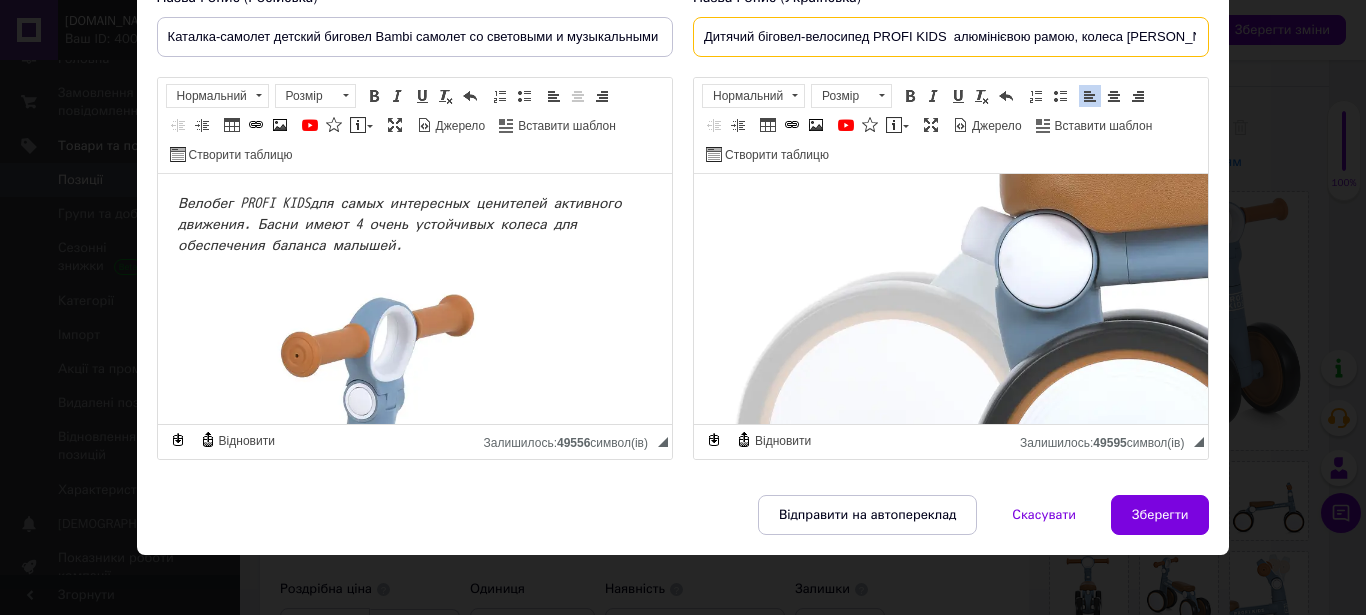 scroll, scrollTop: 0, scrollLeft: 330, axis: horizontal 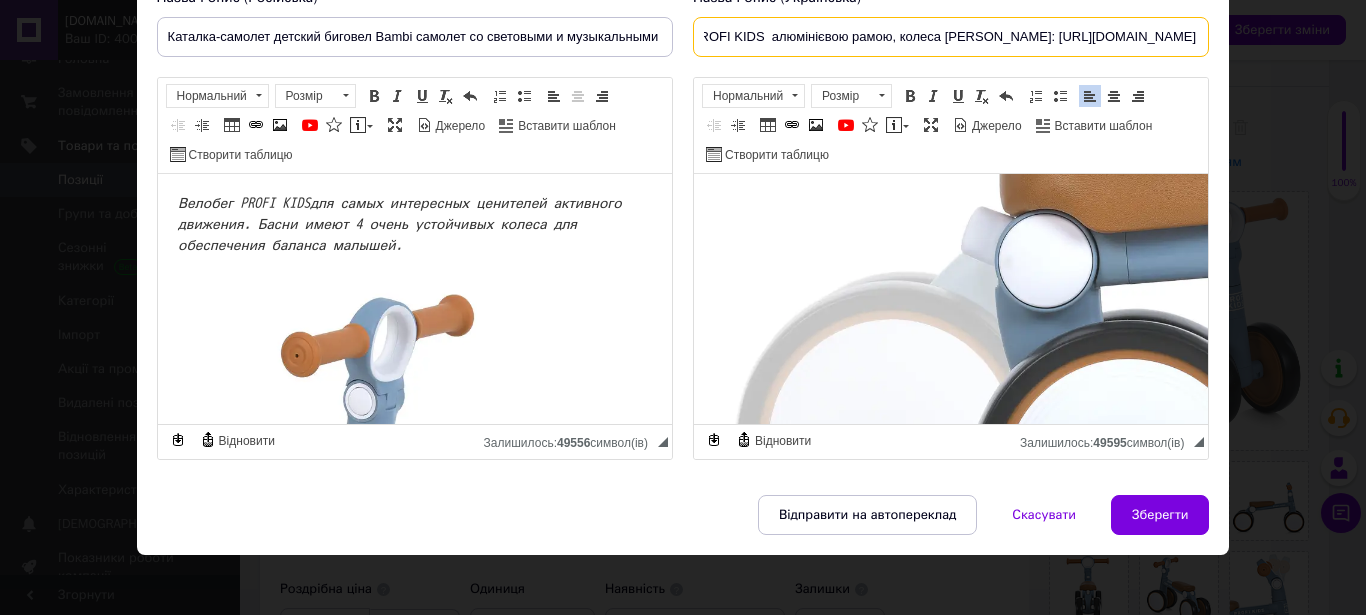 drag, startPoint x: 822, startPoint y: 33, endPoint x: 1365, endPoint y: 61, distance: 543.72144 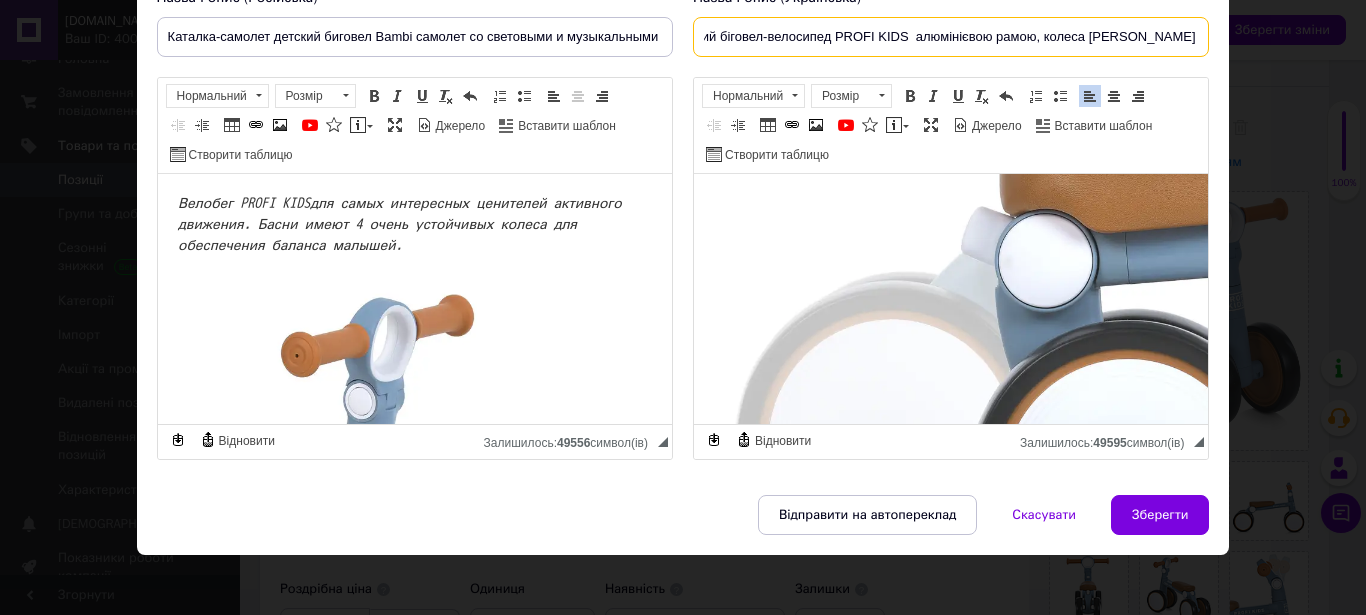 scroll, scrollTop: 0, scrollLeft: 0, axis: both 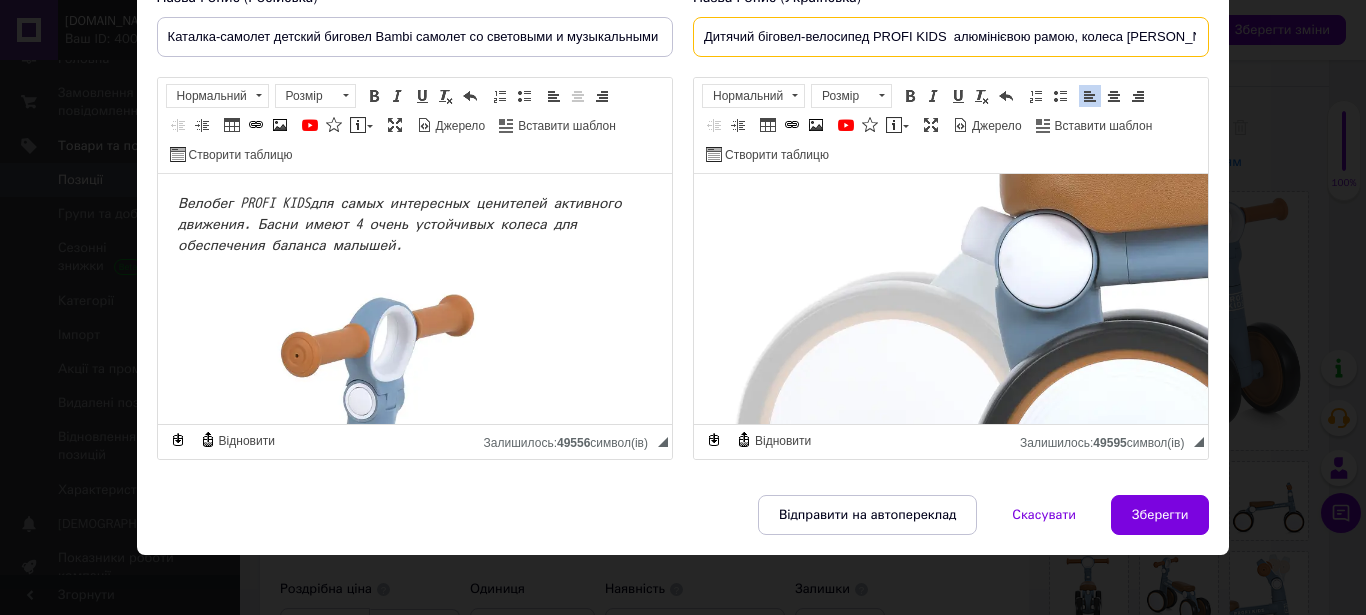 click on "Дитячий біговел-велосипед PROFI KIDS  алюмінієвою рамою, колеса [PERSON_NAME]" at bounding box center [951, 37] 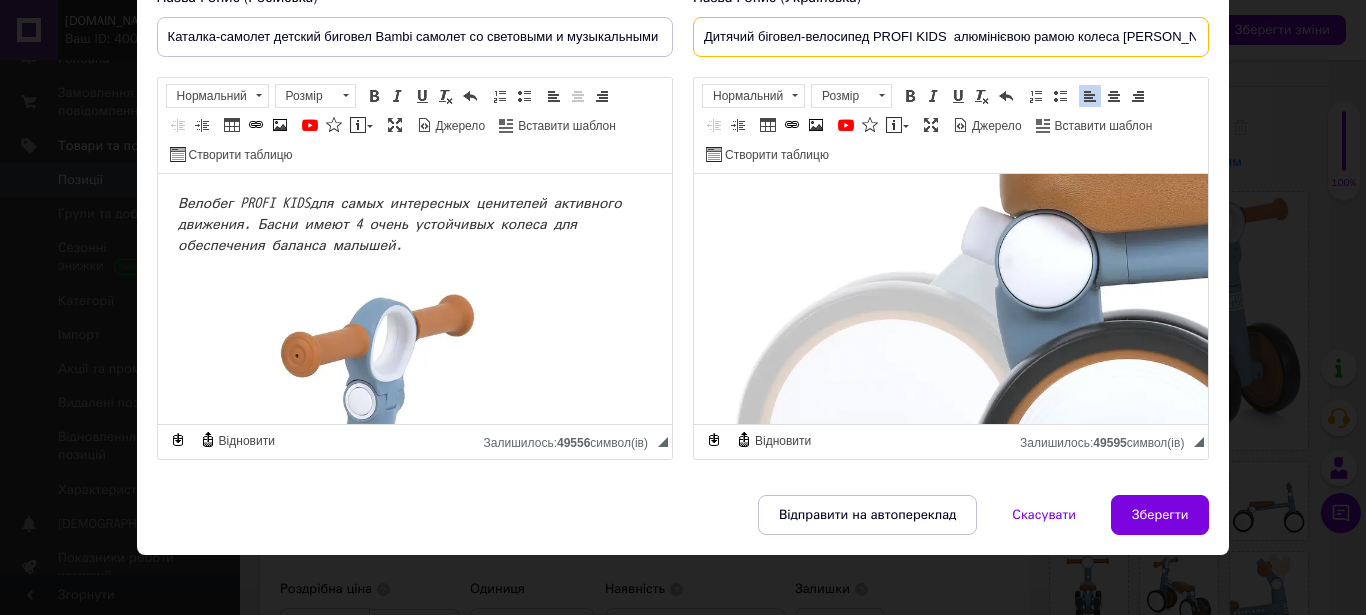 drag, startPoint x: 1133, startPoint y: 36, endPoint x: 514, endPoint y: 33, distance: 619.00726 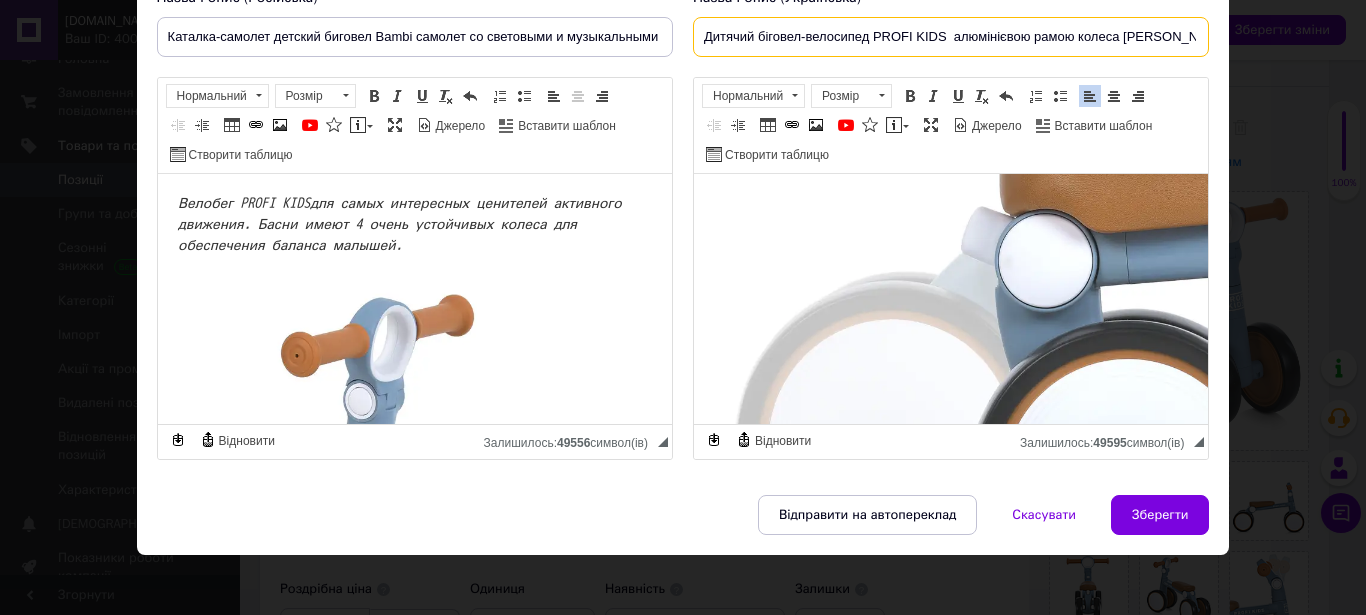 type on "Дитячий біговел-велосипед PROFI KIDS  алюмінієвою рамою колеса [PERSON_NAME]" 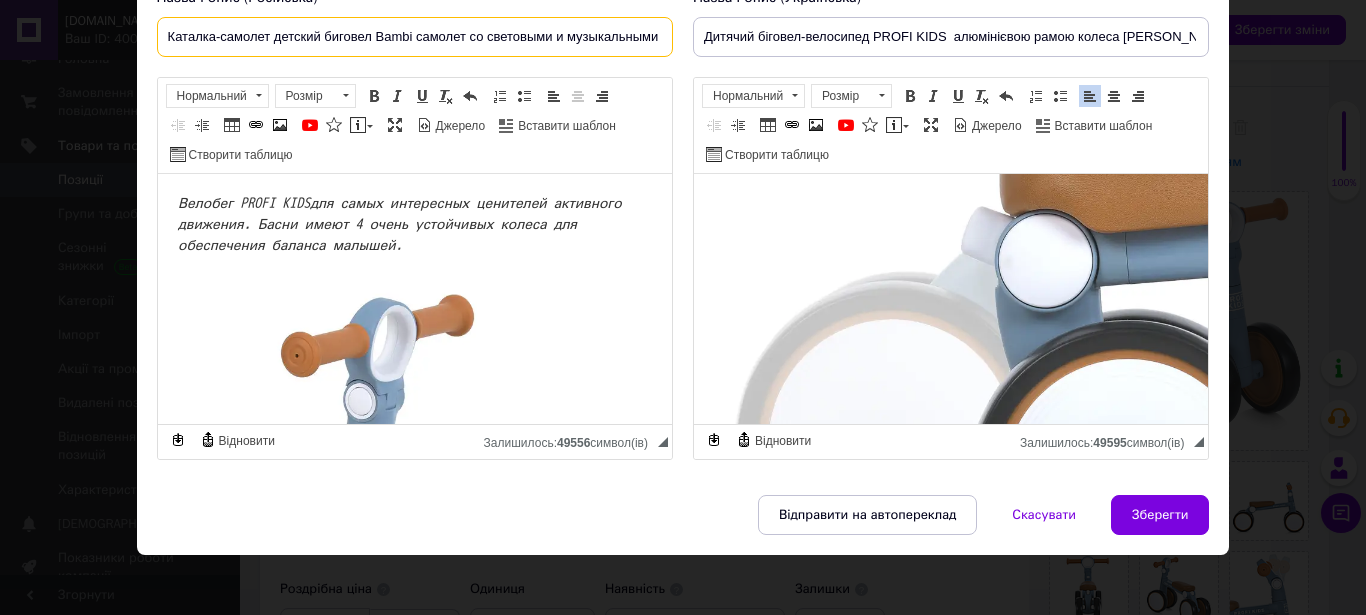 scroll, scrollTop: 0, scrollLeft: 72, axis: horizontal 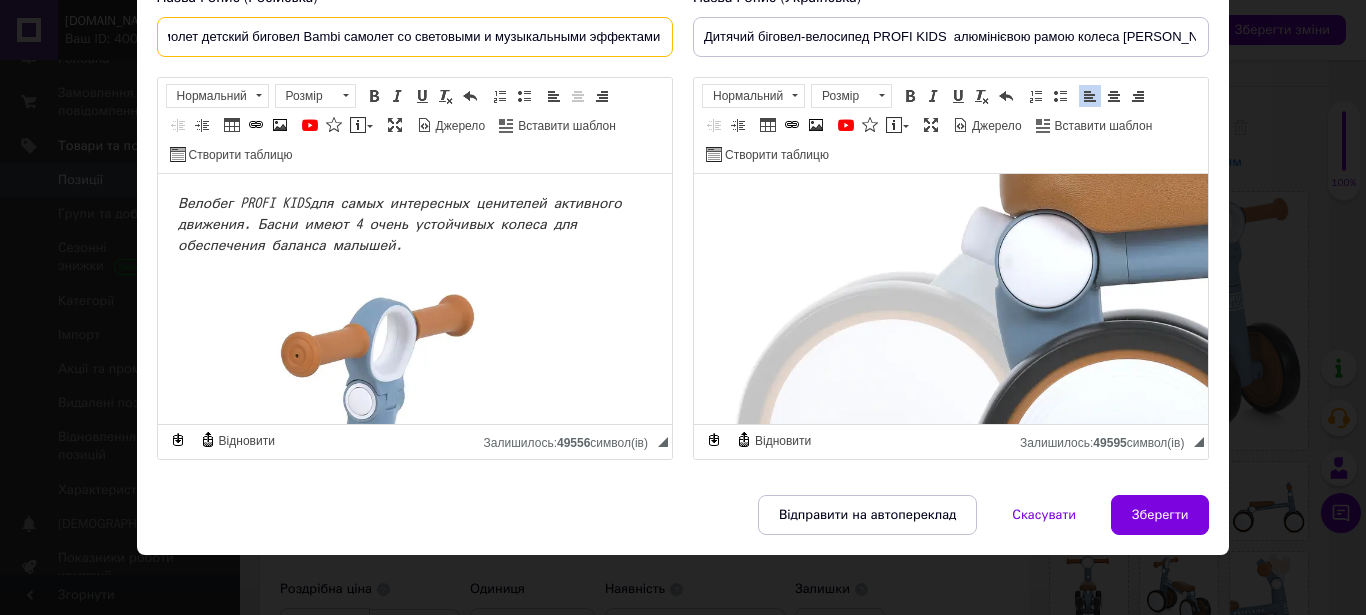 drag, startPoint x: 159, startPoint y: 36, endPoint x: 787, endPoint y: 54, distance: 628.25793 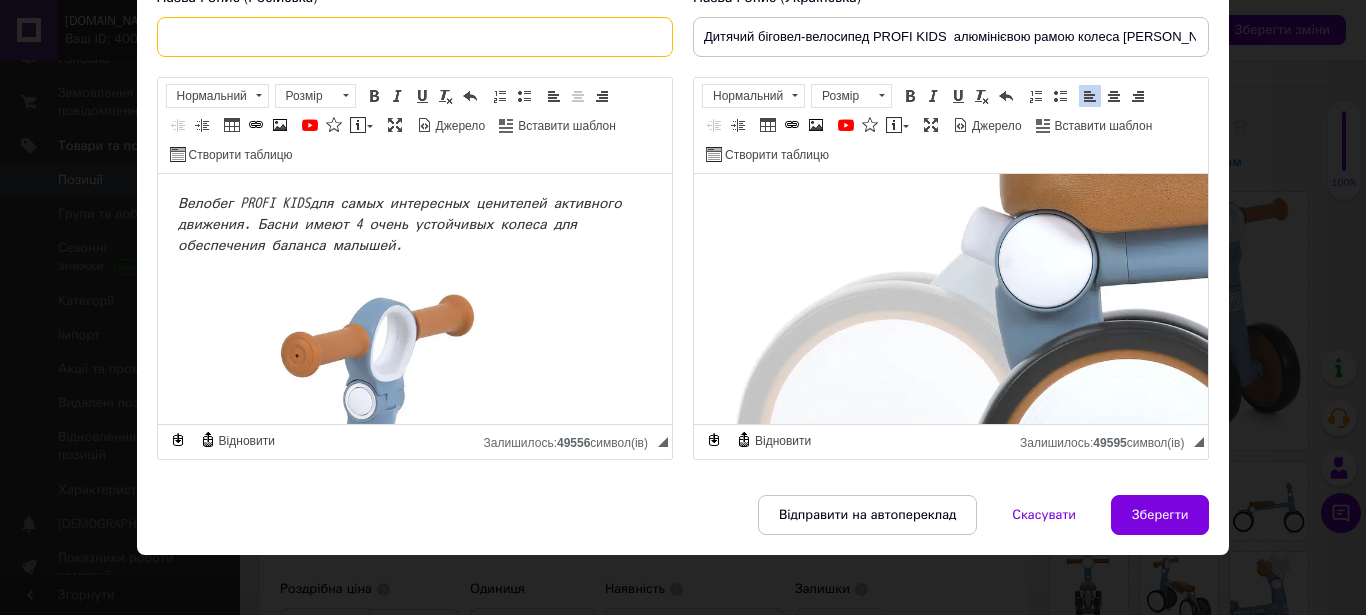 scroll, scrollTop: 0, scrollLeft: 0, axis: both 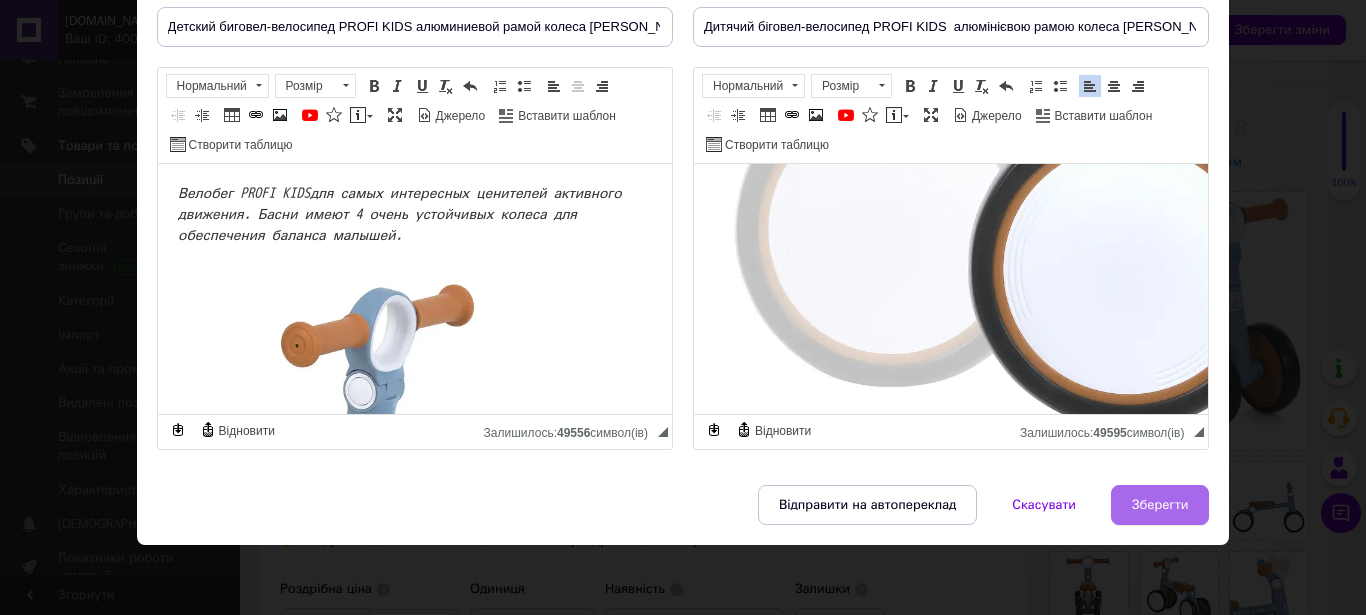 click on "Зберегти" at bounding box center [1160, 505] 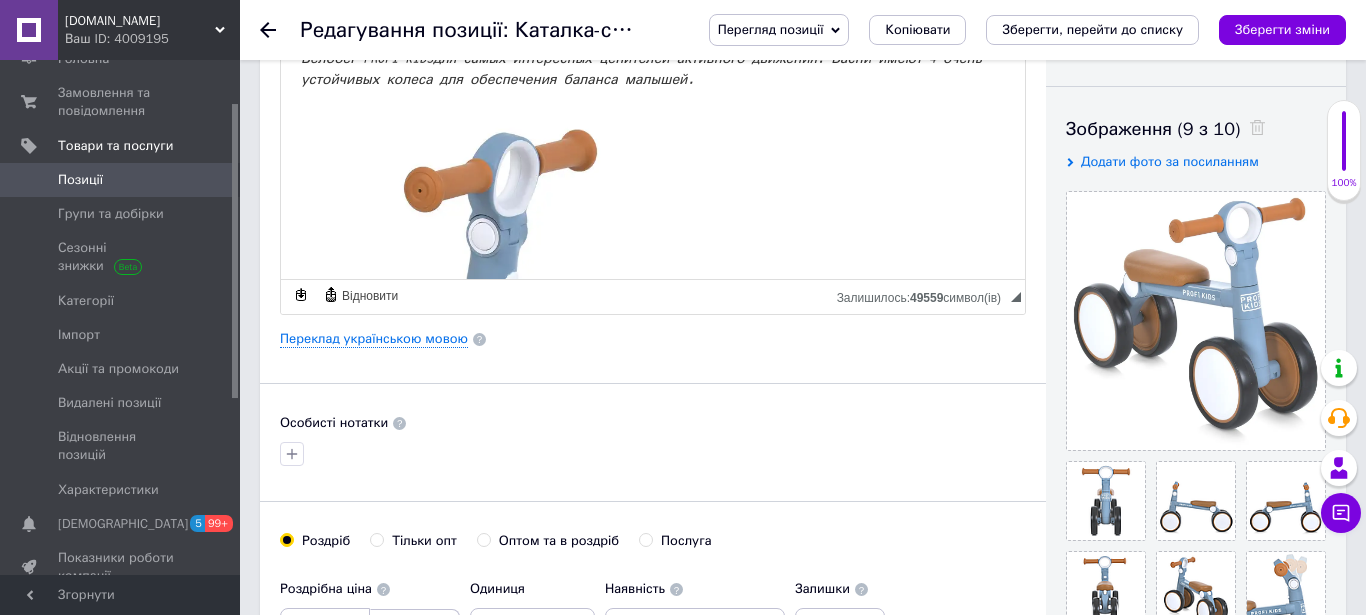 type on "Детский биговел-велосипед PROFI KIDS алюминиевой рамой колеса [PERSON_NAME]" 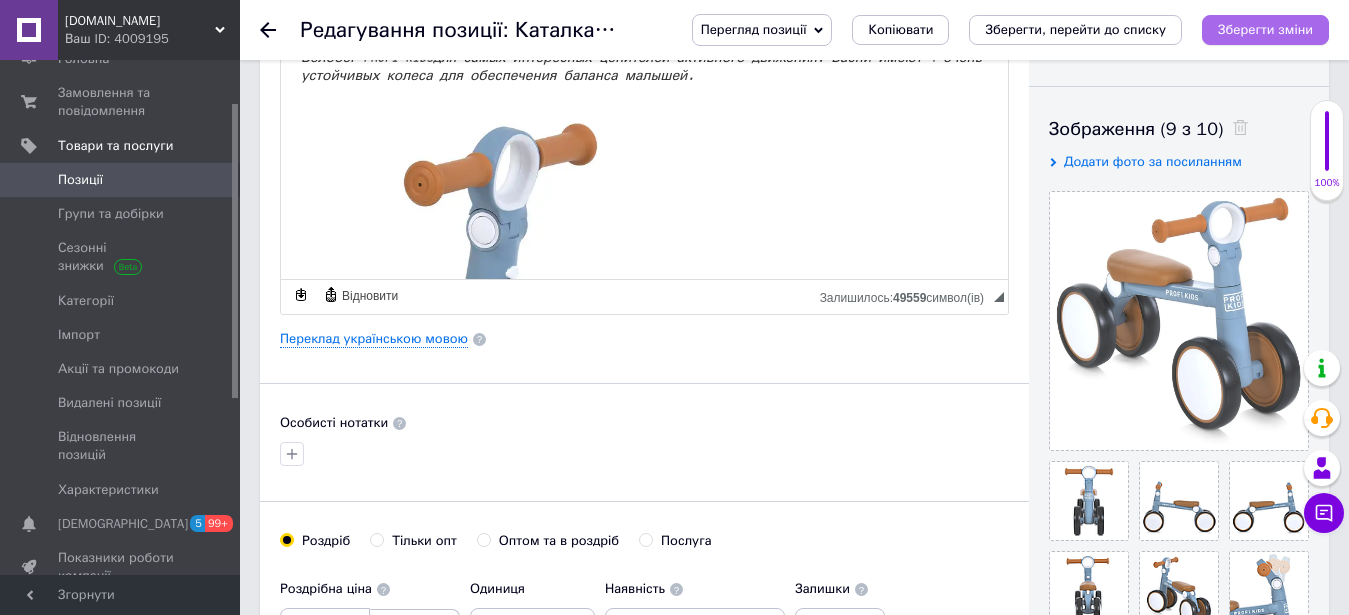 click on "Зберегти зміни" at bounding box center [1265, 29] 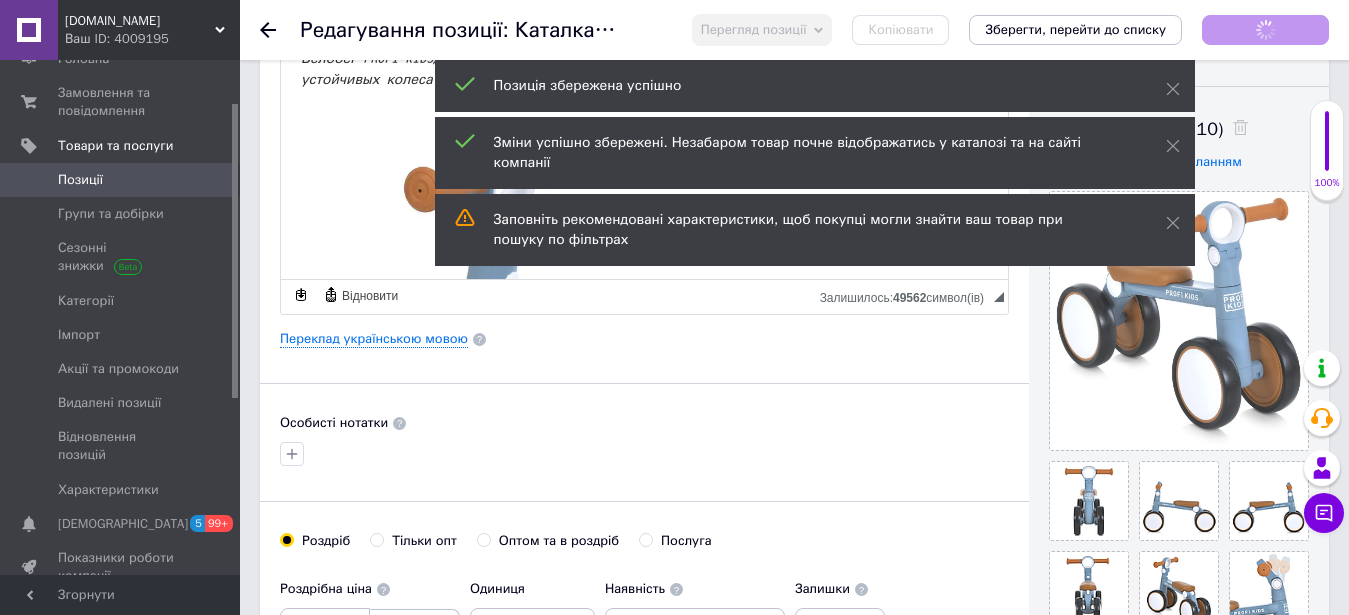 scroll, scrollTop: 510, scrollLeft: 0, axis: vertical 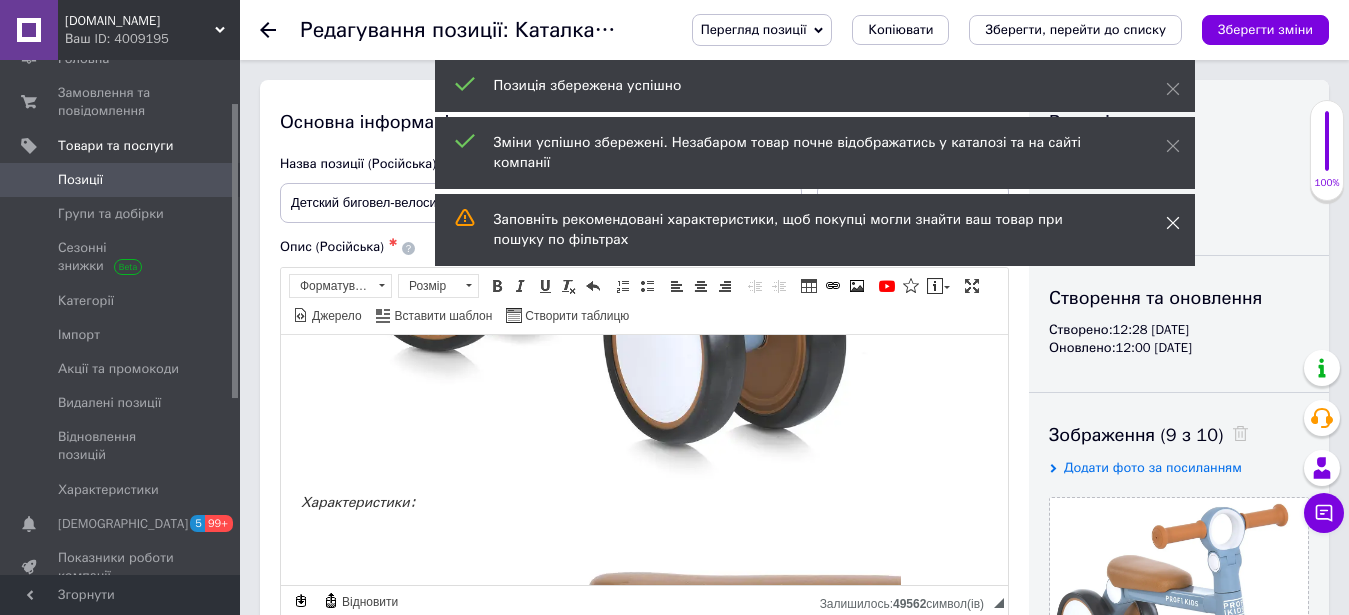 click 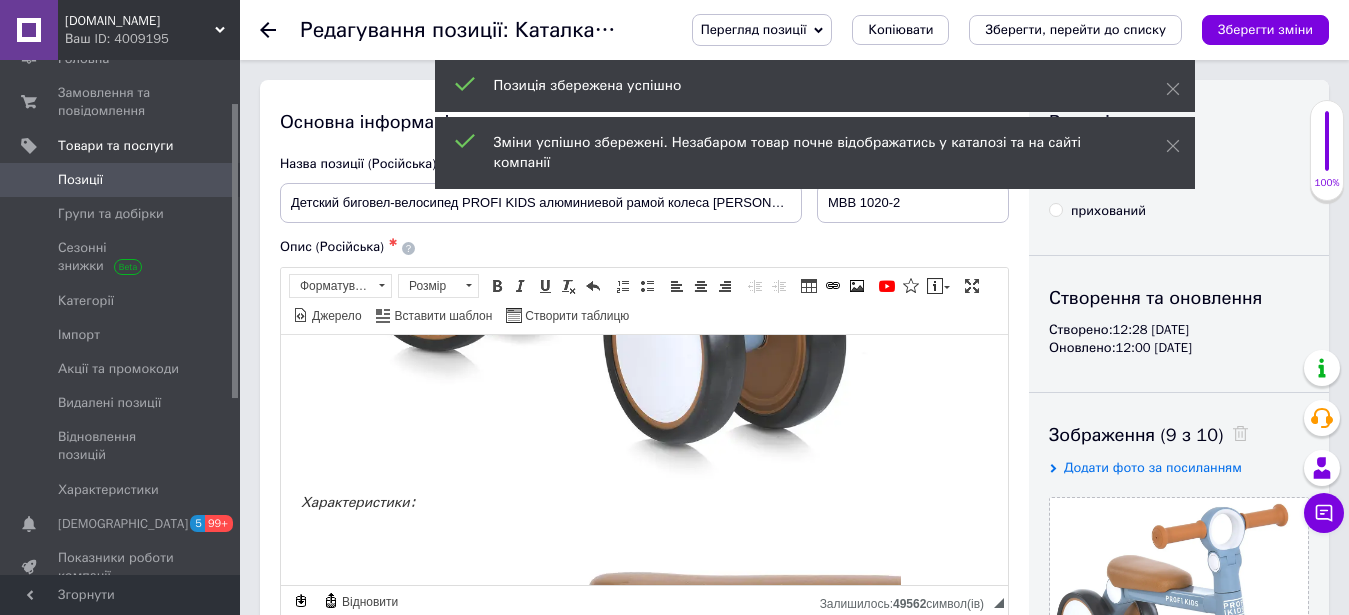 click 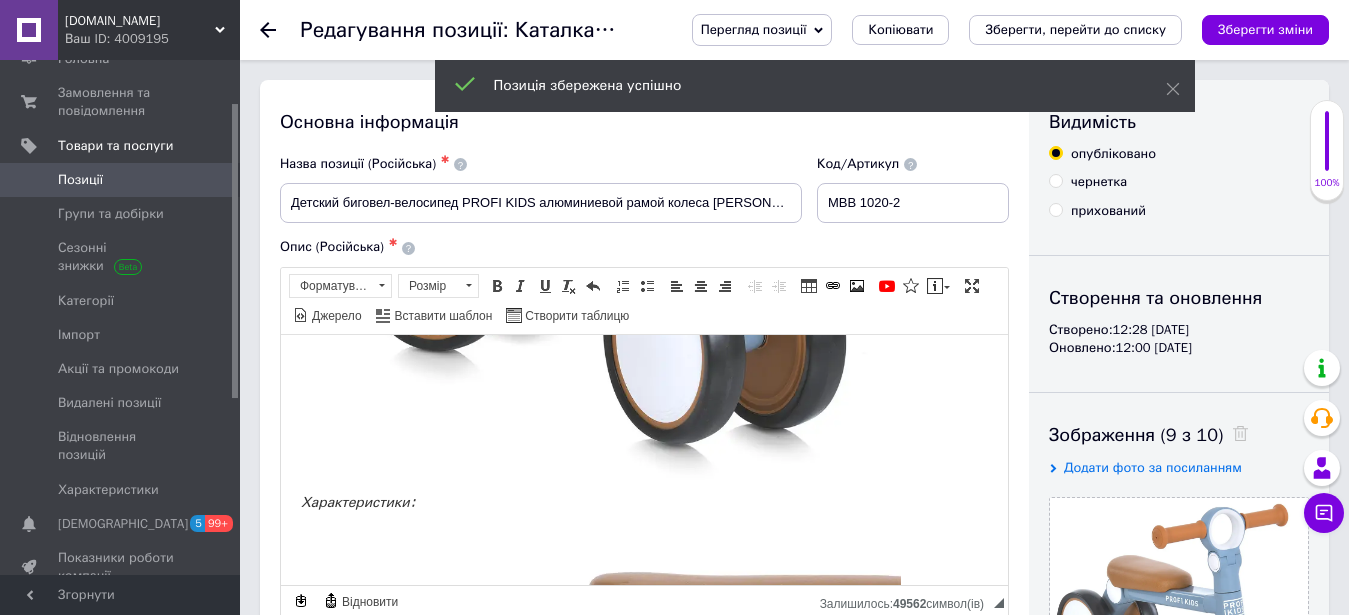 click on "Позиція збережена успішно" at bounding box center (815, 86) 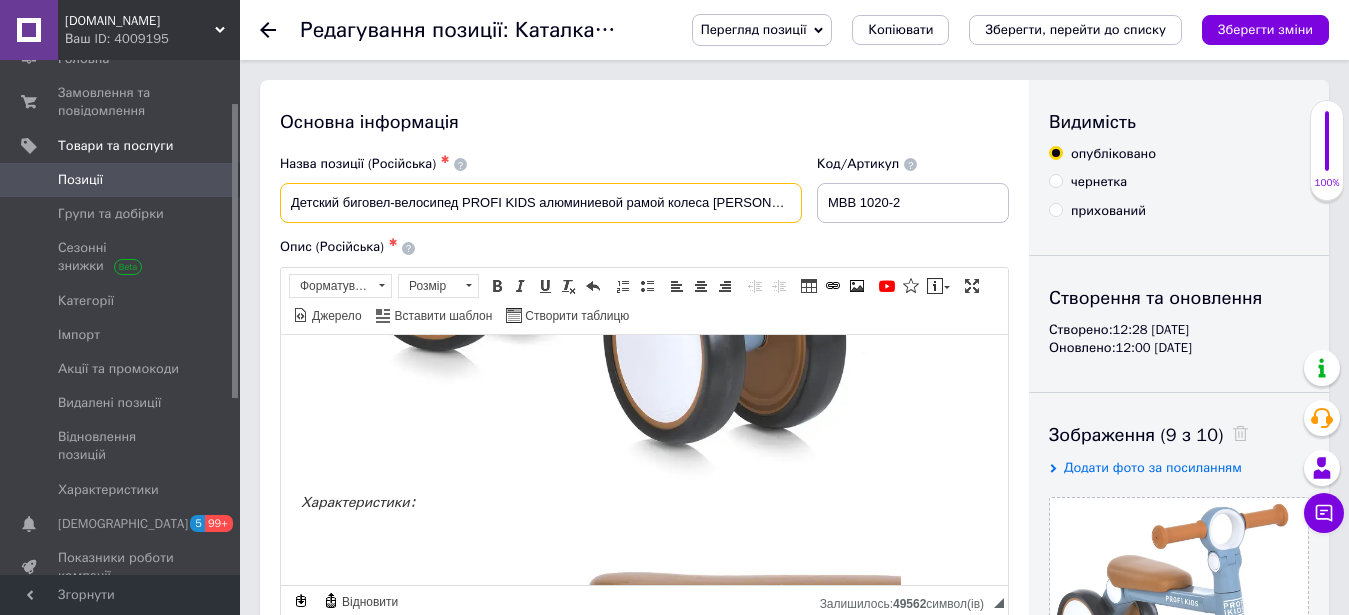 drag, startPoint x: 714, startPoint y: 201, endPoint x: 738, endPoint y: 203, distance: 24.083189 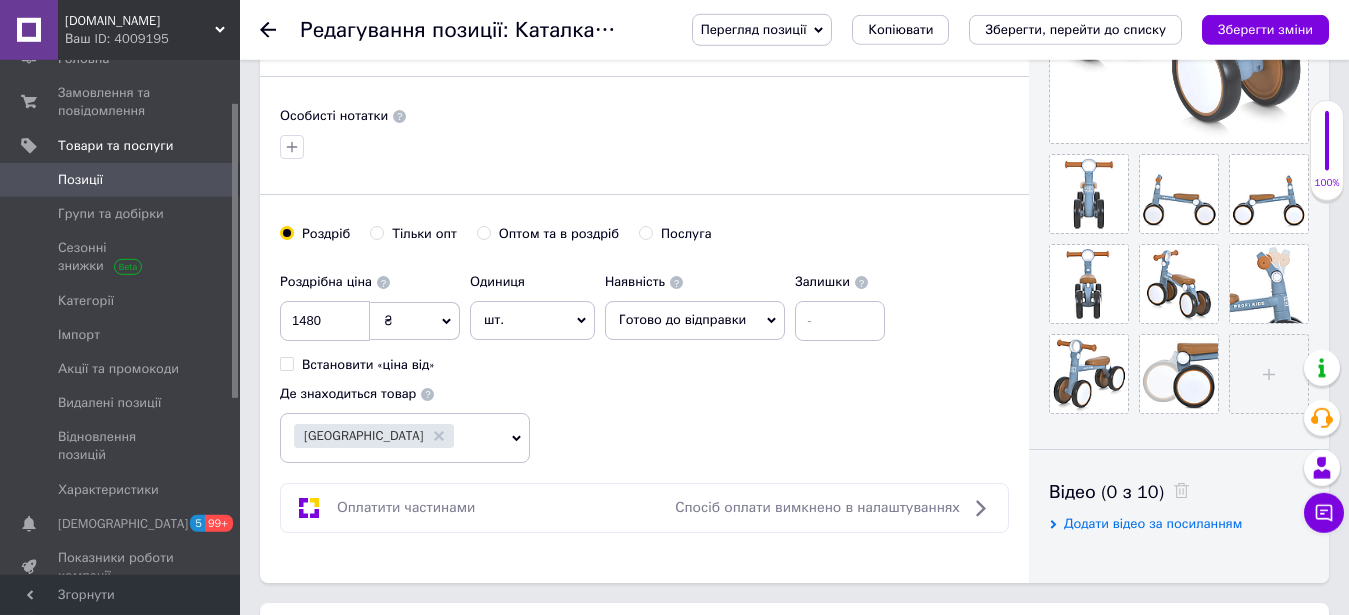 scroll, scrollTop: 1224, scrollLeft: 0, axis: vertical 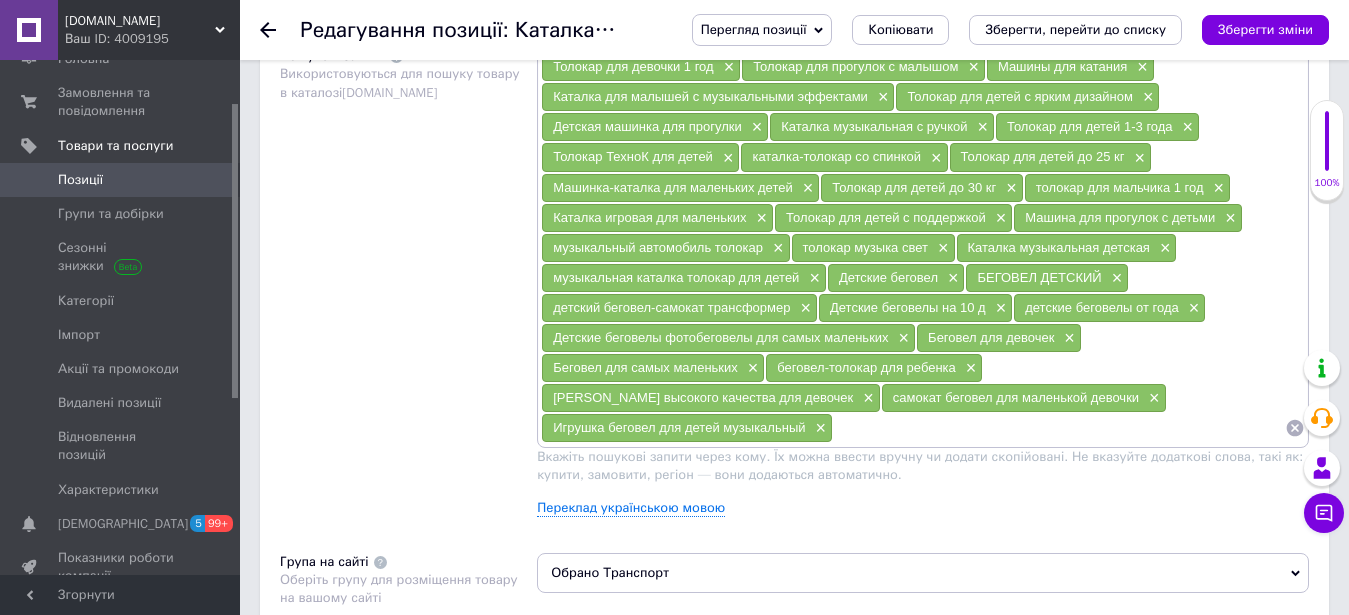 click at bounding box center [1059, 428] 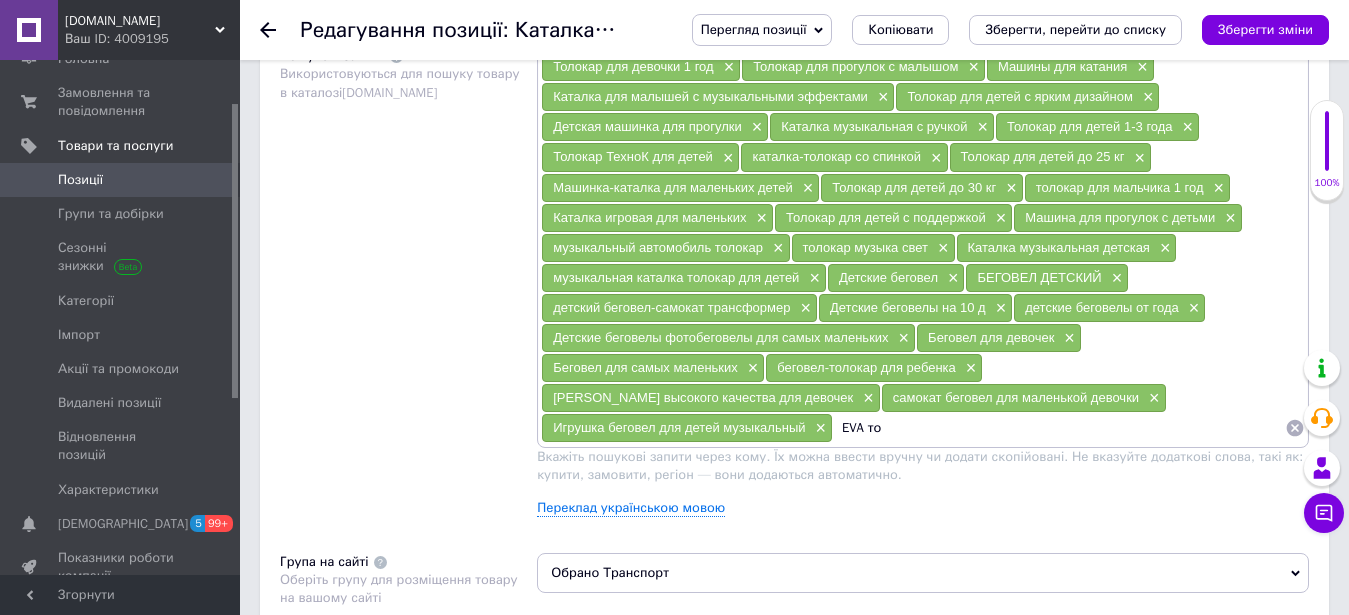 type on "EVA тол" 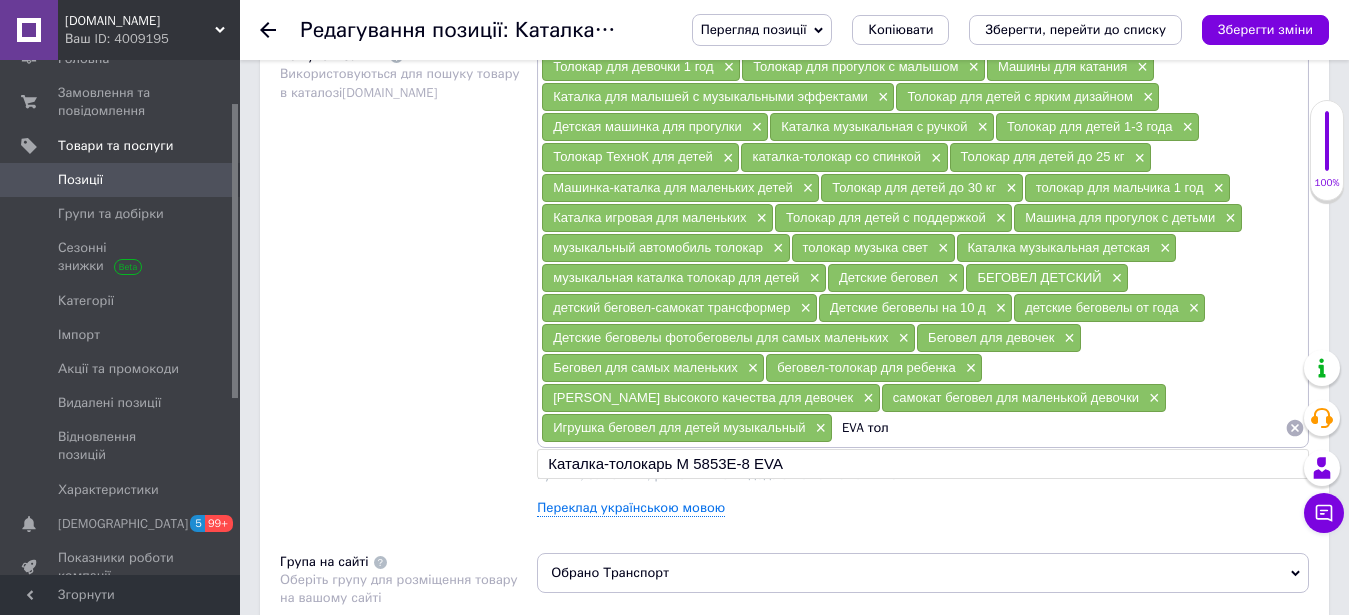 drag, startPoint x: 609, startPoint y: 426, endPoint x: 511, endPoint y: 426, distance: 98 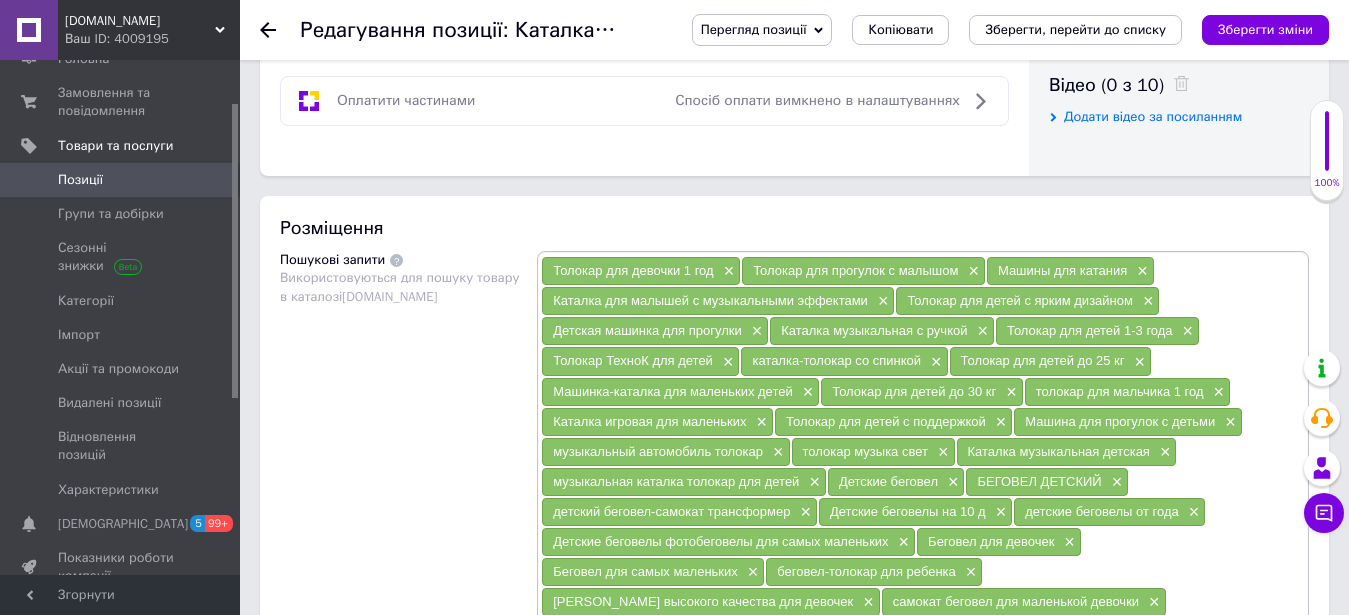 scroll, scrollTop: 1326, scrollLeft: 0, axis: vertical 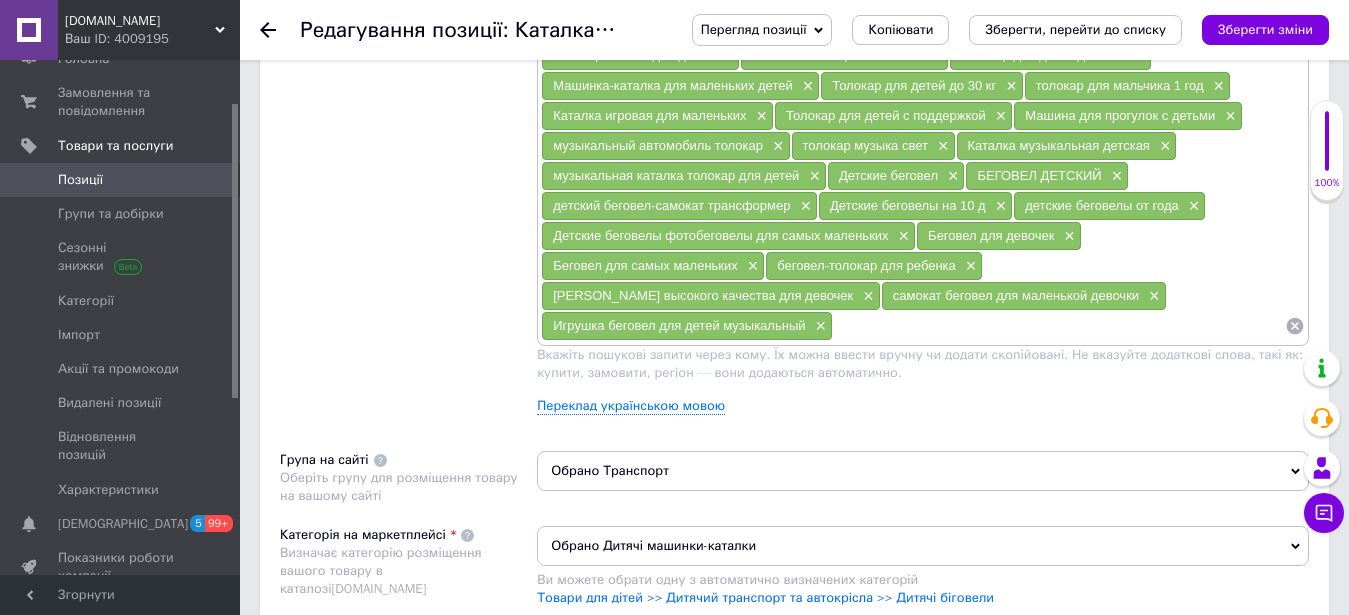 click at bounding box center (1059, 326) 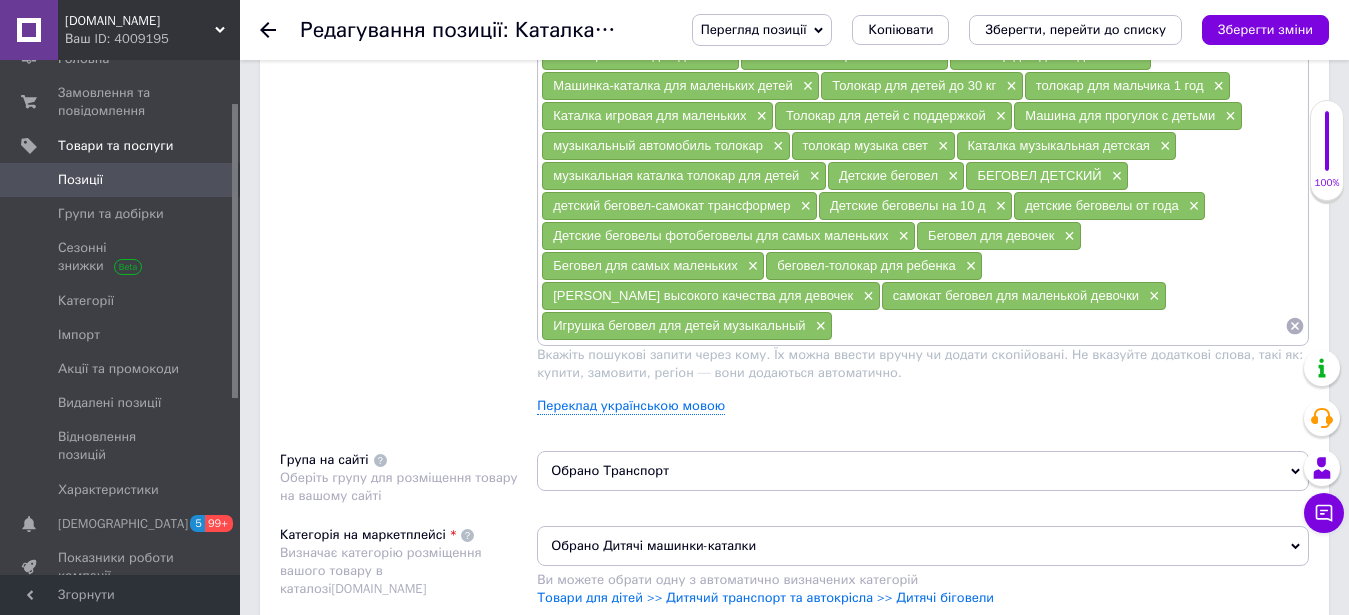 paste on "беговел Bambi" 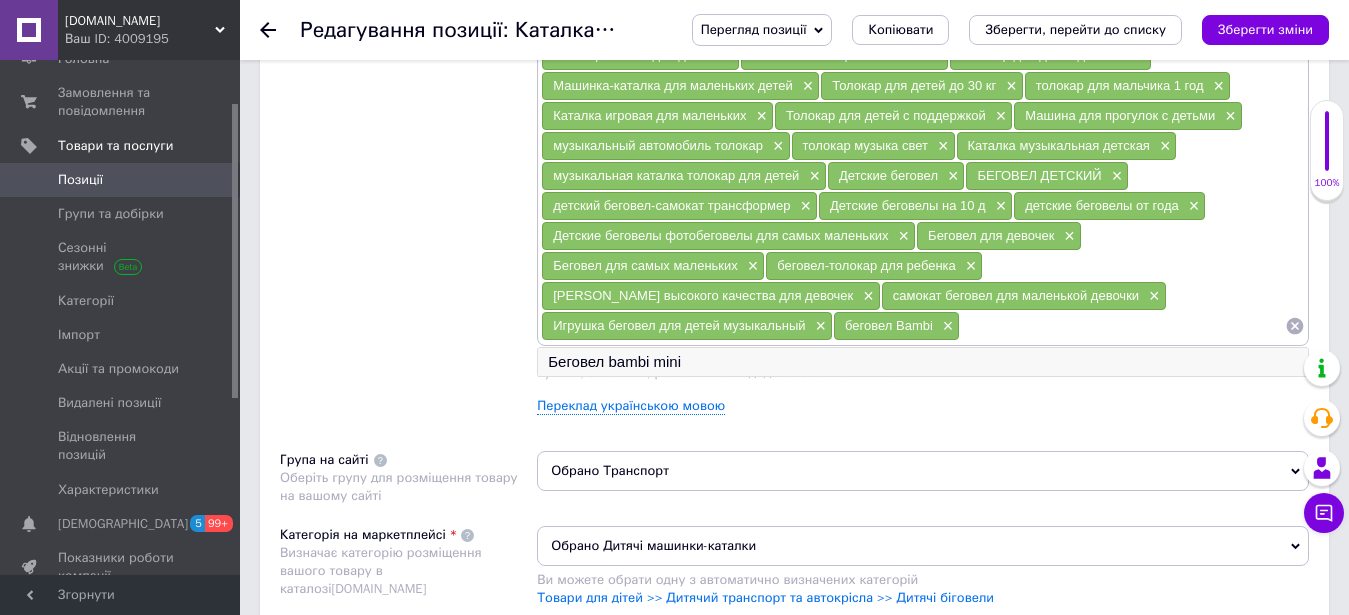 click on "Беговел bambi mini" at bounding box center [923, 362] 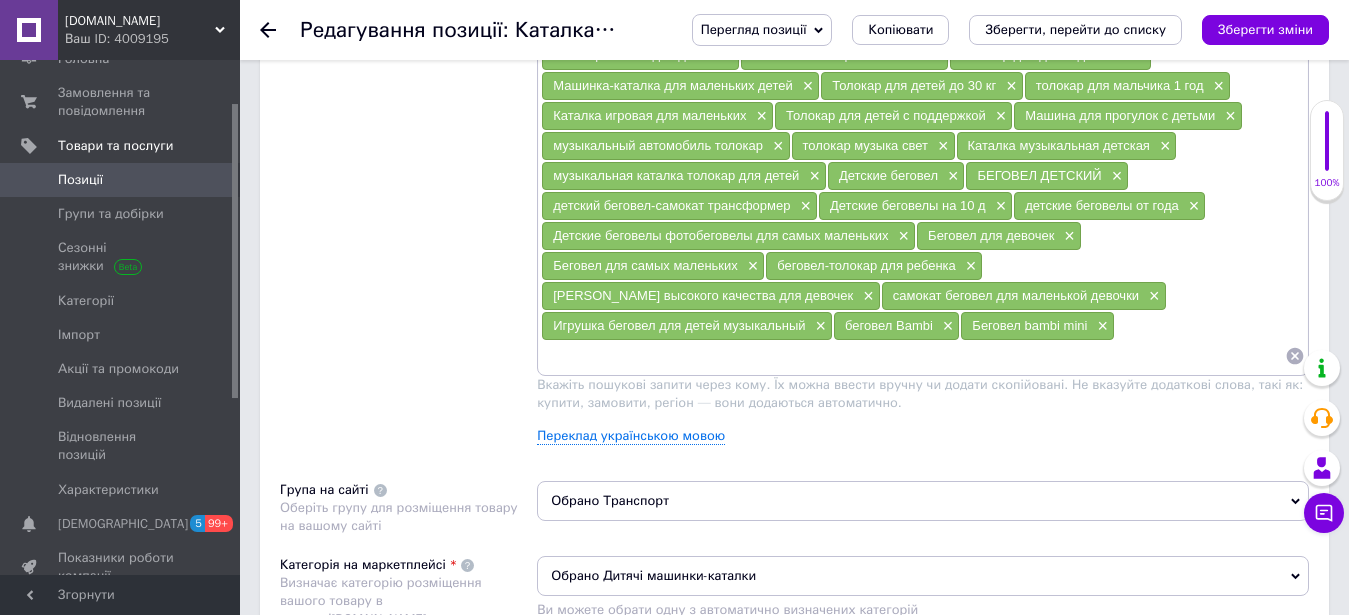 scroll, scrollTop: 918, scrollLeft: 0, axis: vertical 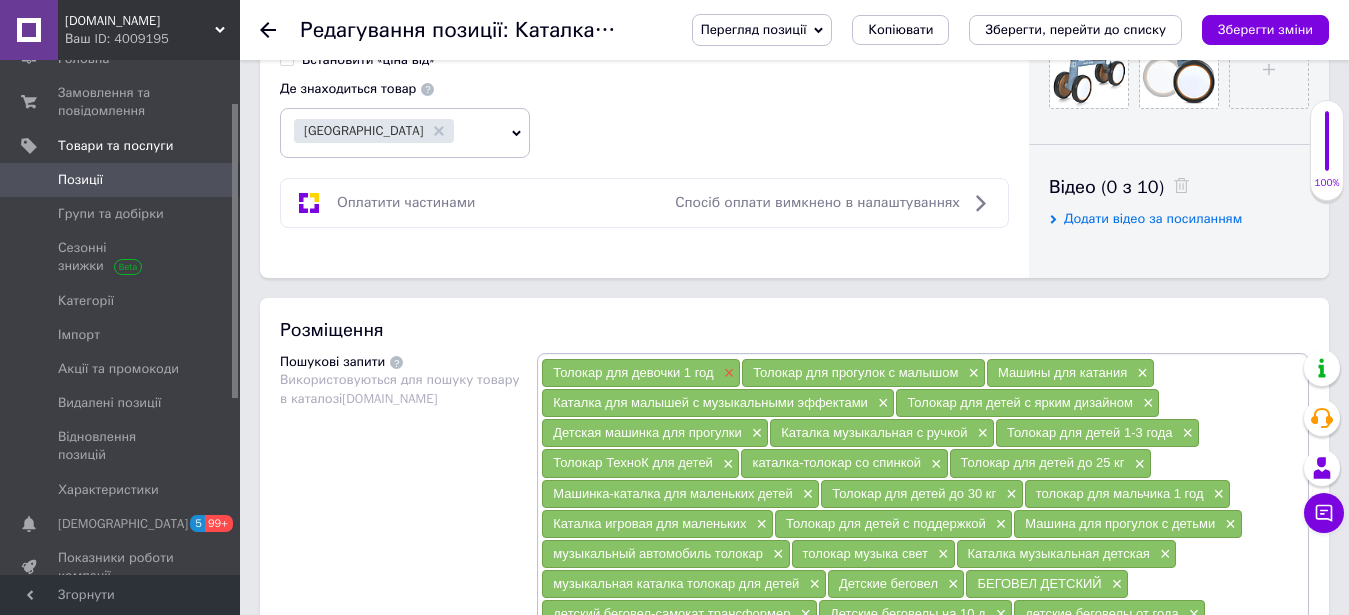 click on "×" at bounding box center (727, 373) 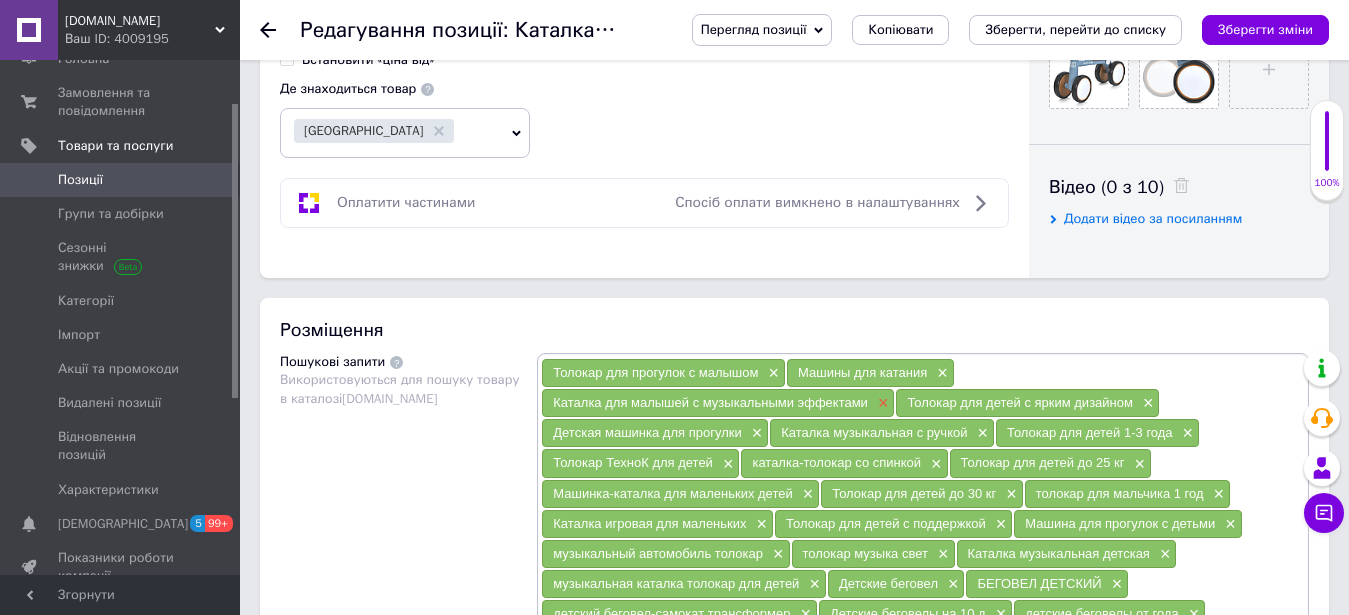 click on "×" at bounding box center [881, 403] 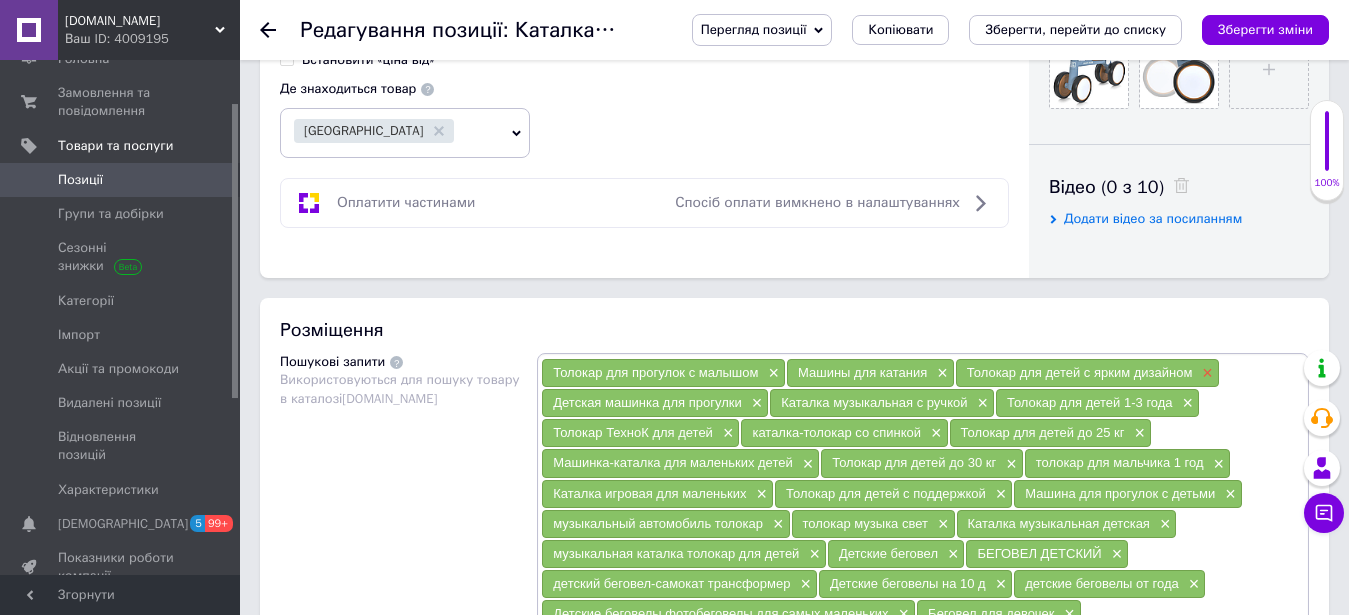 click on "×" at bounding box center [1205, 373] 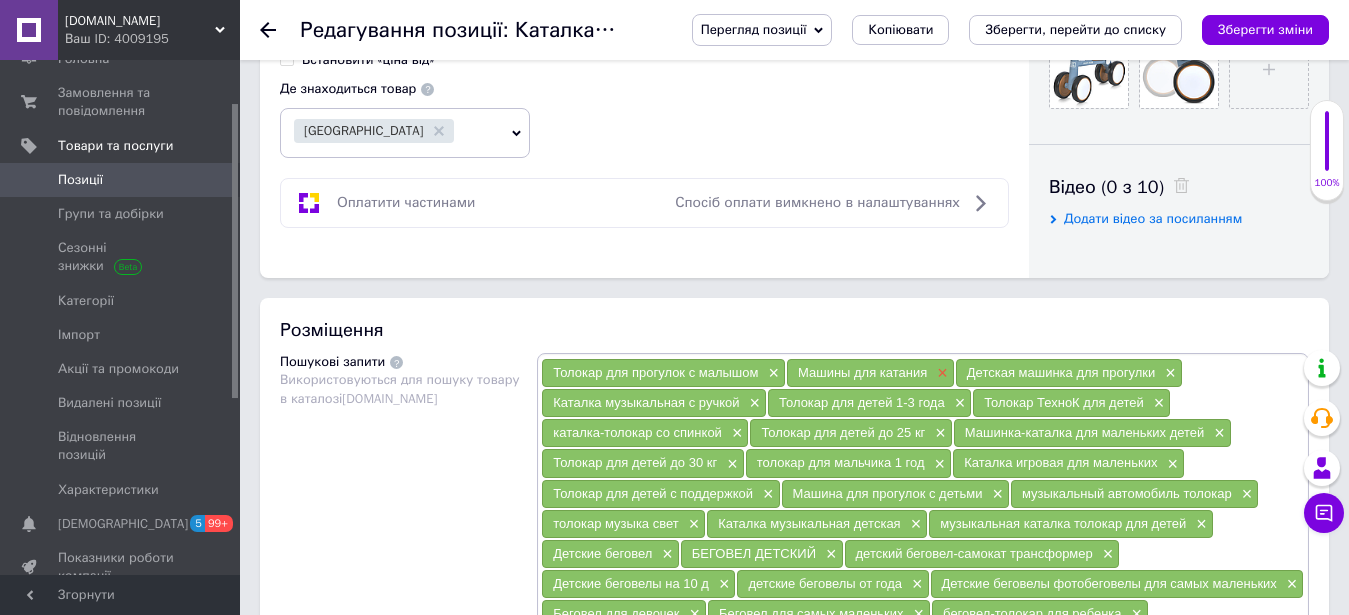 click on "×" at bounding box center [940, 373] 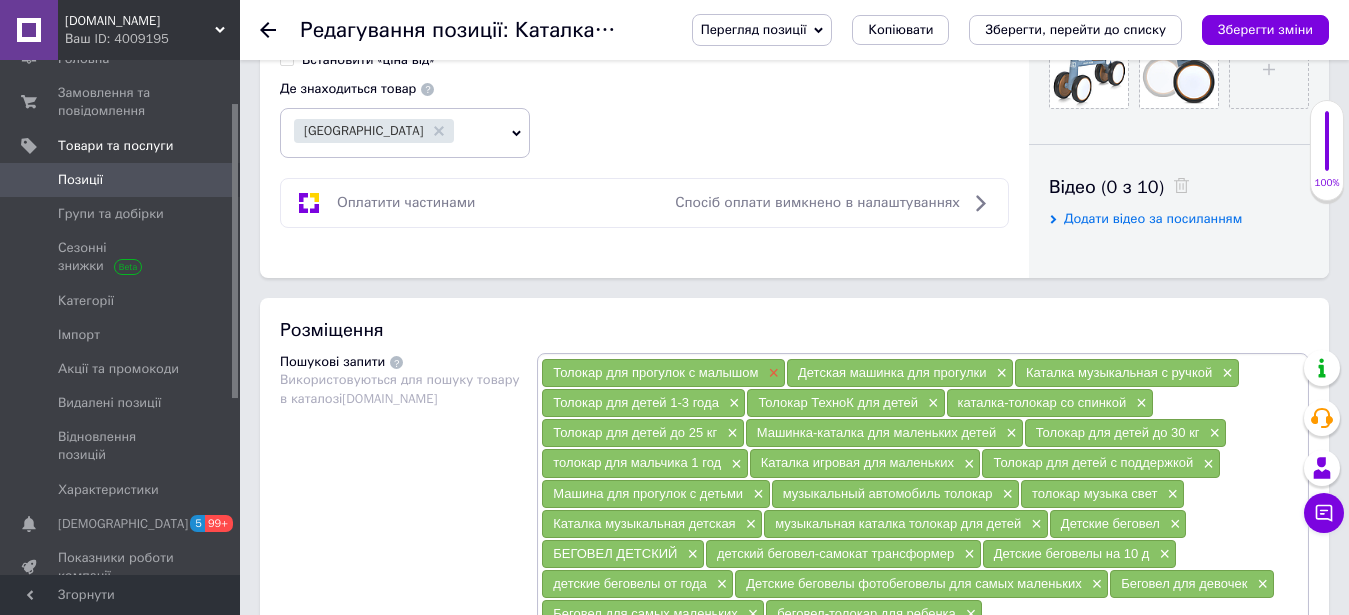 click on "×" at bounding box center [771, 373] 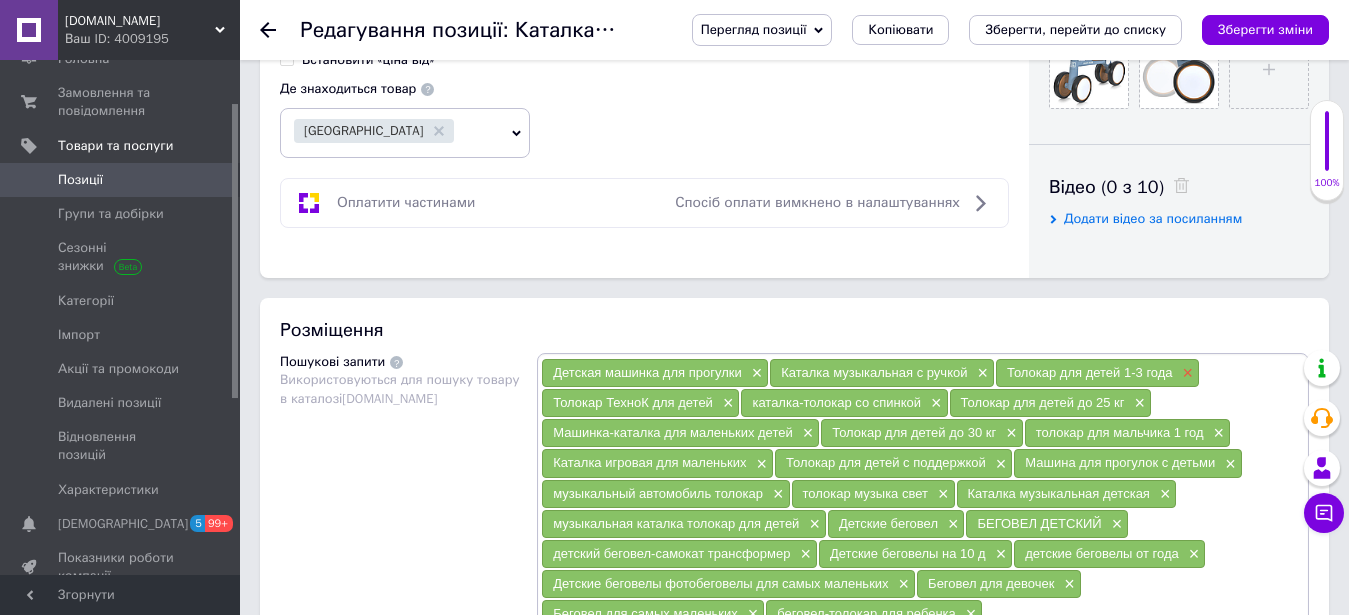 click on "×" at bounding box center [1186, 373] 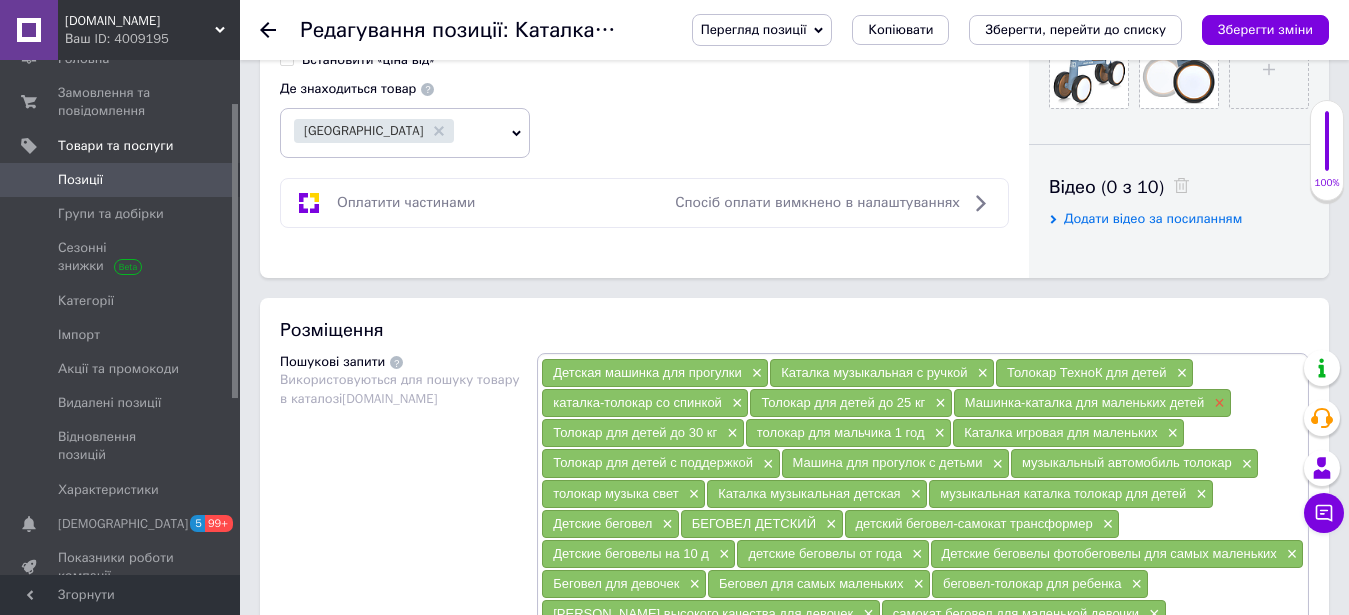 click on "×" at bounding box center (1217, 403) 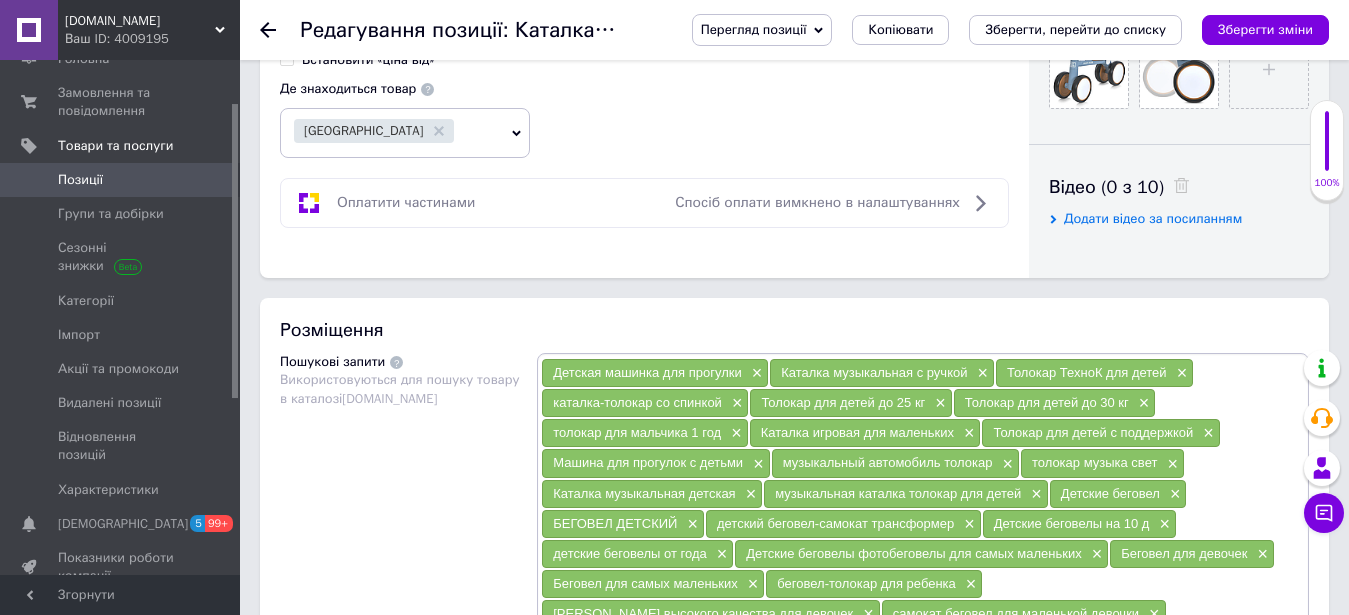 scroll, scrollTop: 1326, scrollLeft: 0, axis: vertical 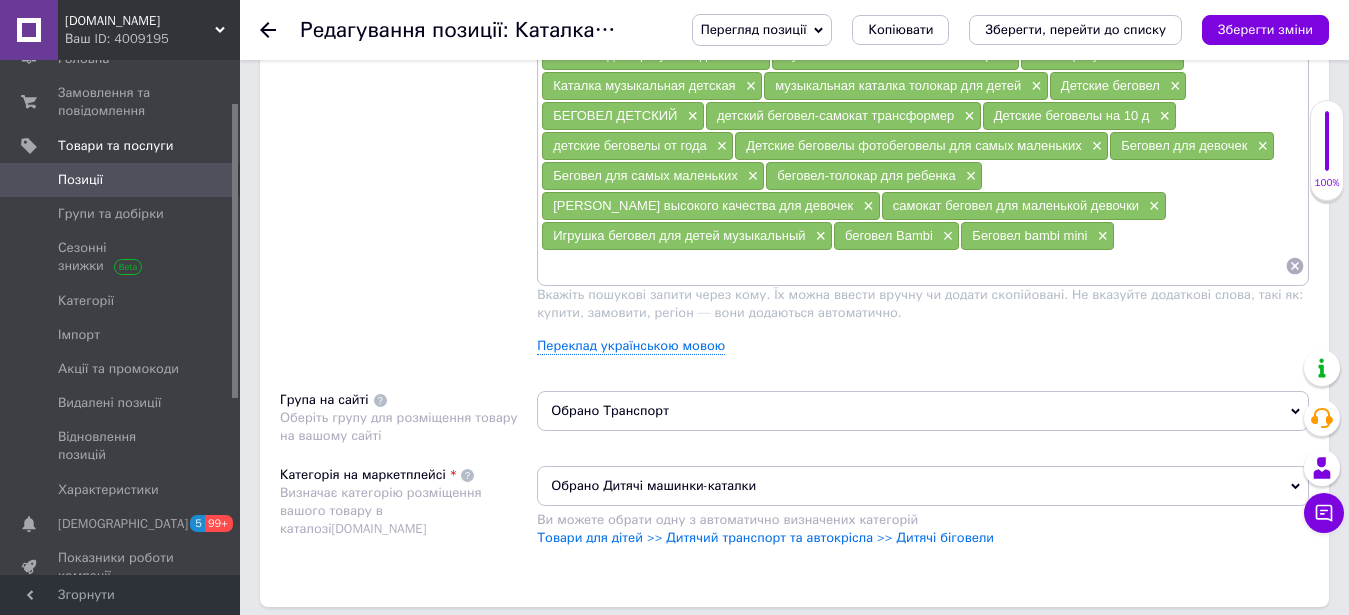 click at bounding box center [913, 266] 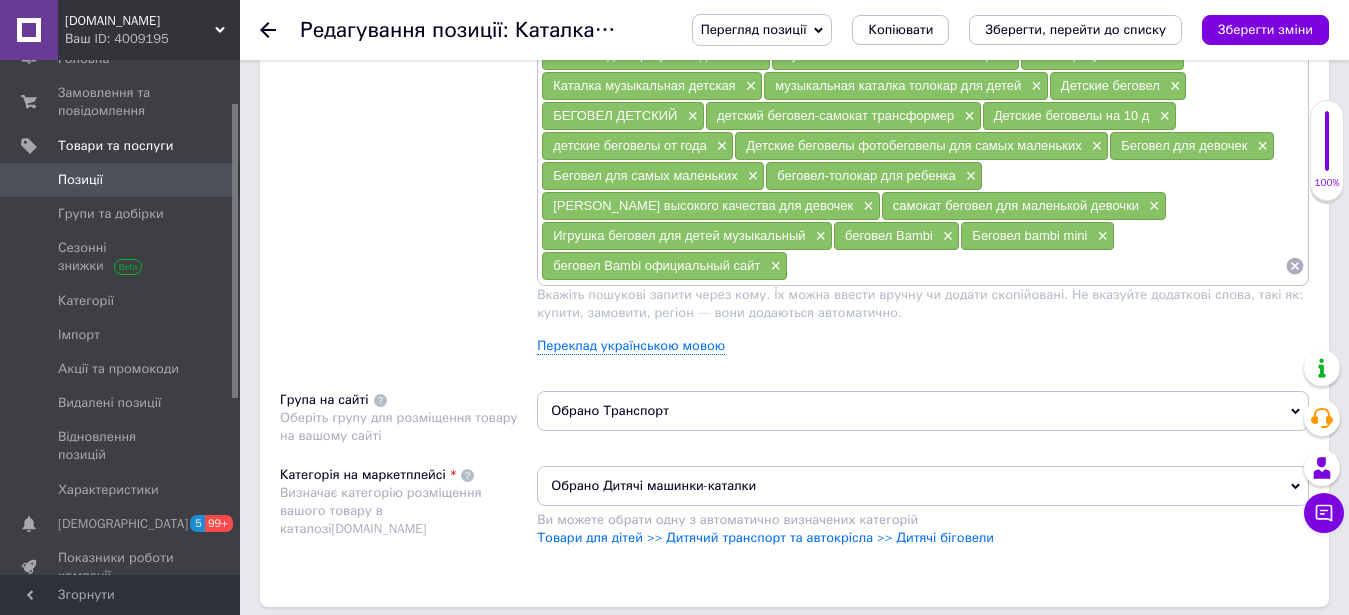 paste on "беговел Bambi интернет магазин" 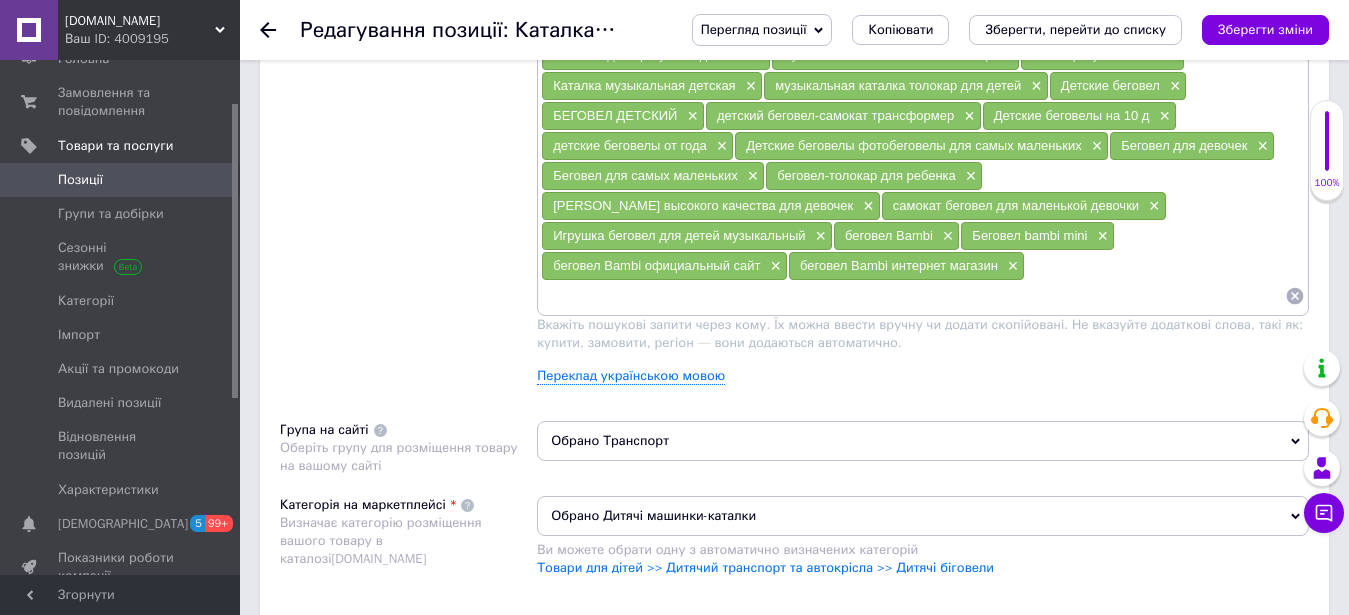 paste on "детский беговел Bambi" 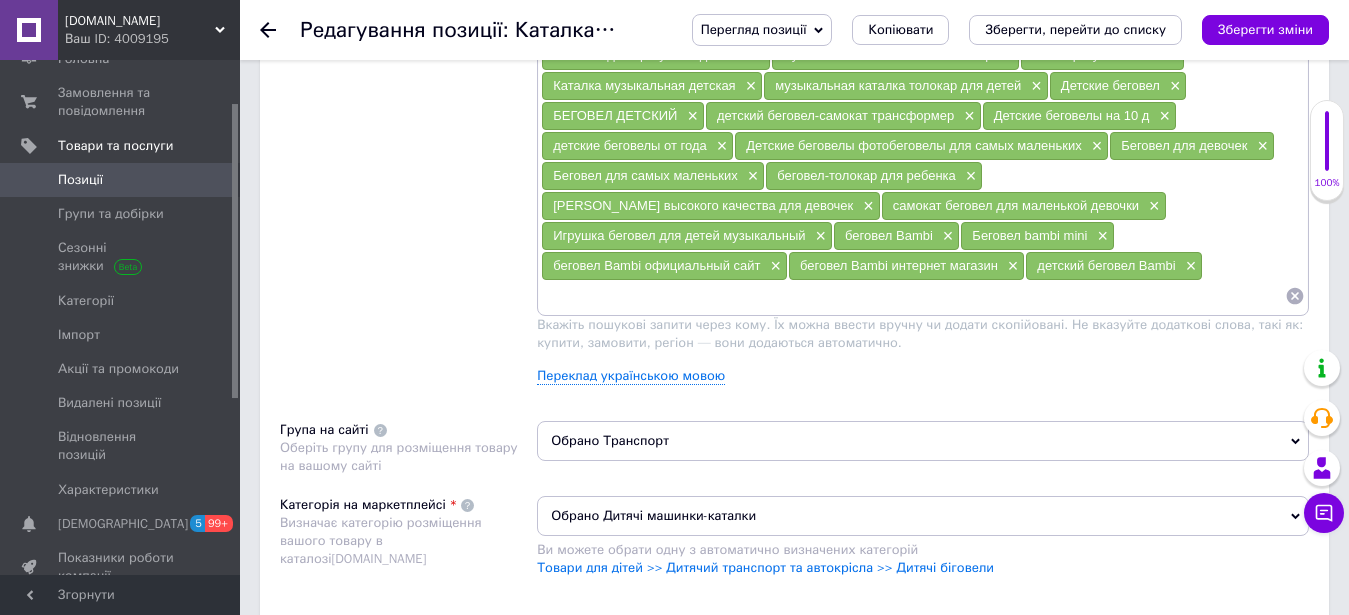 paste on "беговел Bambi для детей" 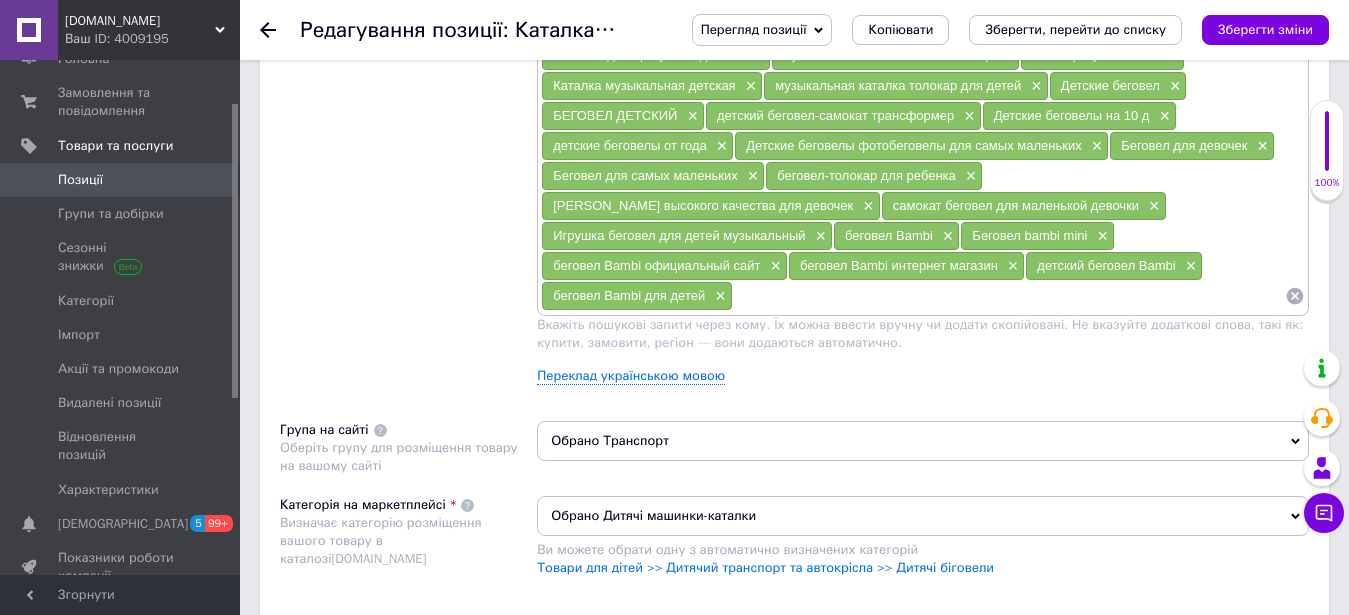 paste on "беговел Bambi от 1 года" 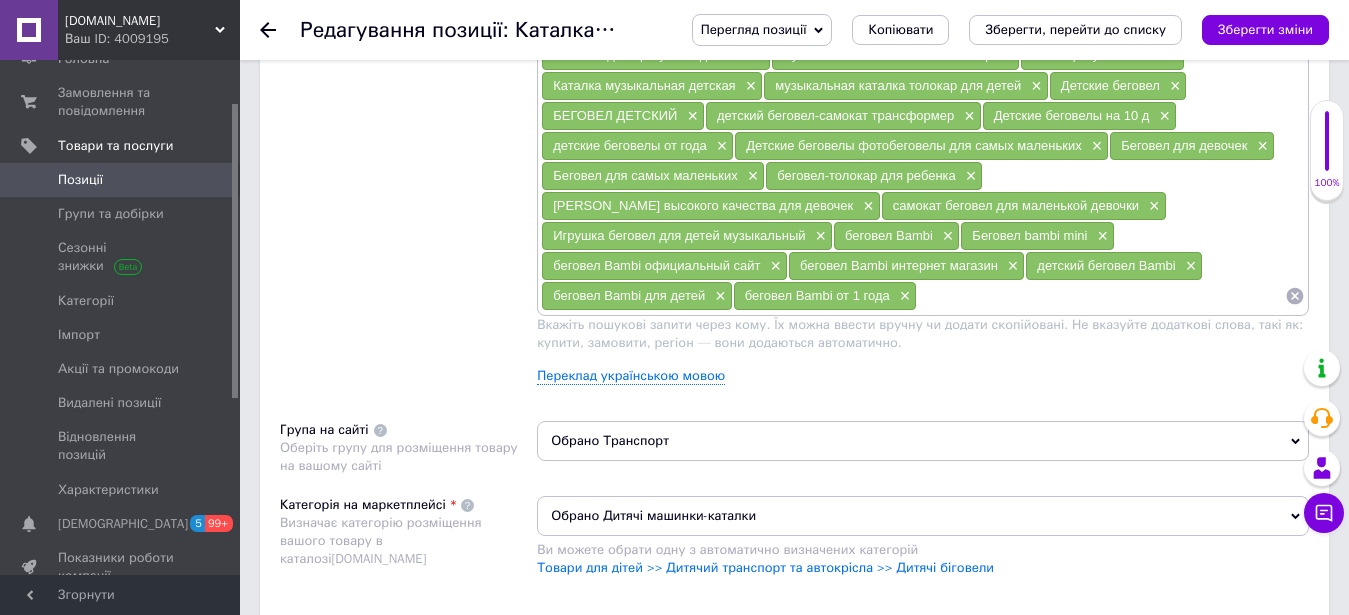 paste on "беговел Bambi от 2 лет" 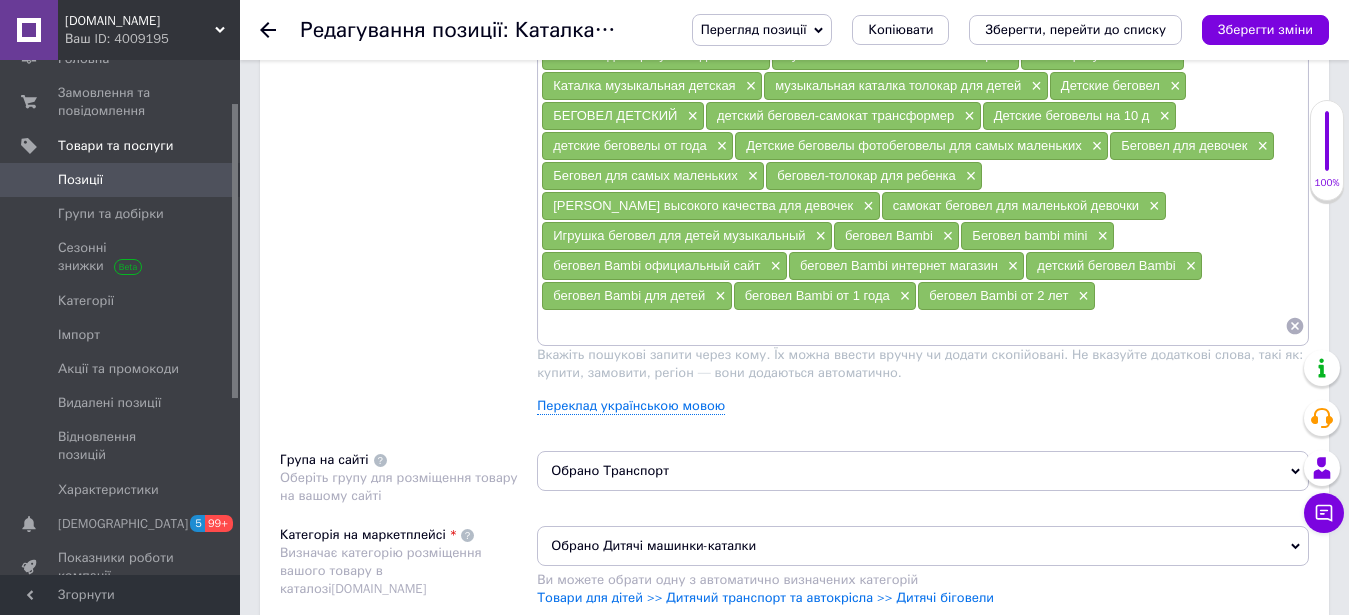 paste on "беговел Bambi от 3 лет" 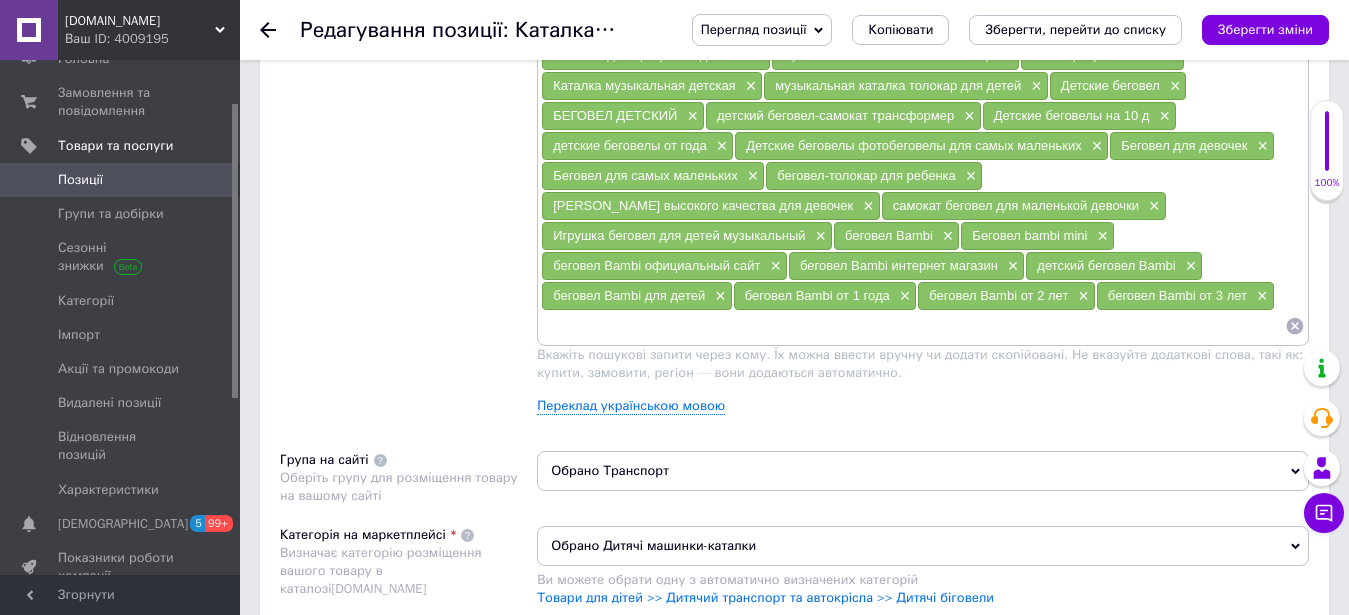 paste on "беговел Bambi металлический" 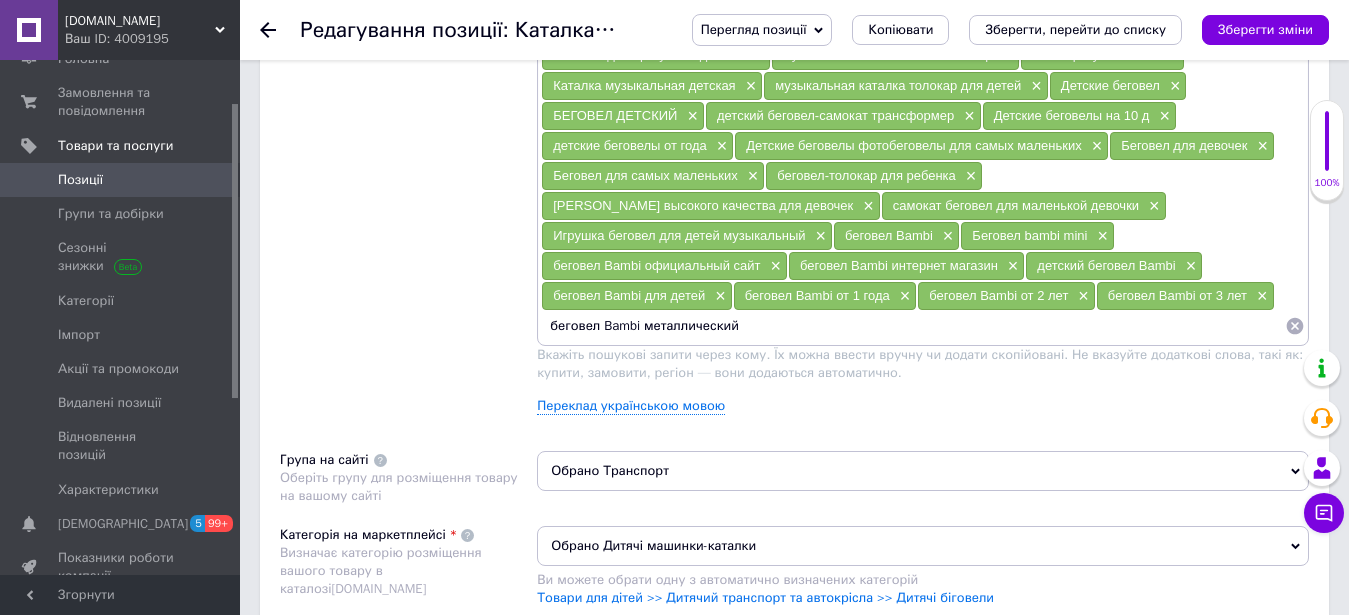 type 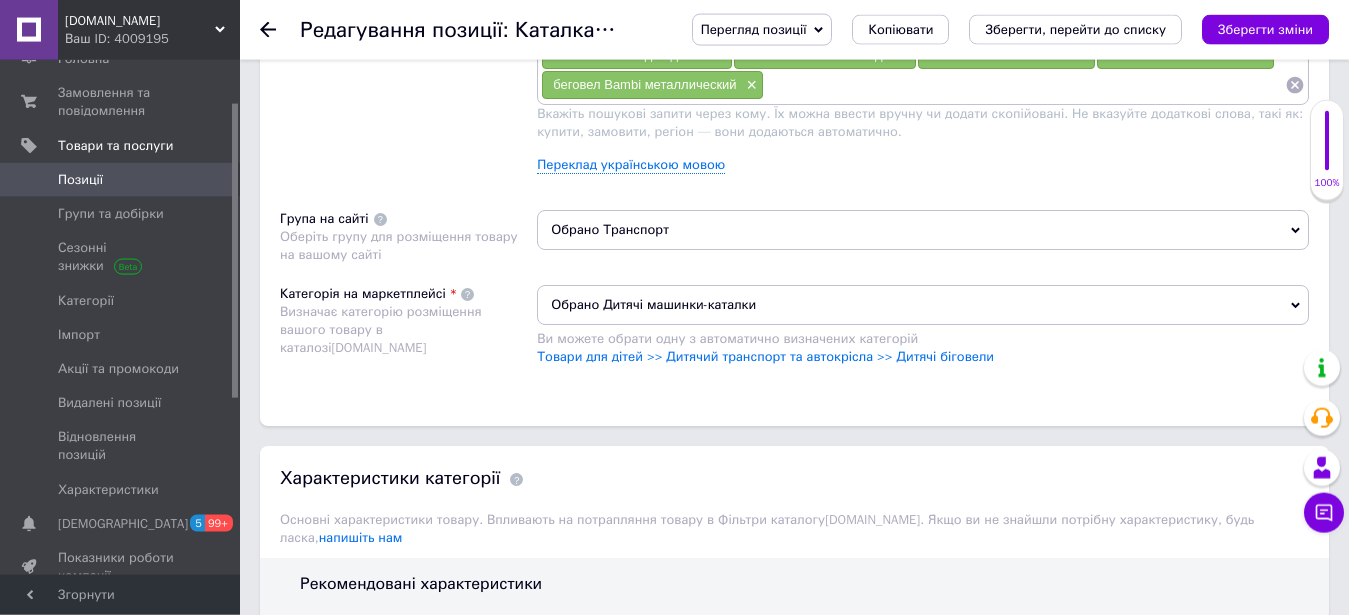 scroll, scrollTop: 1632, scrollLeft: 0, axis: vertical 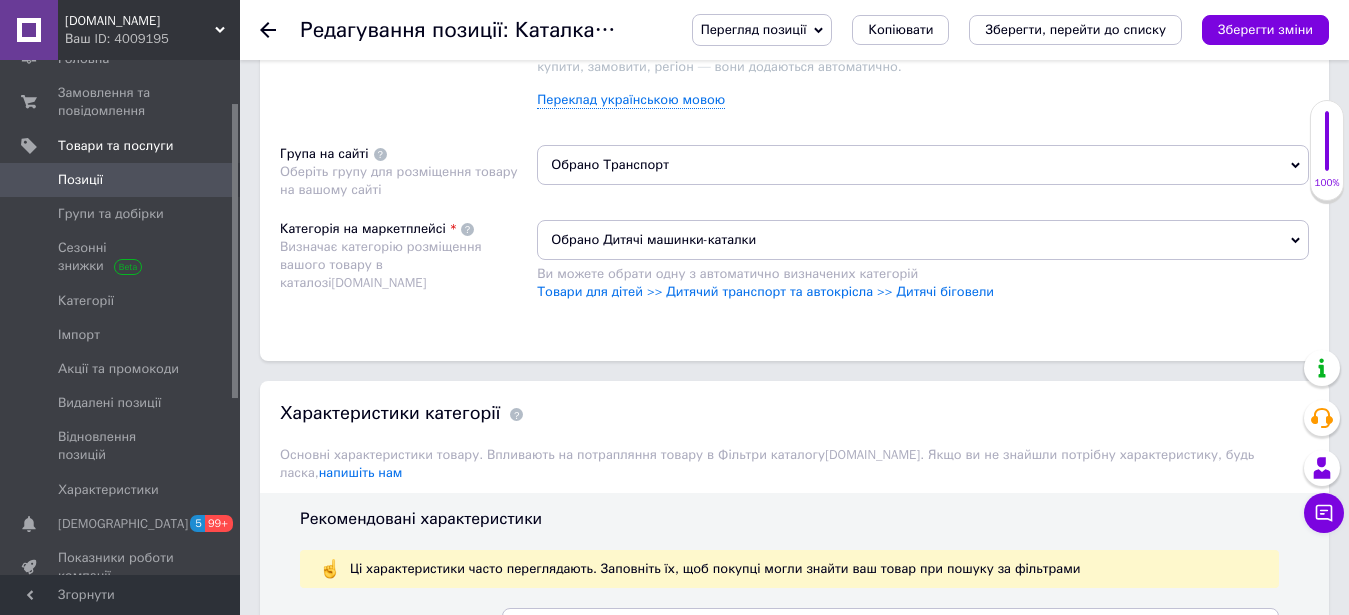click on "Обрано Дитячі машинки-каталки" at bounding box center [923, 240] 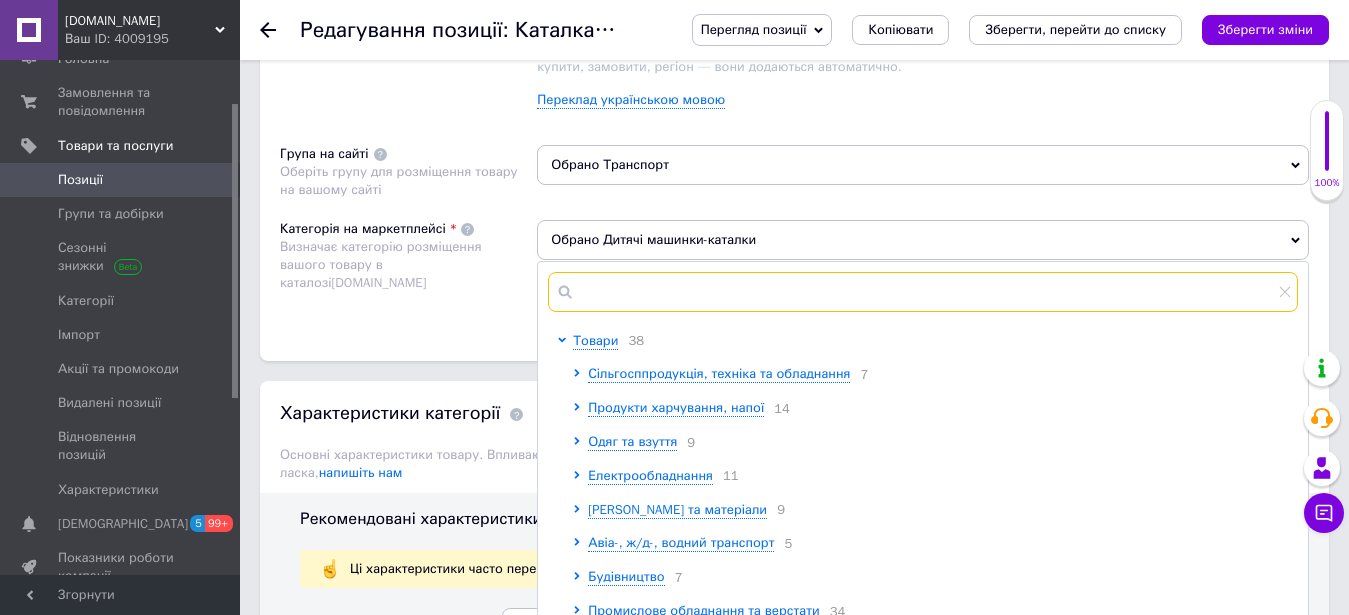 click at bounding box center [923, 292] 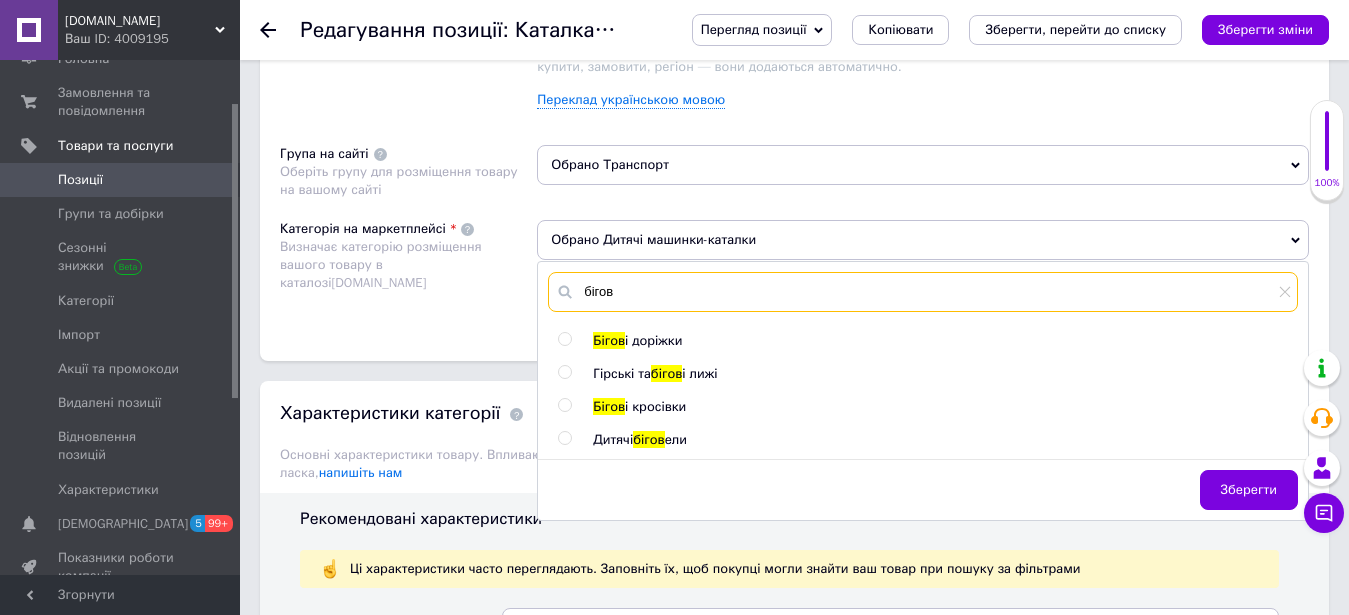 type on "бігов" 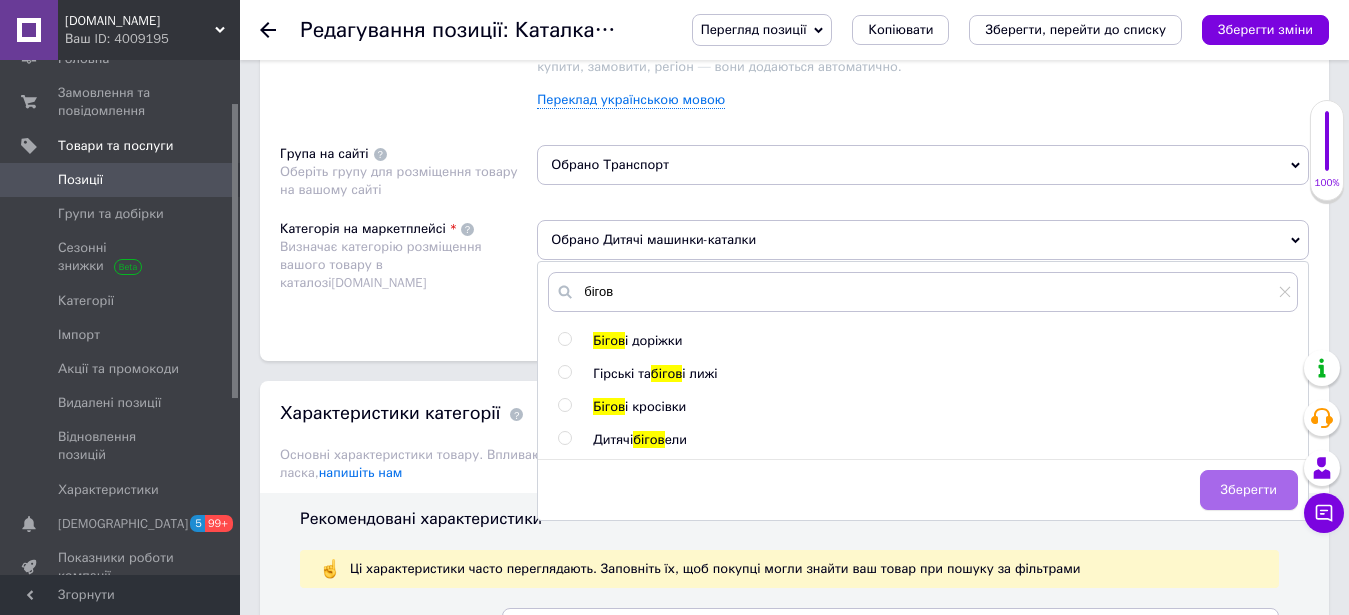 drag, startPoint x: 683, startPoint y: 419, endPoint x: 1215, endPoint y: 474, distance: 534.8355 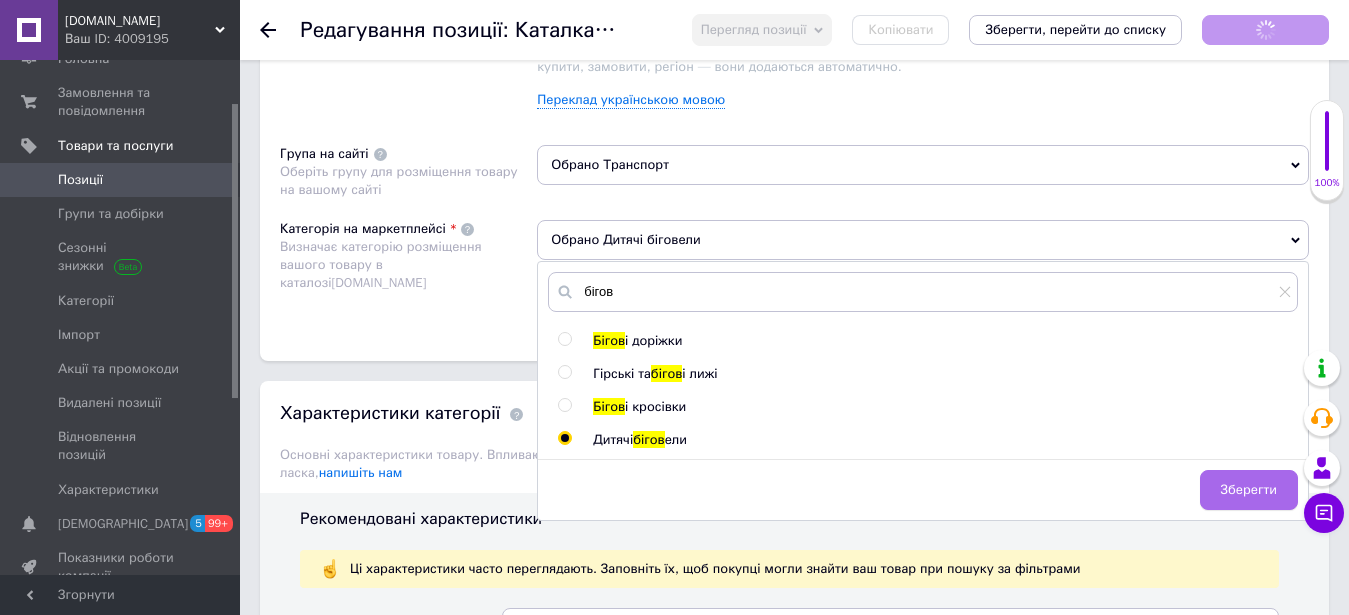 click on "Зберегти" at bounding box center (1249, 490) 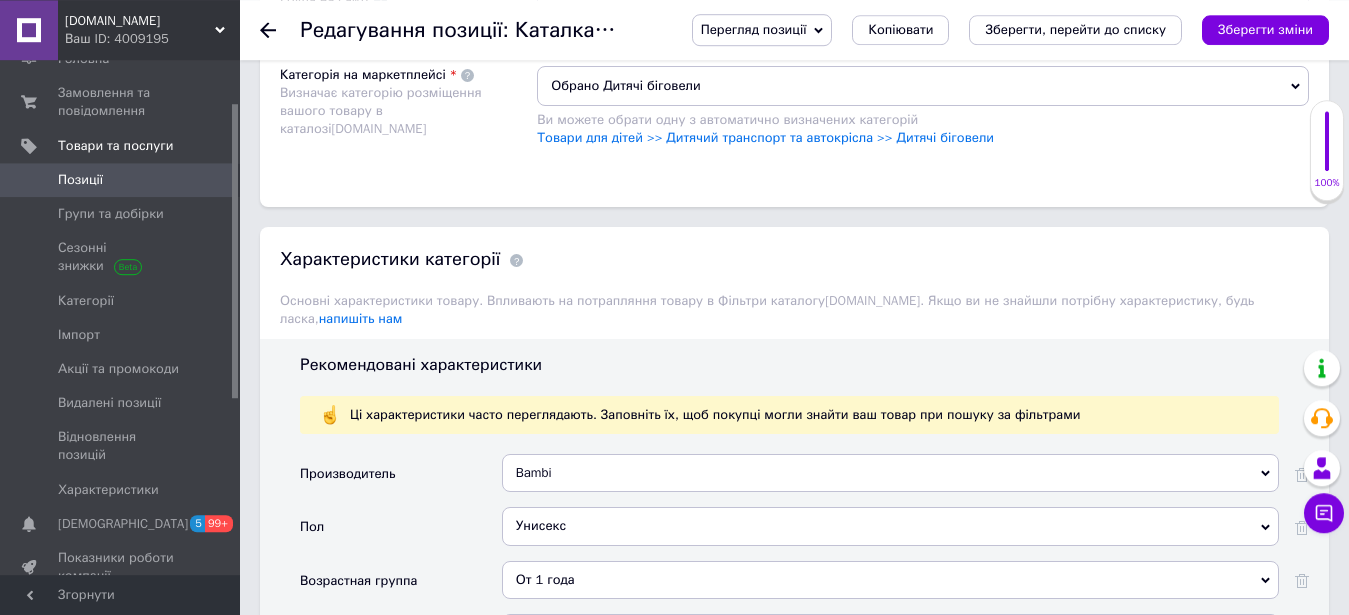 scroll, scrollTop: 1938, scrollLeft: 0, axis: vertical 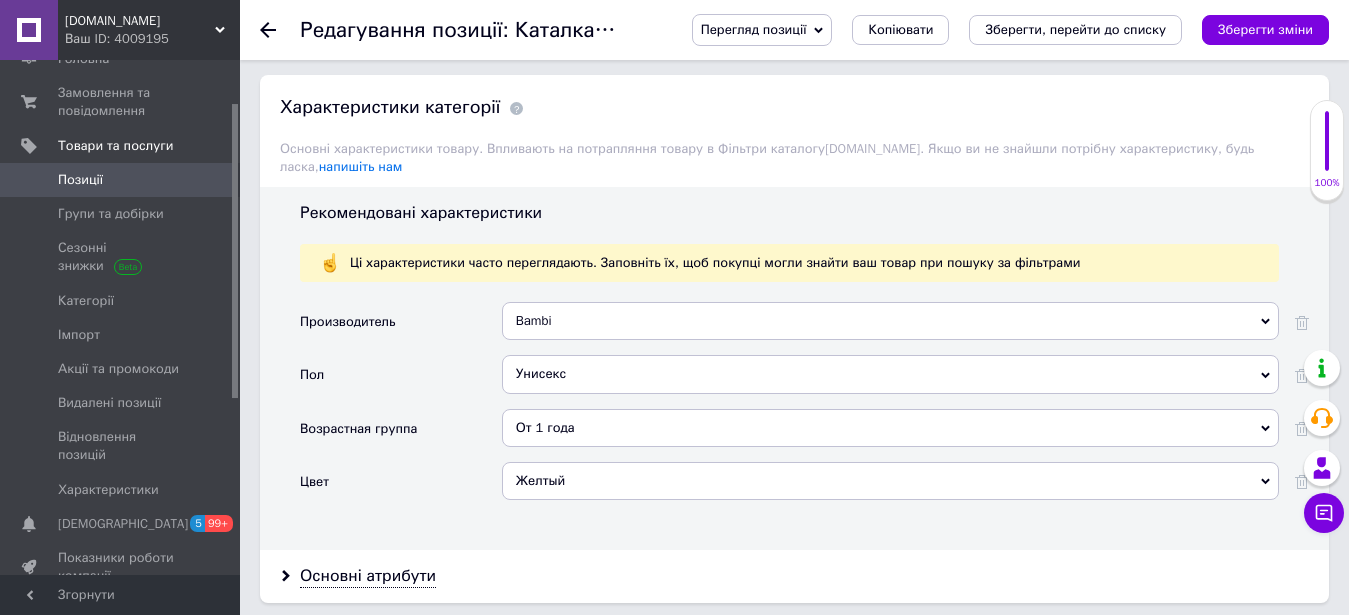 click on "Желтый" at bounding box center (890, 481) 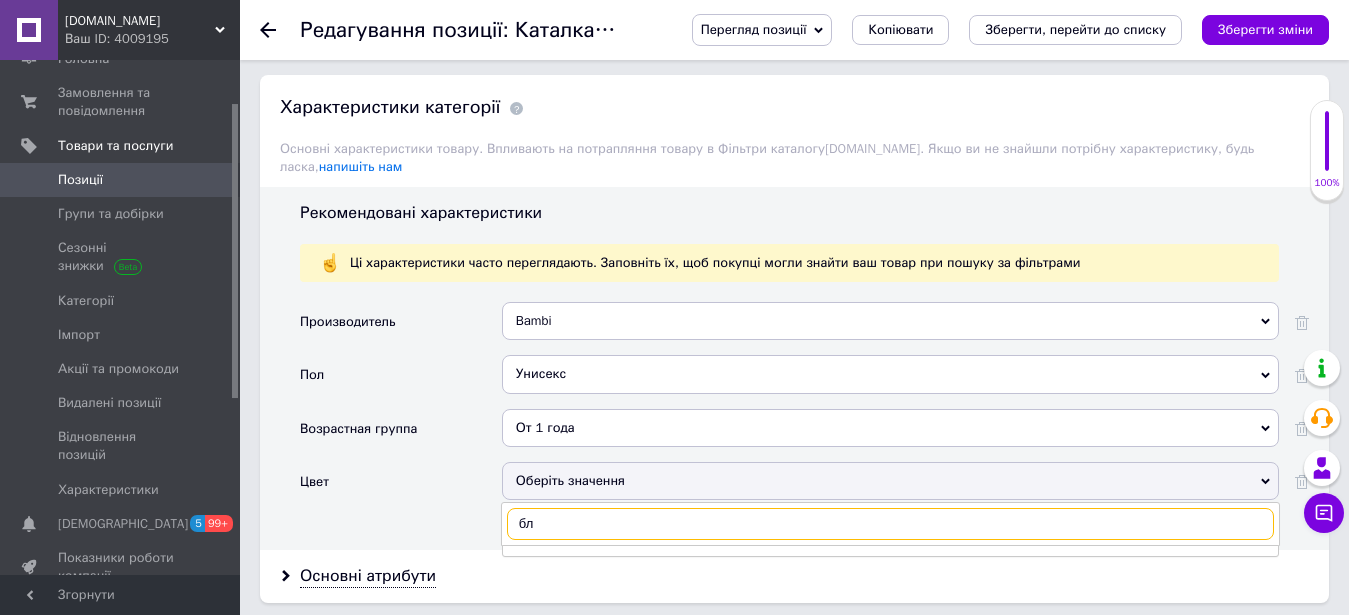 scroll, scrollTop: 2142, scrollLeft: 0, axis: vertical 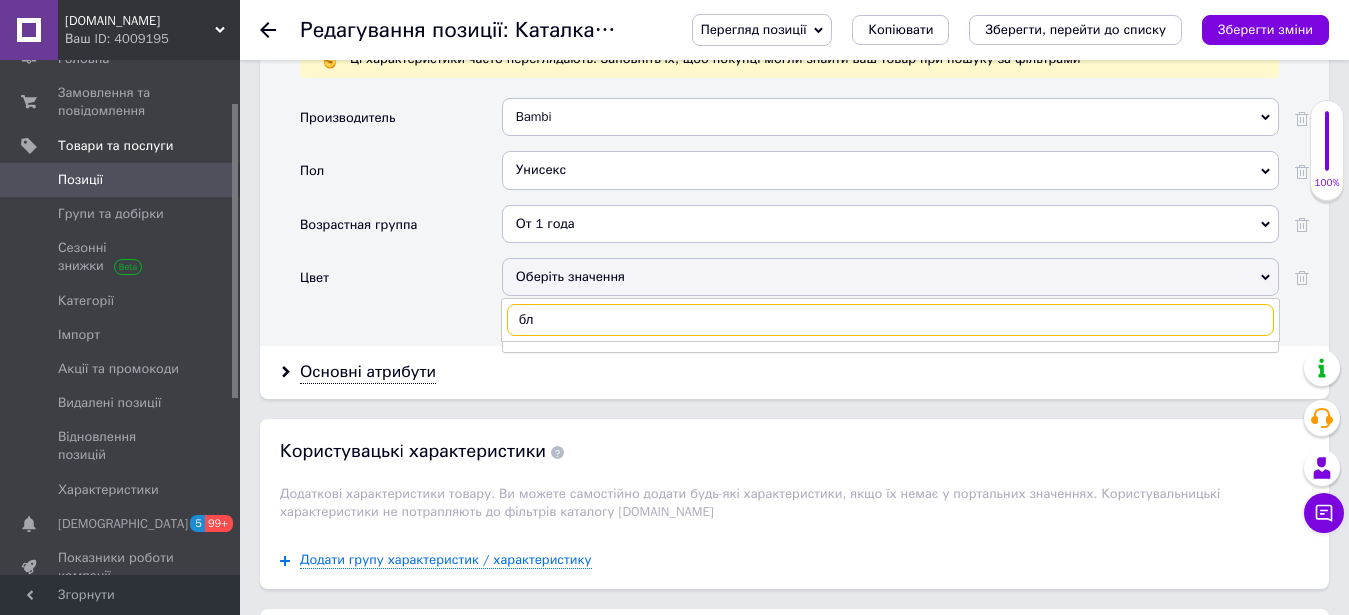 type on "б" 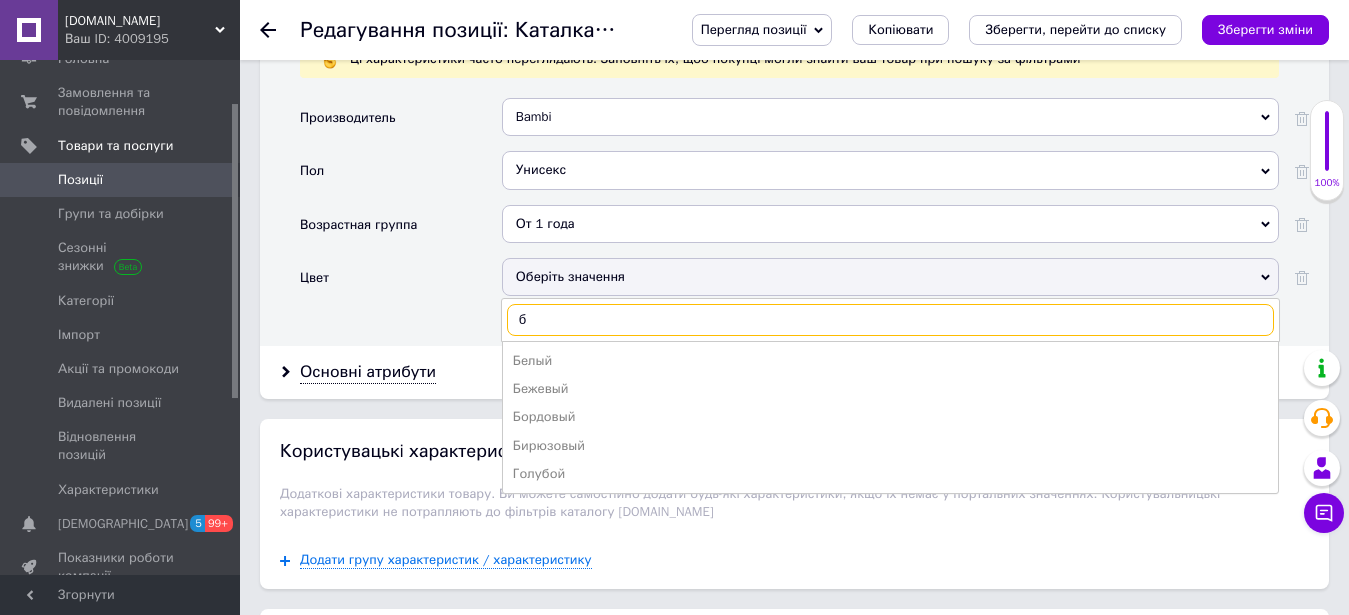 type 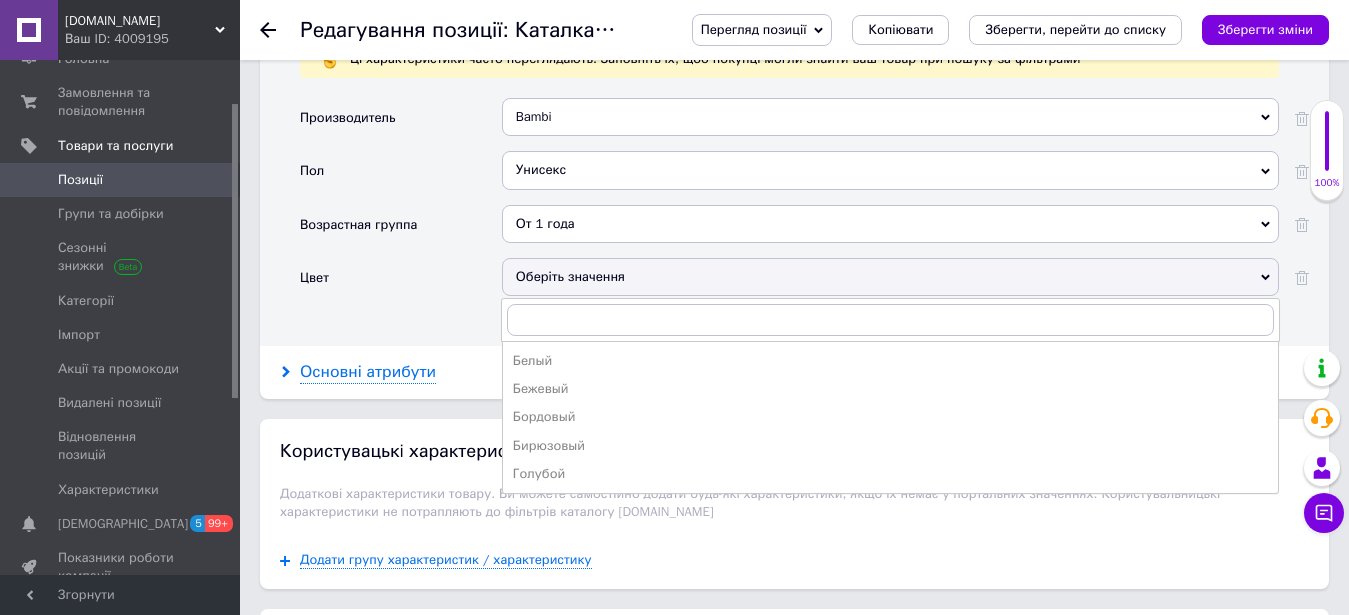 click on "Голубой" at bounding box center (890, 474) 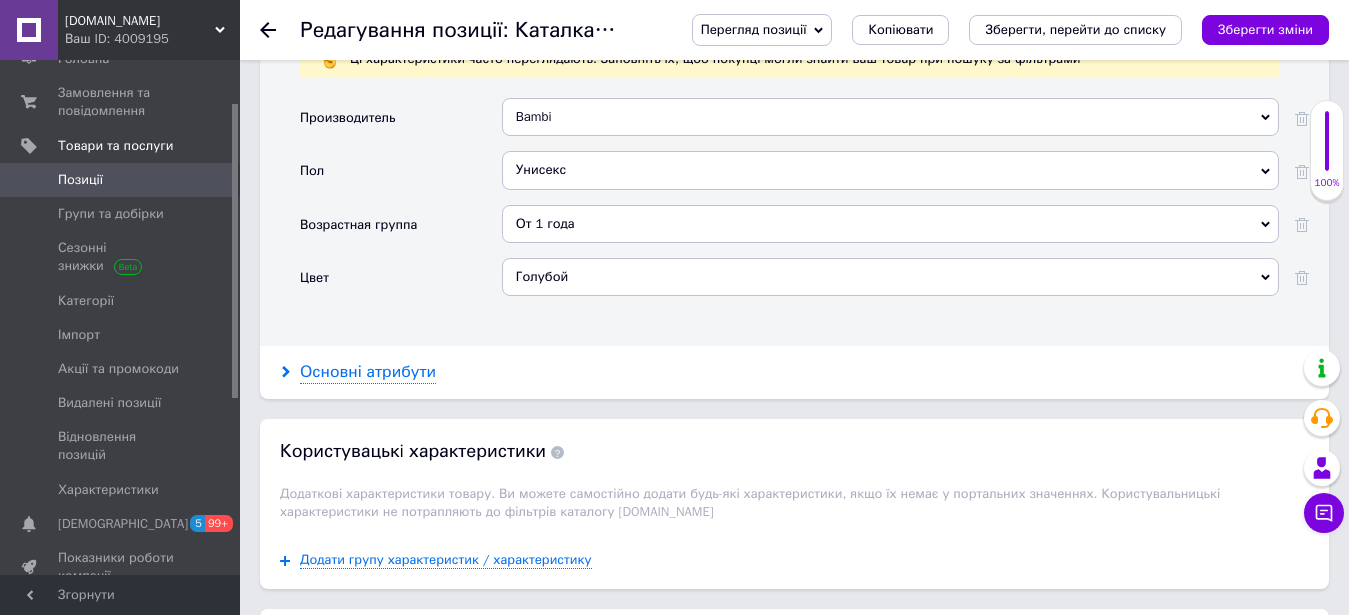 click on "Основні атрибути" at bounding box center (368, 372) 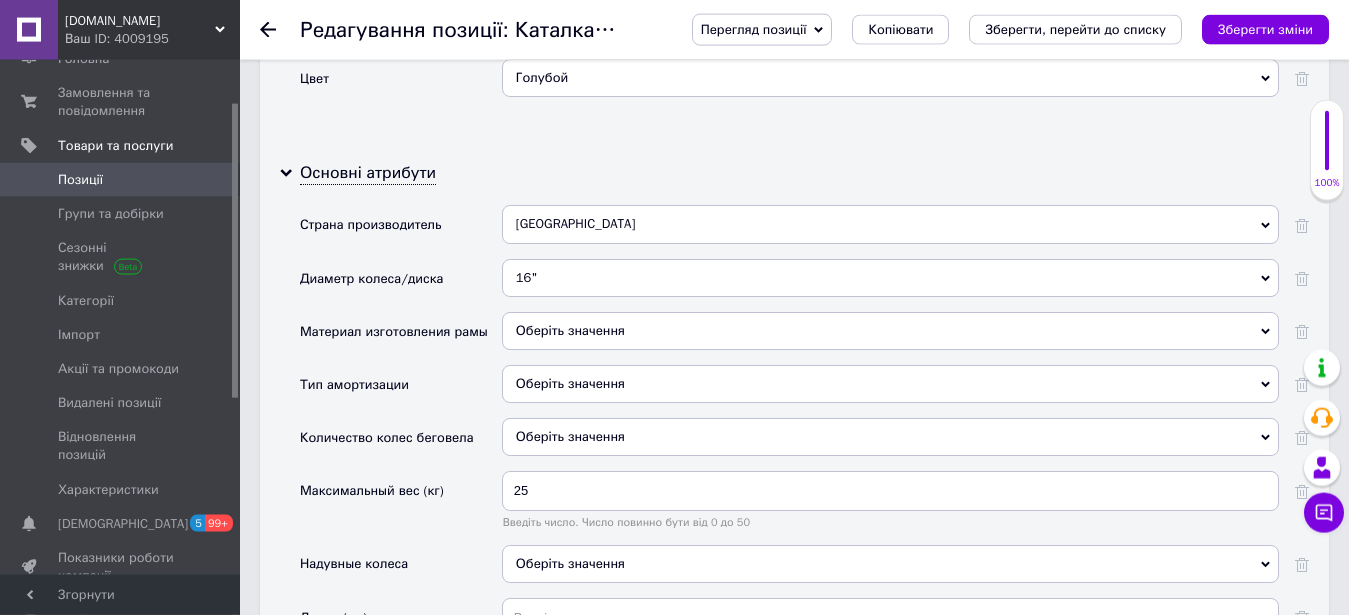 scroll, scrollTop: 2346, scrollLeft: 0, axis: vertical 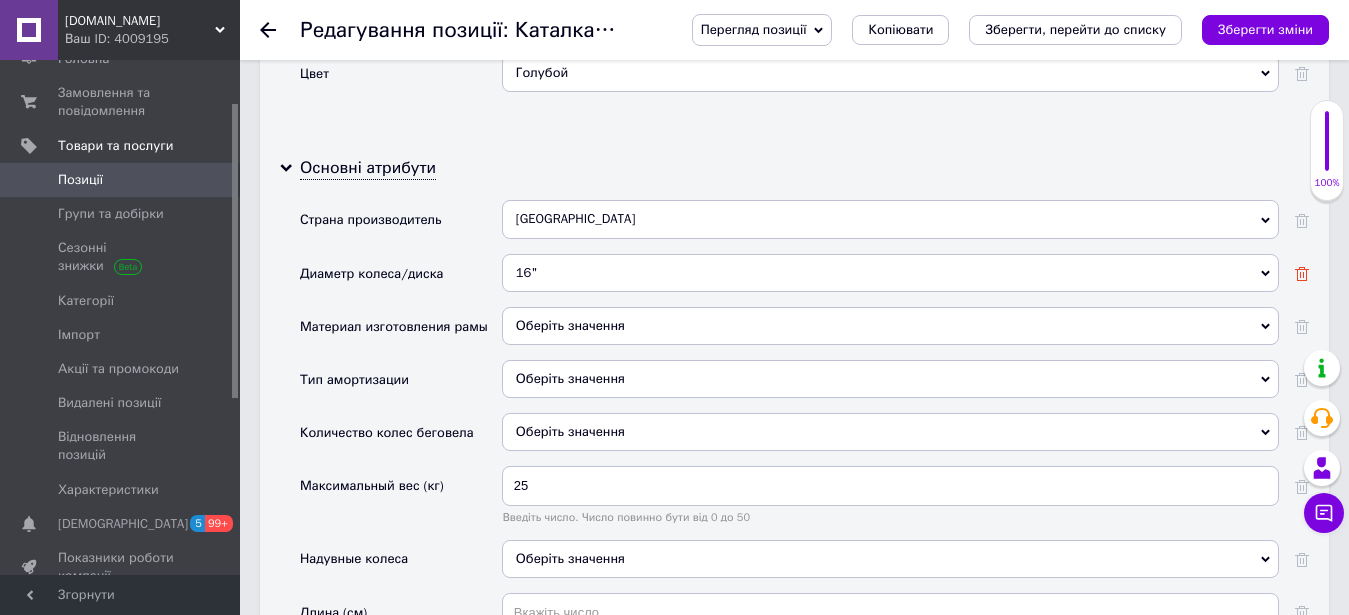 click 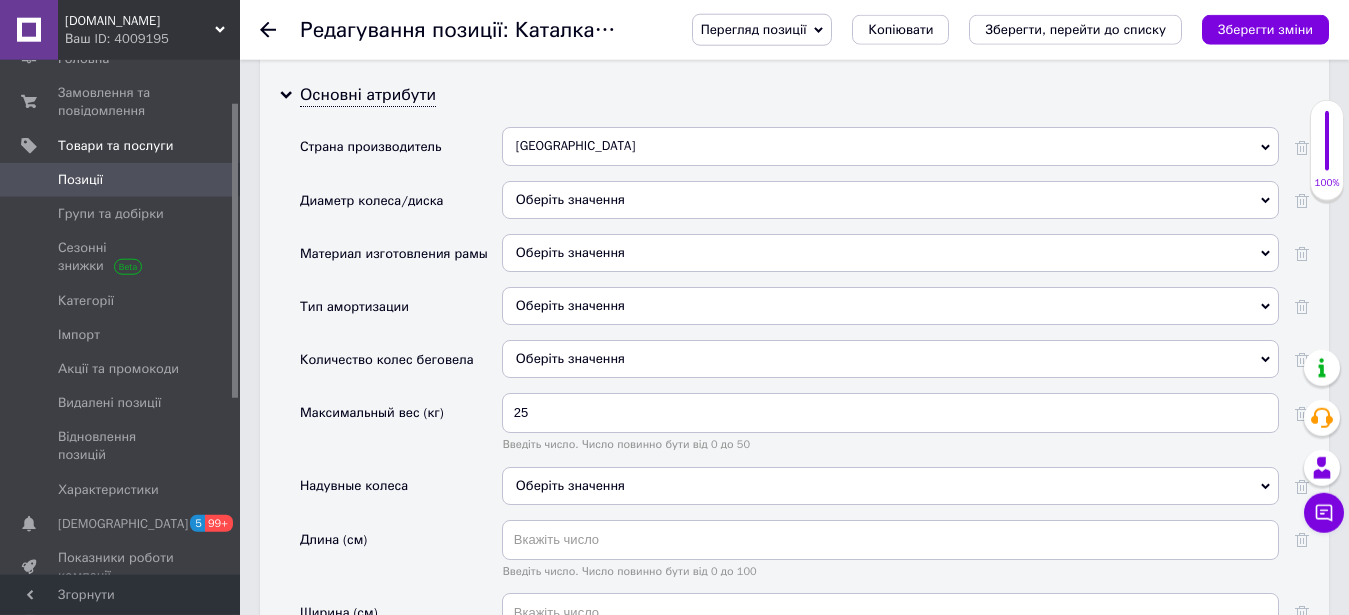 scroll, scrollTop: 2448, scrollLeft: 0, axis: vertical 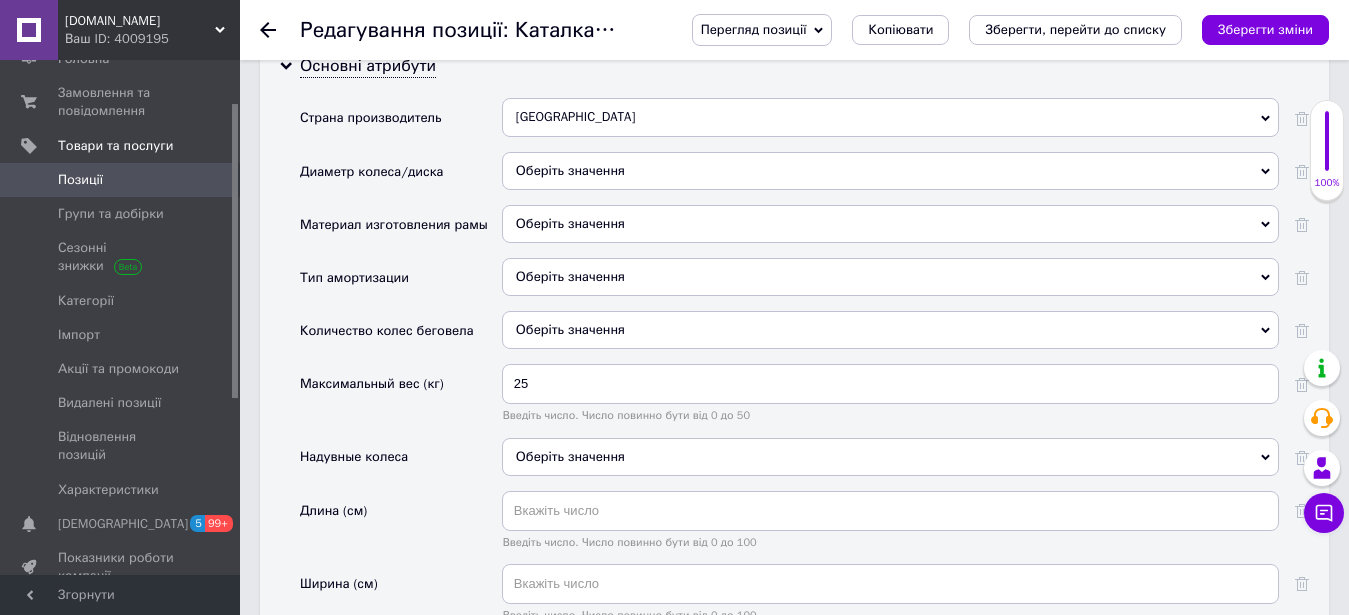 click on "Оберіть значення" at bounding box center (890, 224) 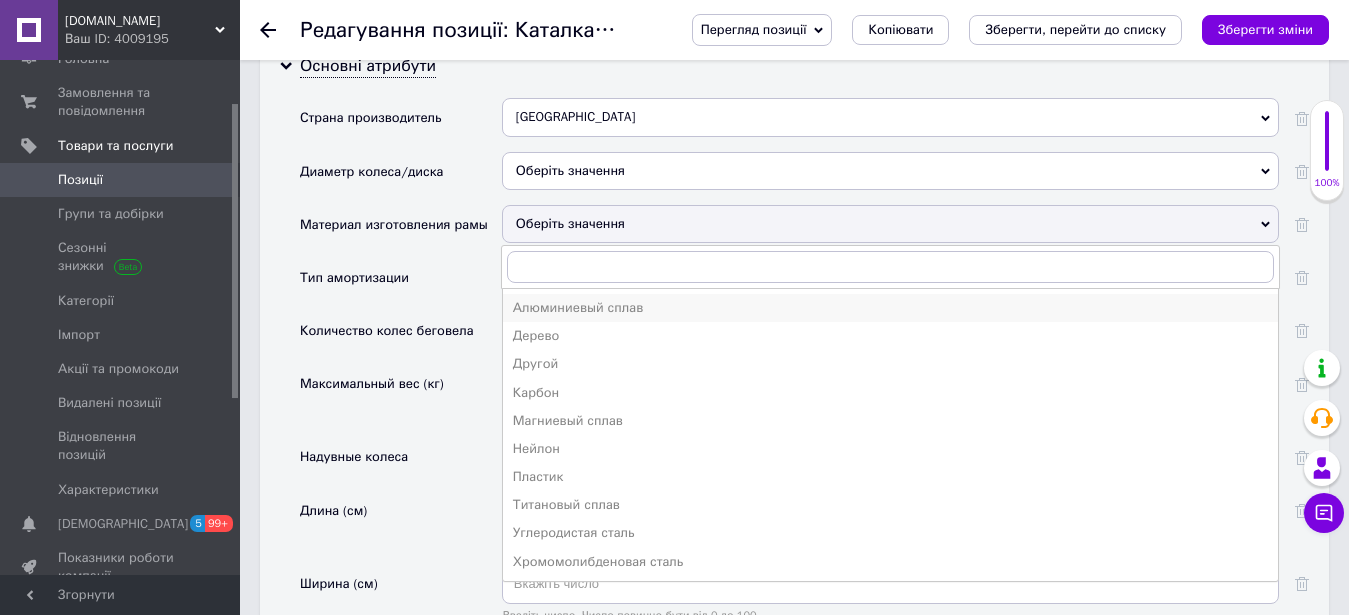 click on "Алюминиевый сплав" at bounding box center (890, 308) 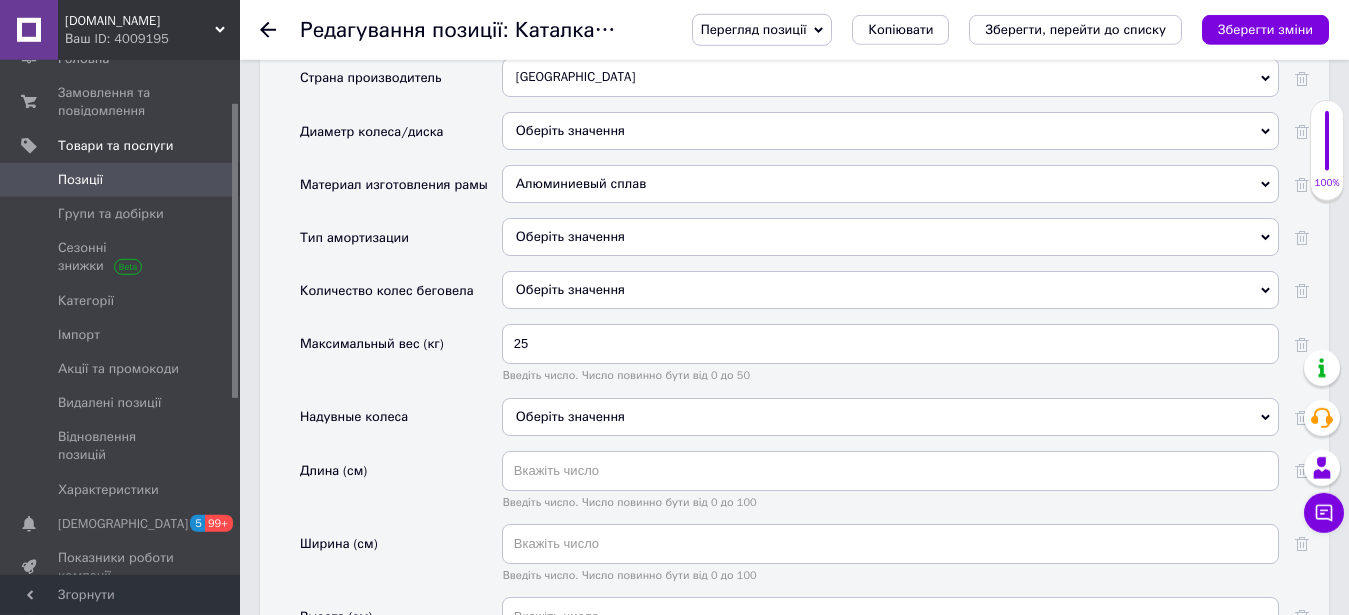scroll, scrollTop: 2550, scrollLeft: 0, axis: vertical 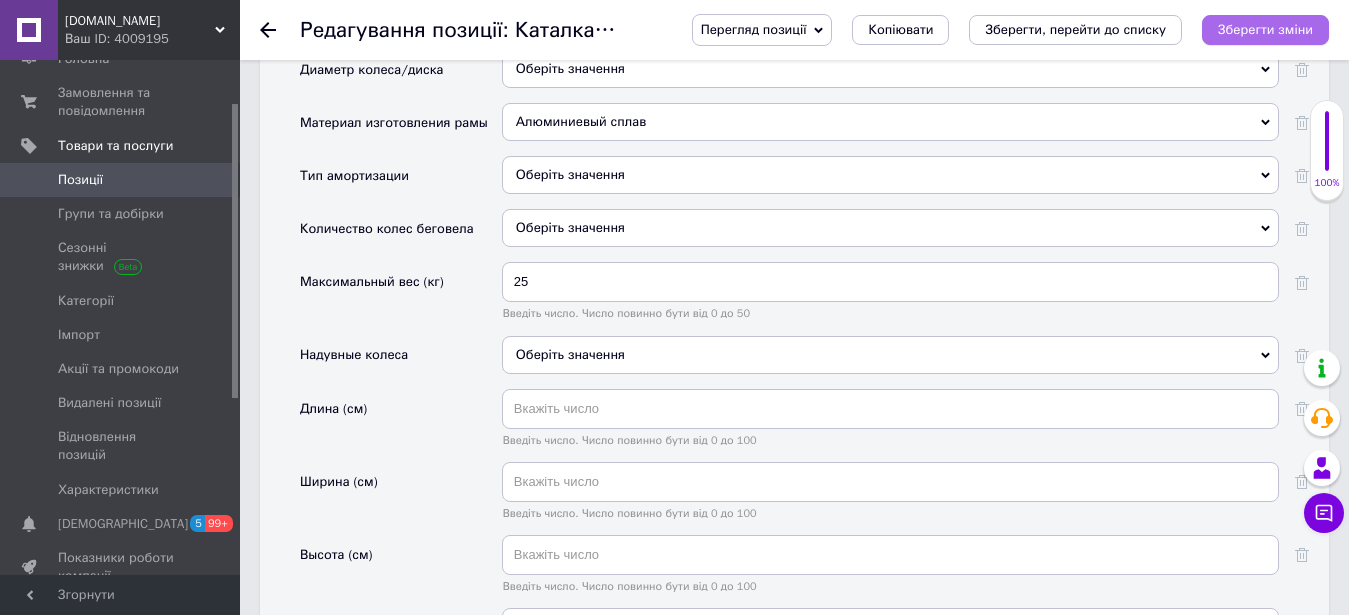 click on "Зберегти зміни" at bounding box center [1265, 30] 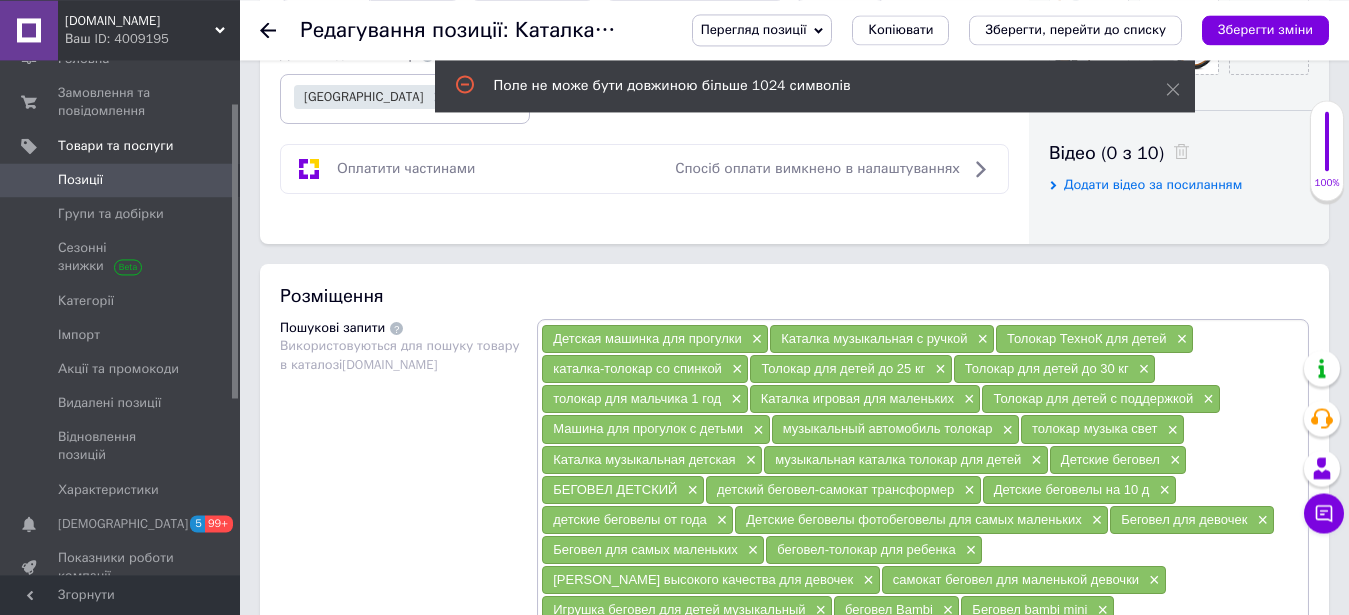 scroll, scrollTop: 1156, scrollLeft: 0, axis: vertical 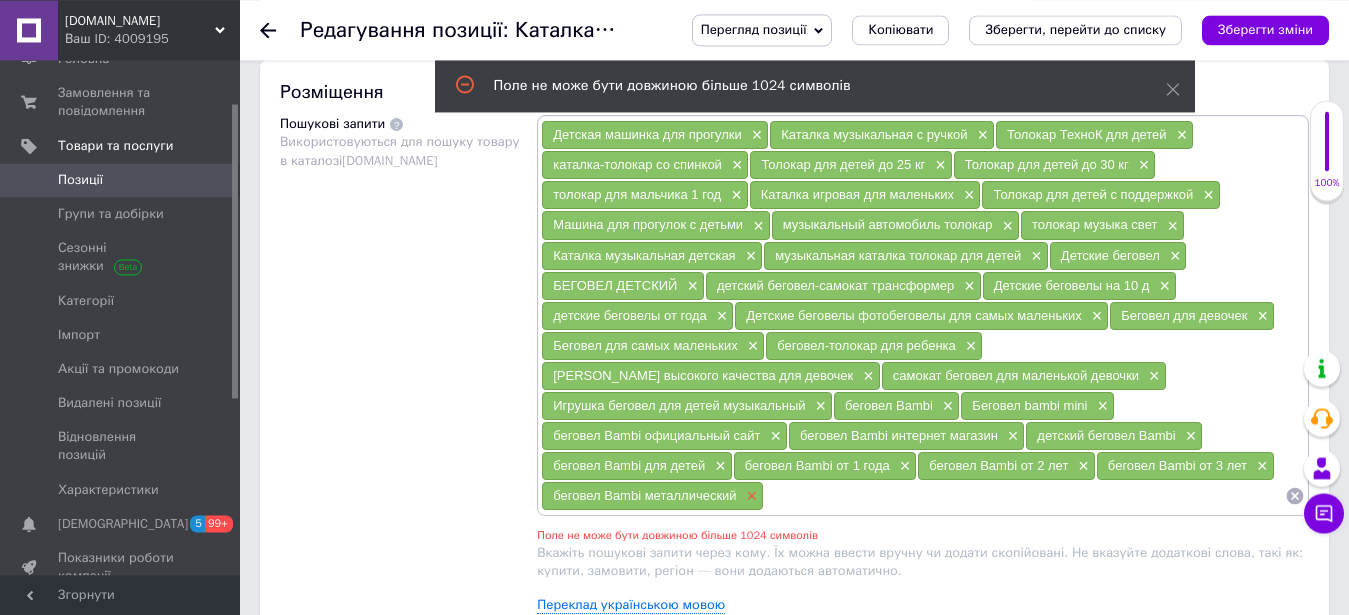 click on "×" at bounding box center [750, 496] 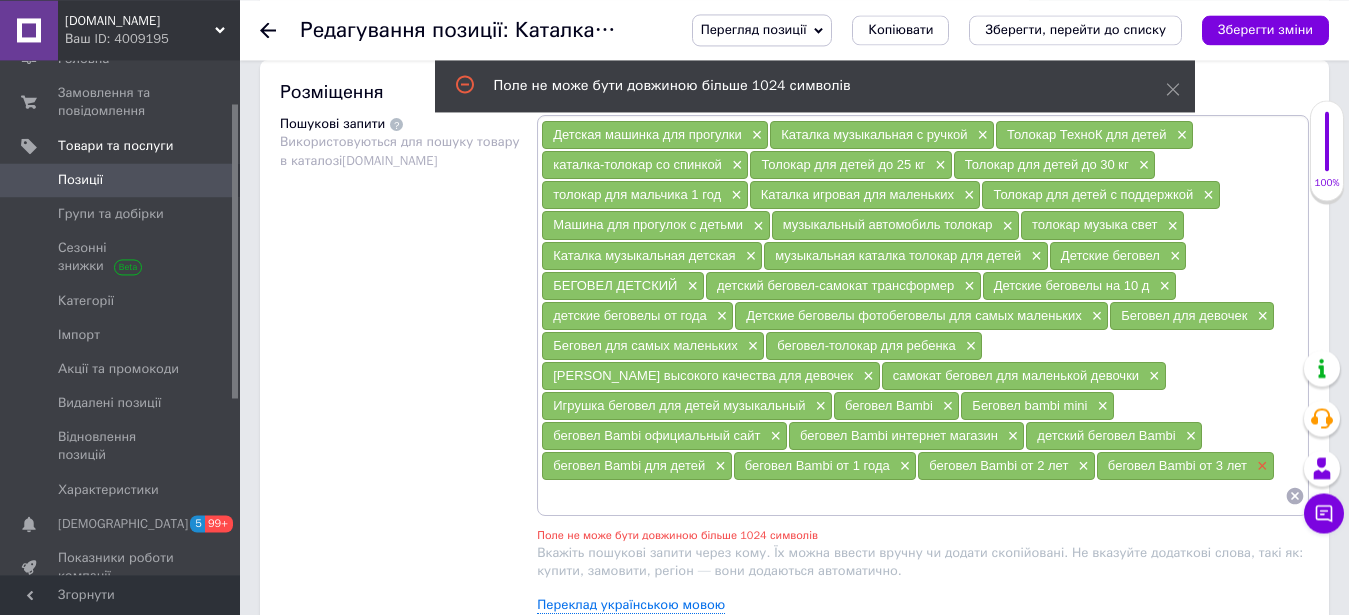 click on "×" at bounding box center [1260, 466] 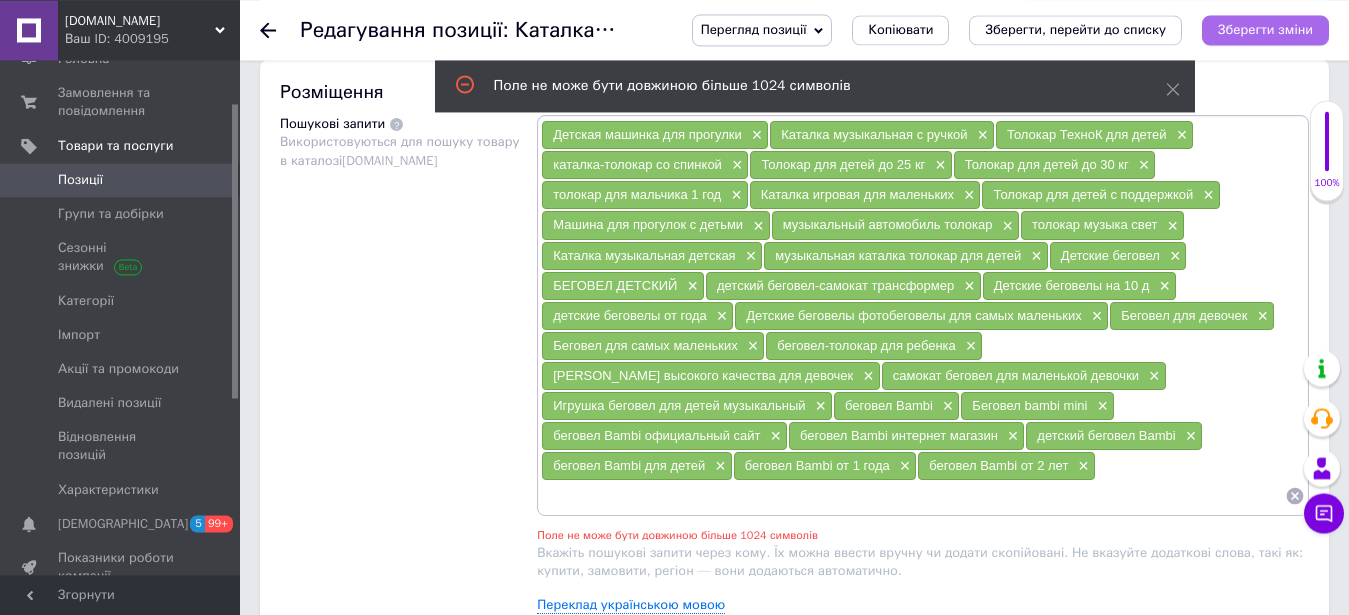click on "Зберегти зміни" at bounding box center [1265, 29] 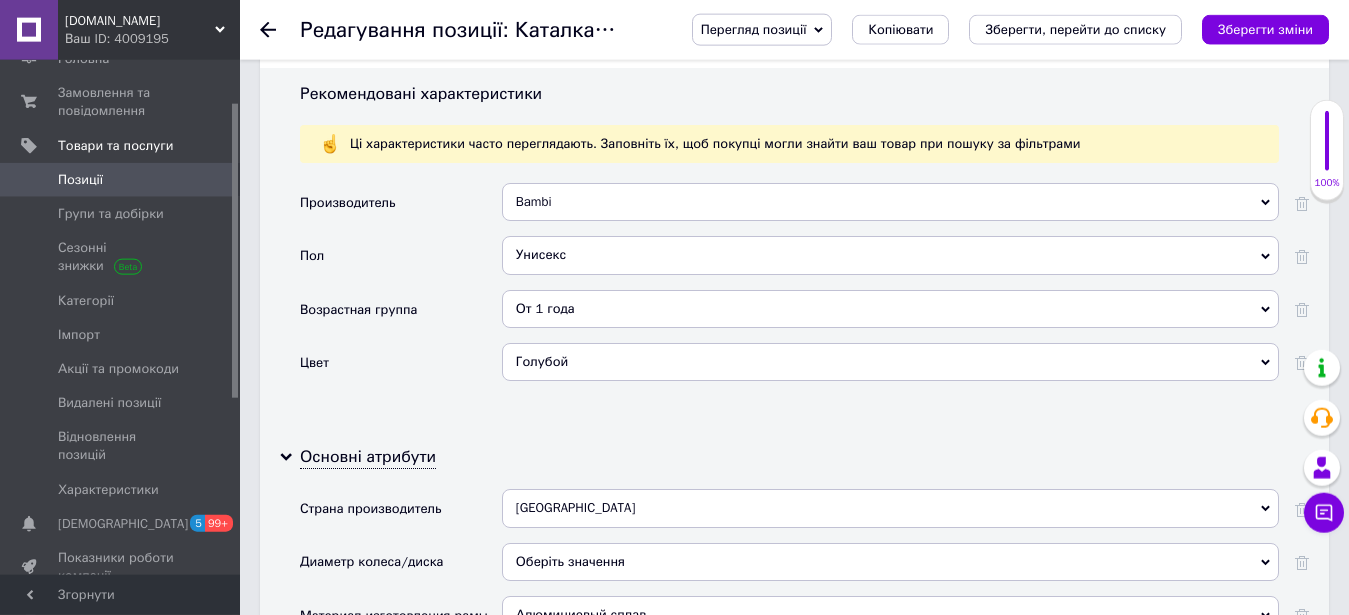 scroll, scrollTop: 1564, scrollLeft: 0, axis: vertical 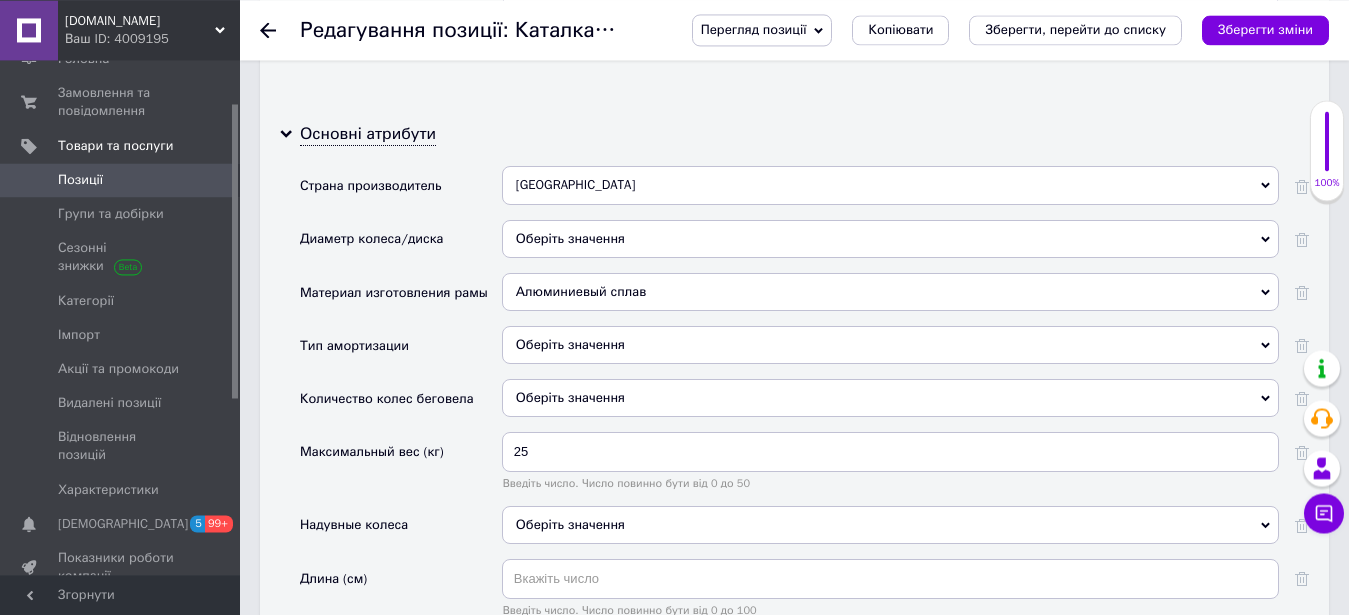 click on "Оберіть значення" at bounding box center [890, 239] 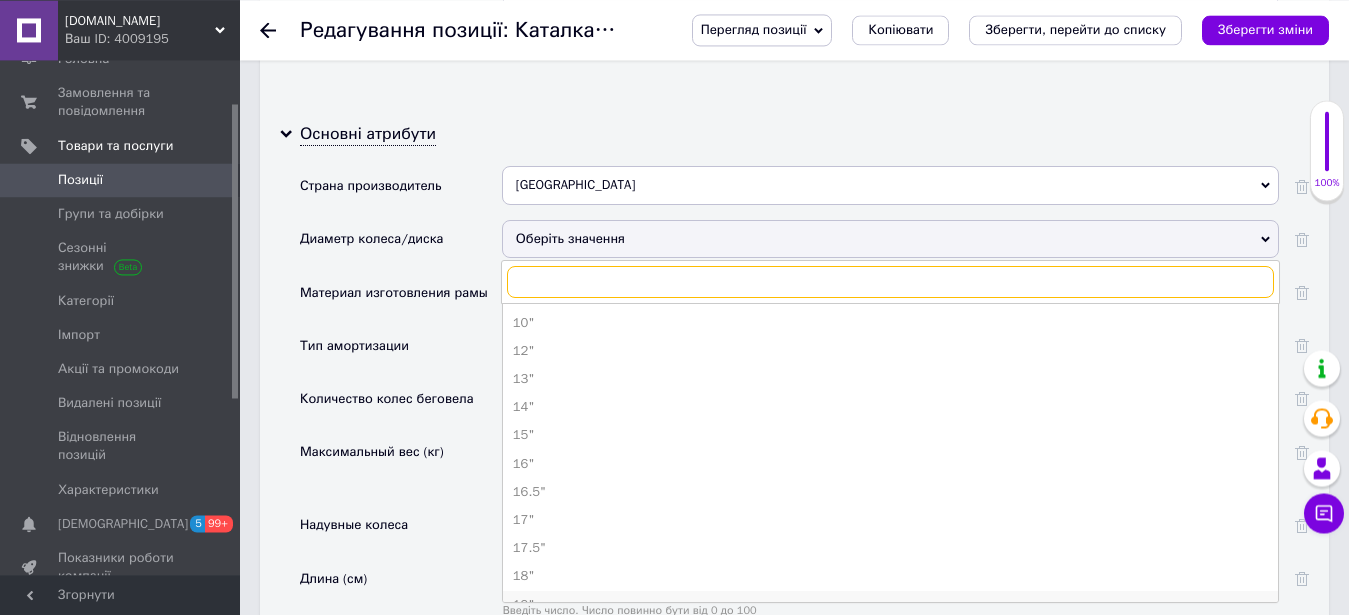scroll, scrollTop: 102, scrollLeft: 0, axis: vertical 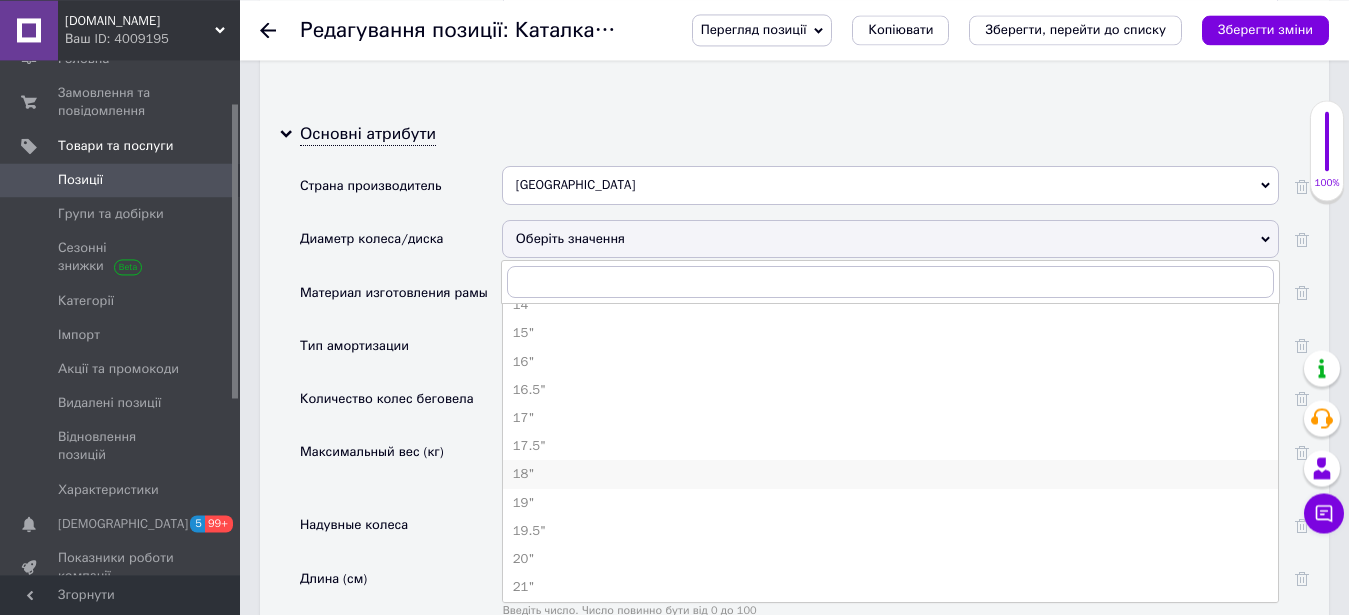click on "18"" at bounding box center (890, 474) 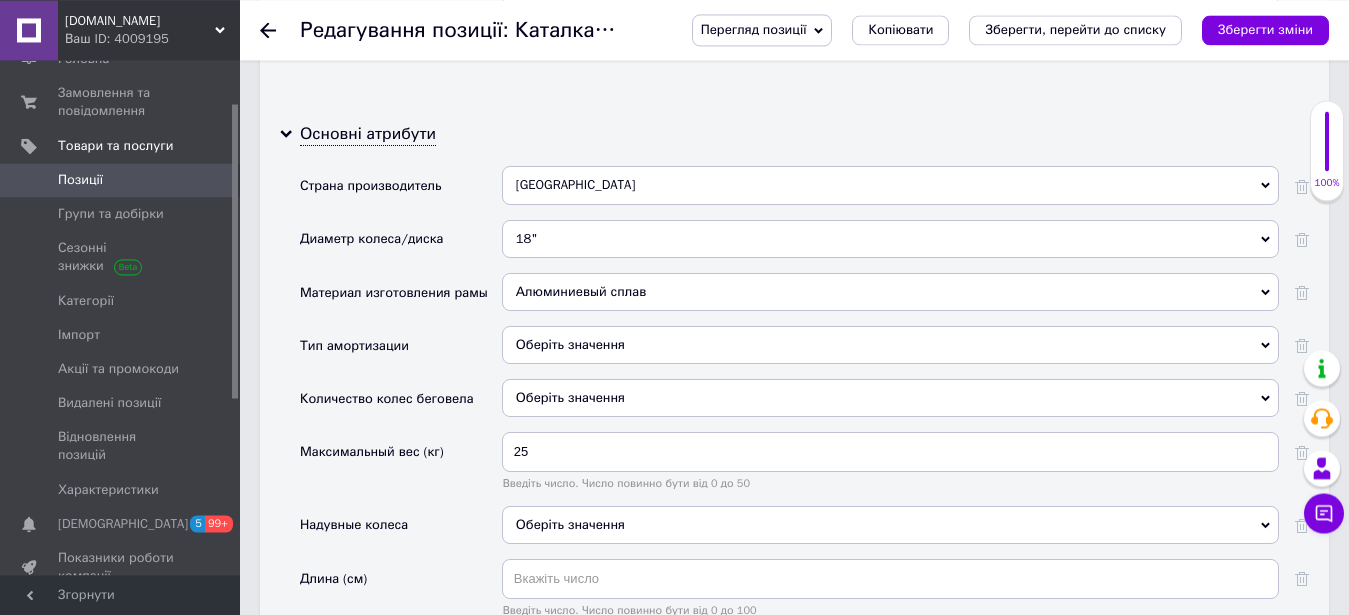click on "Зберегти зміни" at bounding box center [1265, 29] 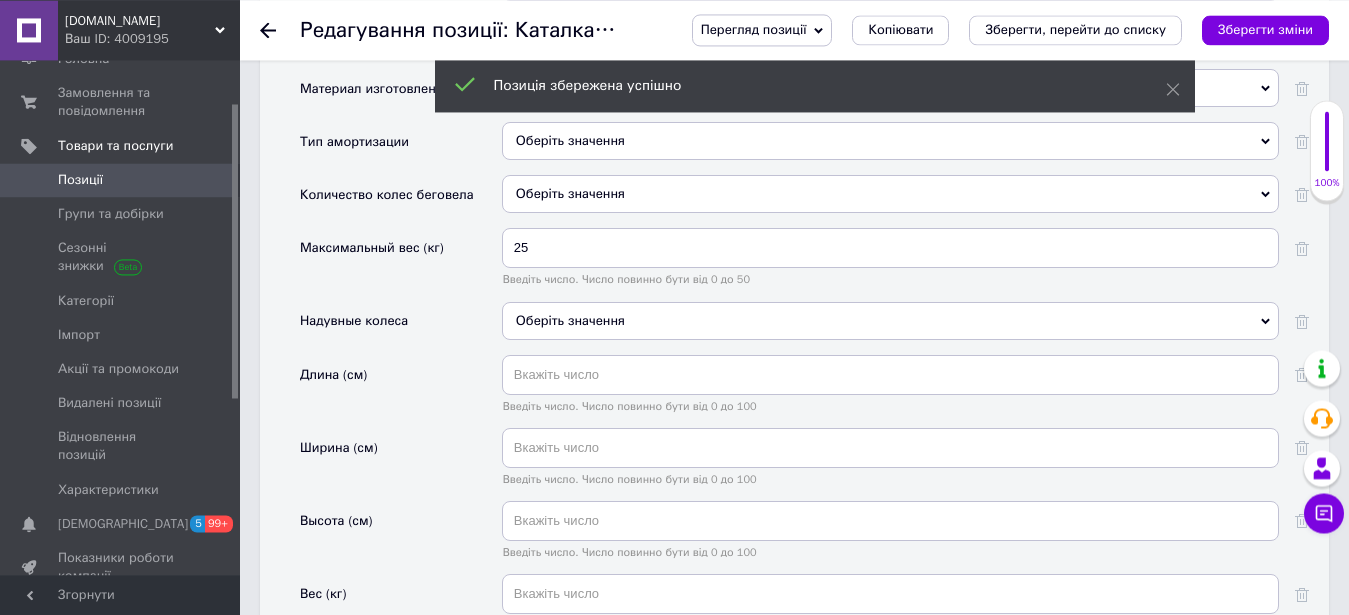 scroll, scrollTop: 2176, scrollLeft: 0, axis: vertical 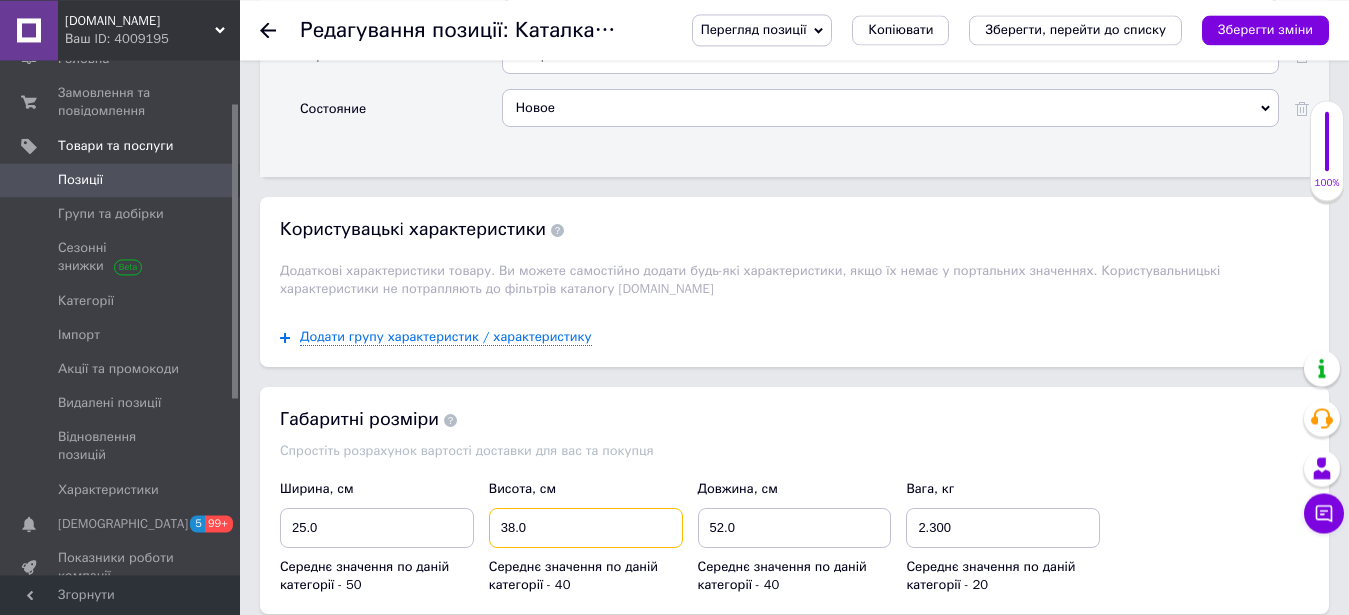 drag, startPoint x: 646, startPoint y: 488, endPoint x: 481, endPoint y: 483, distance: 165.07574 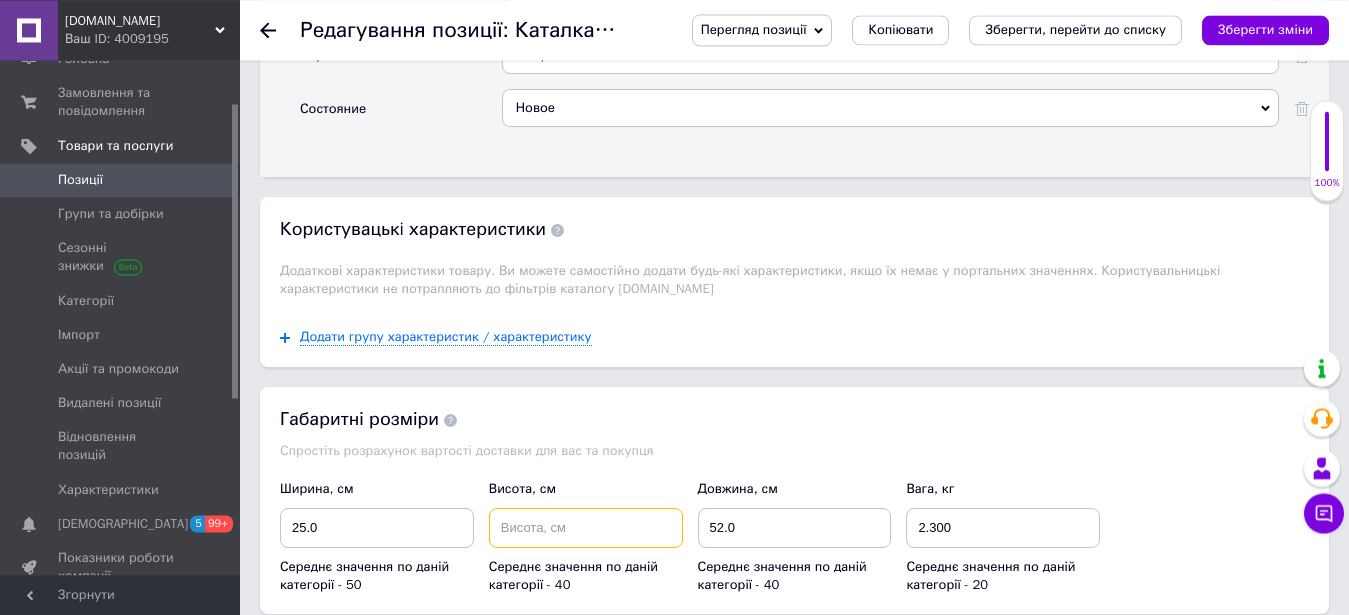 type 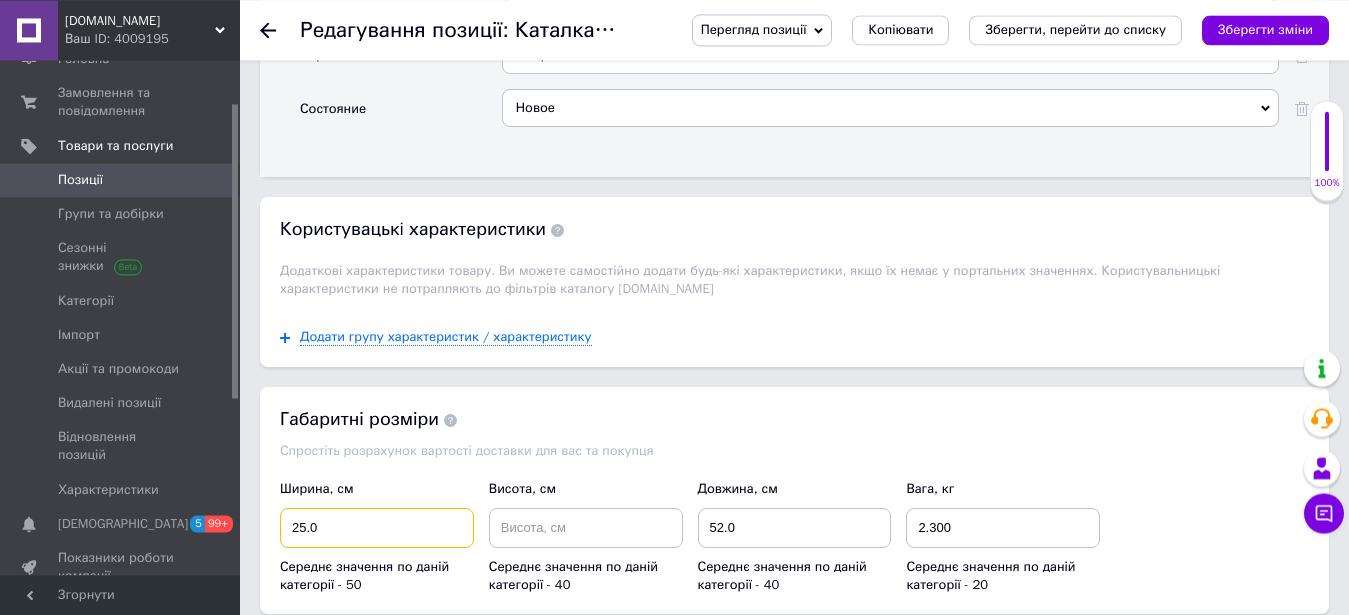 click on "25.0" at bounding box center (377, 528) 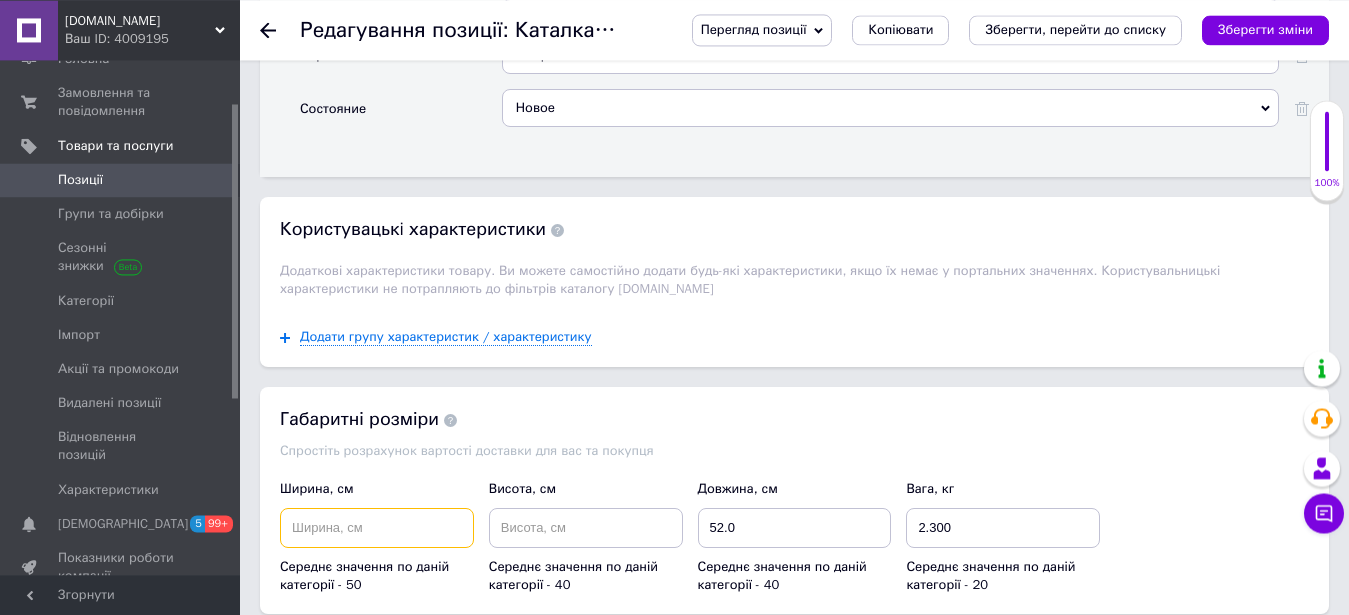 type 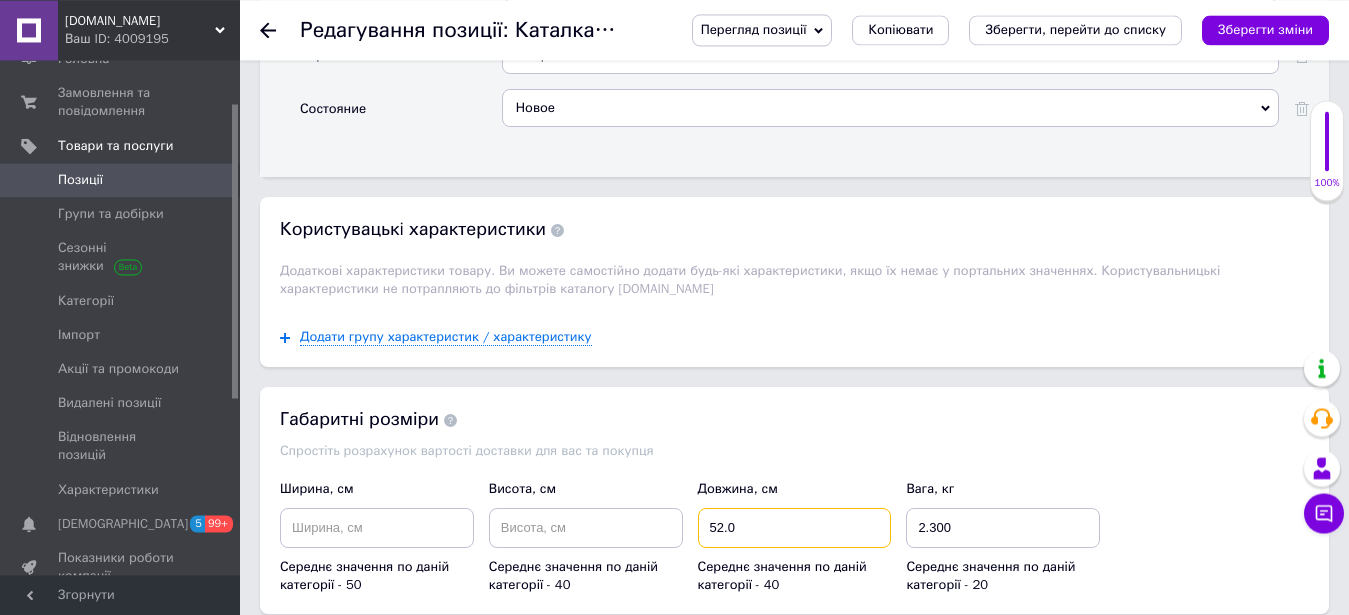 drag, startPoint x: 774, startPoint y: 482, endPoint x: 683, endPoint y: 481, distance: 91.00549 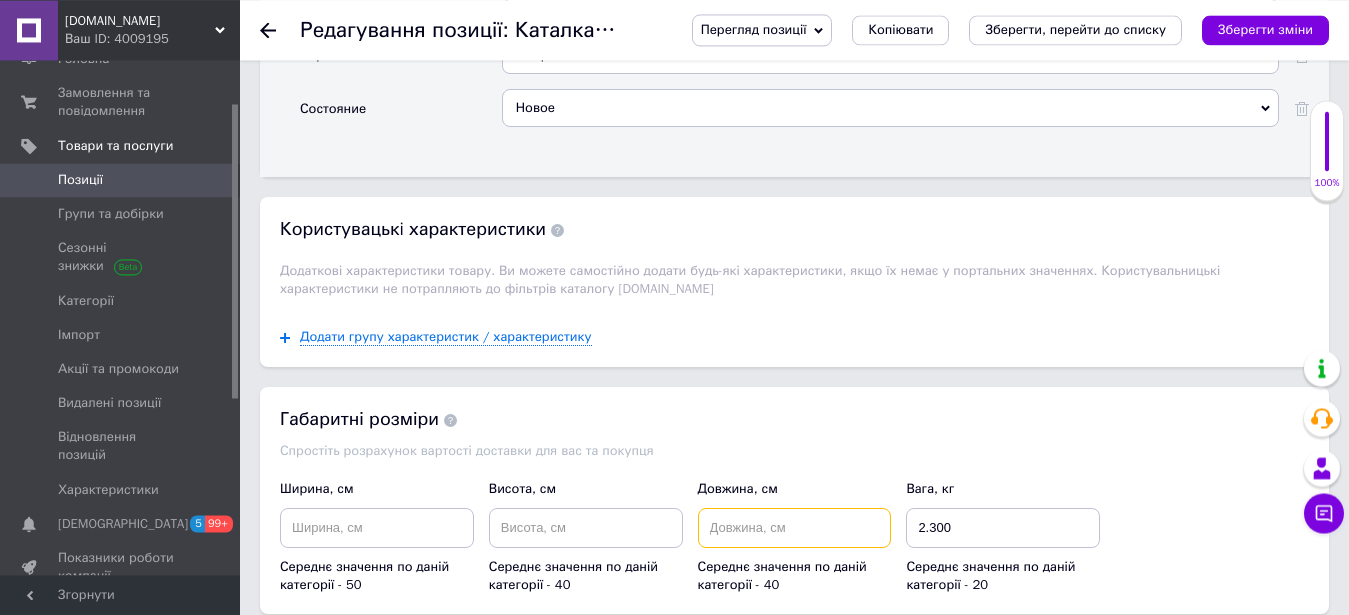 type 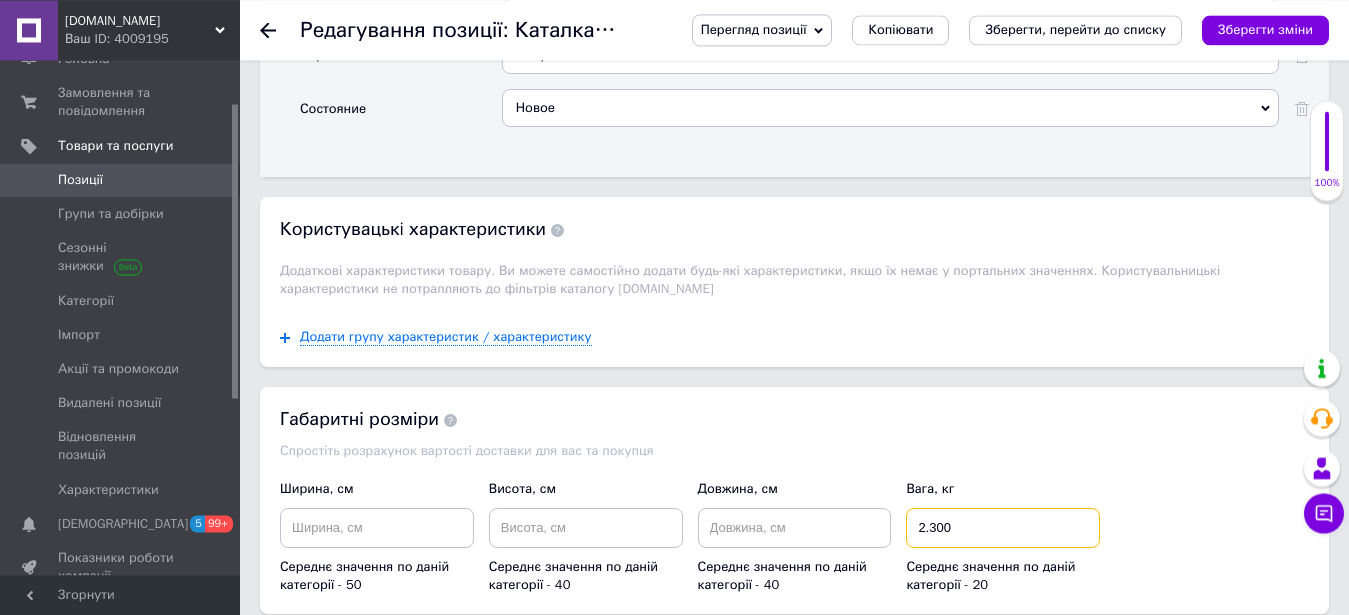 drag, startPoint x: 983, startPoint y: 485, endPoint x: 852, endPoint y: 483, distance: 131.01526 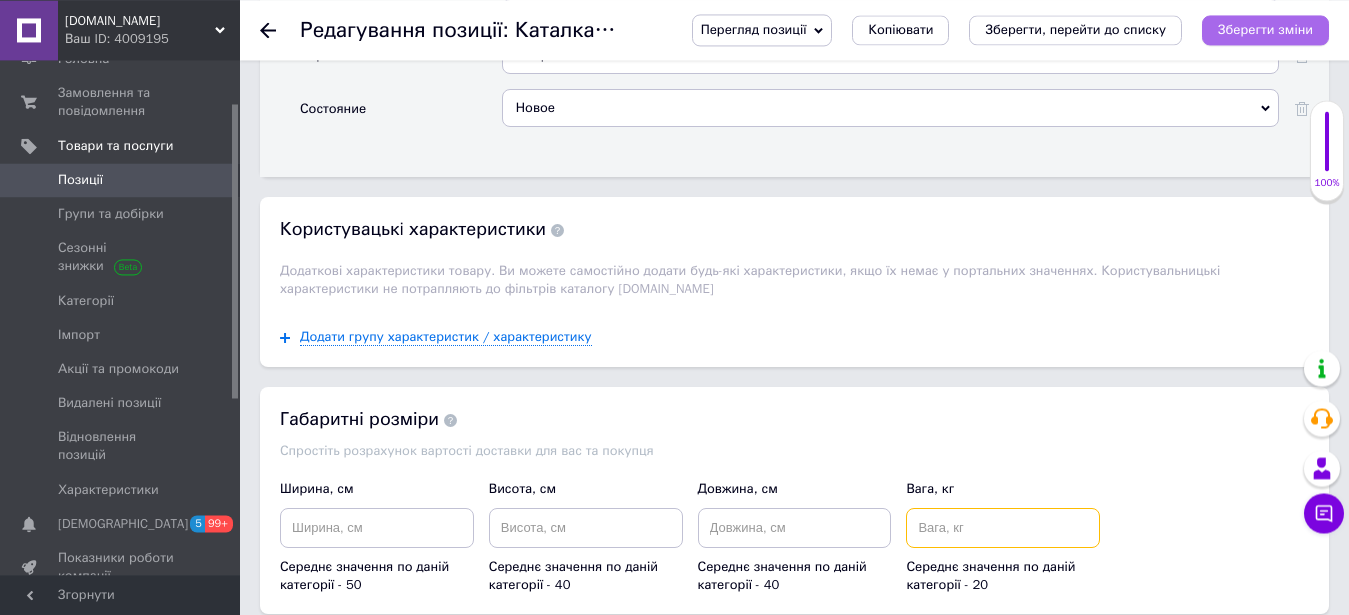 type 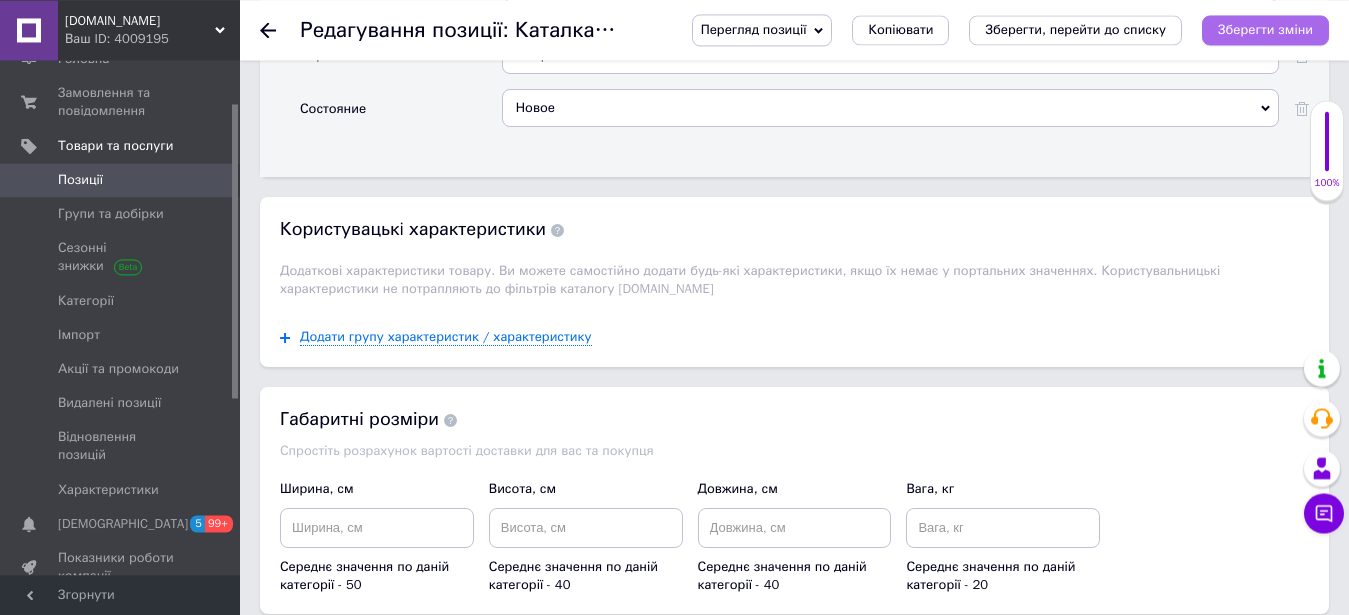 click on "Зберегти зміни" at bounding box center (1265, 29) 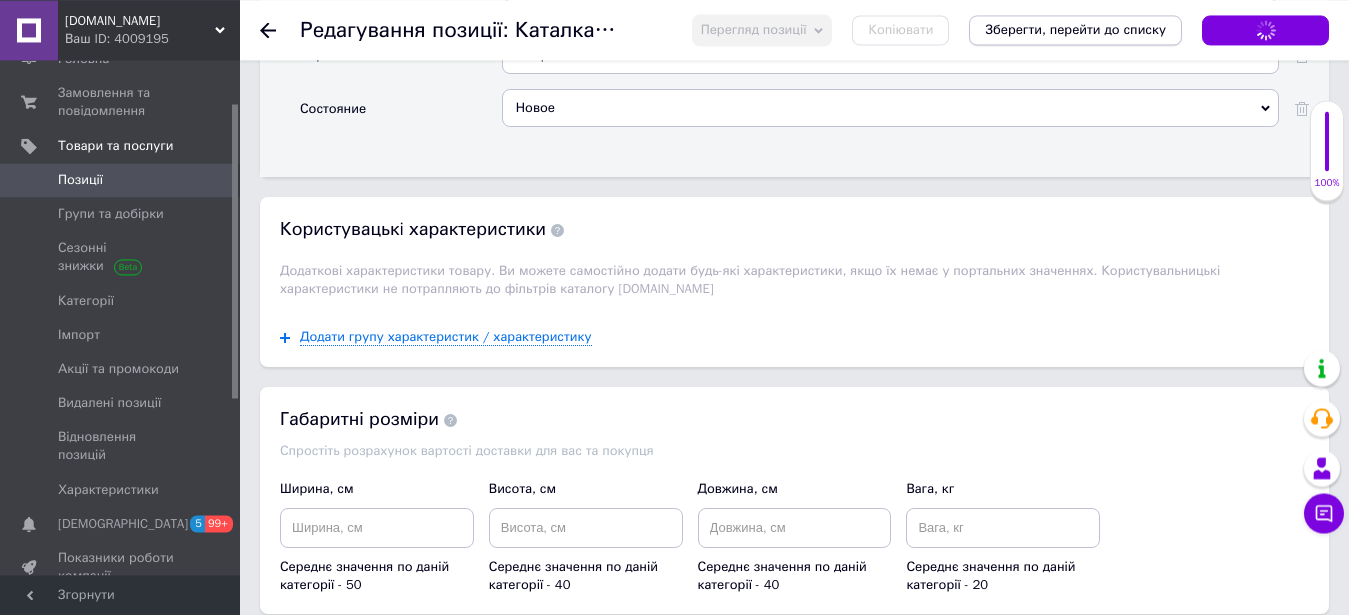 click on "Зберегти, перейти до списку" at bounding box center (1075, 29) 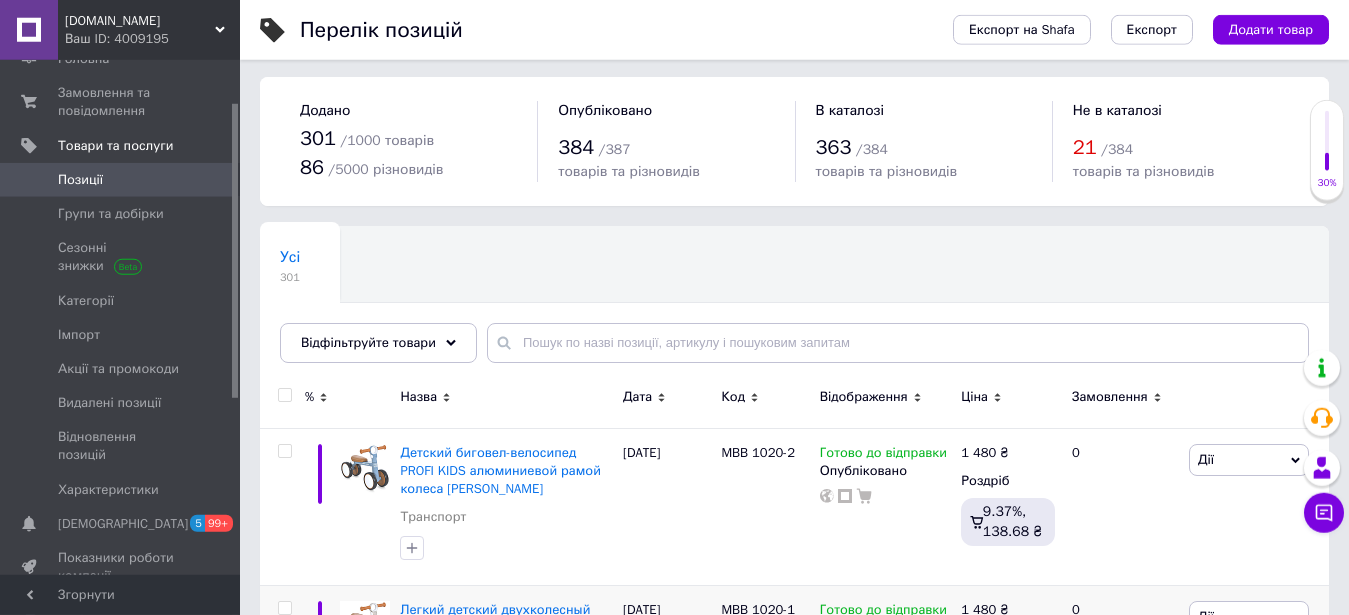 scroll, scrollTop: 306, scrollLeft: 0, axis: vertical 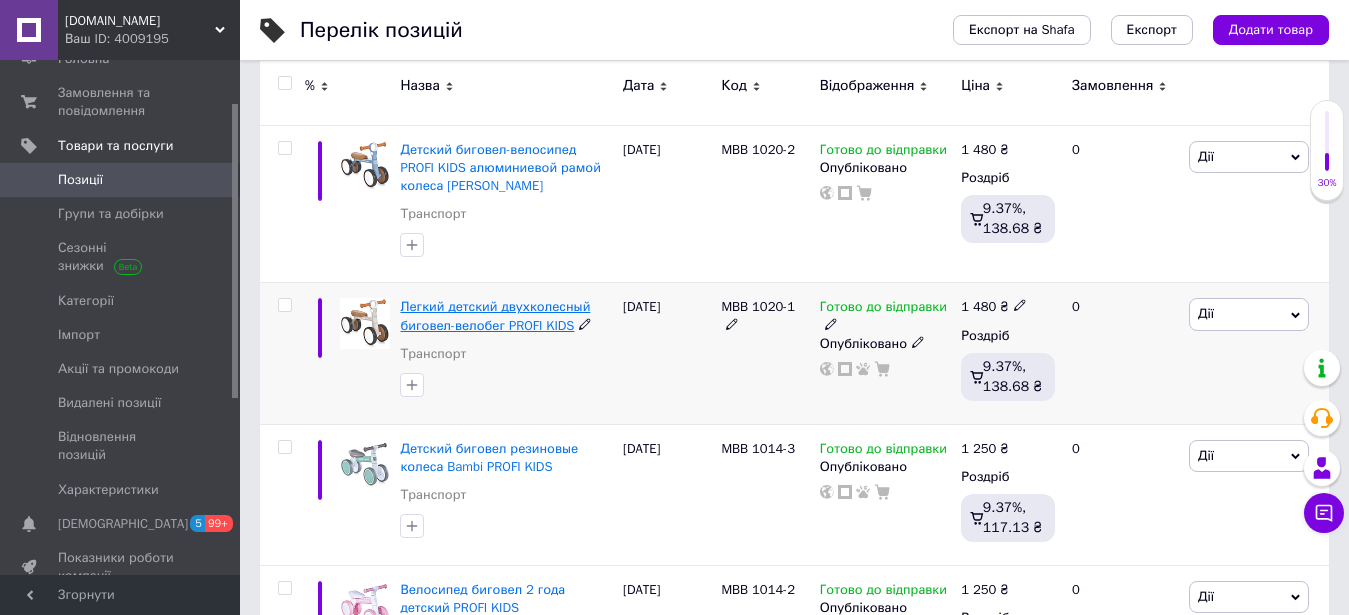 click on "Легкий детский двухколесный биговел-велобег PROFI KIDS" at bounding box center (495, 315) 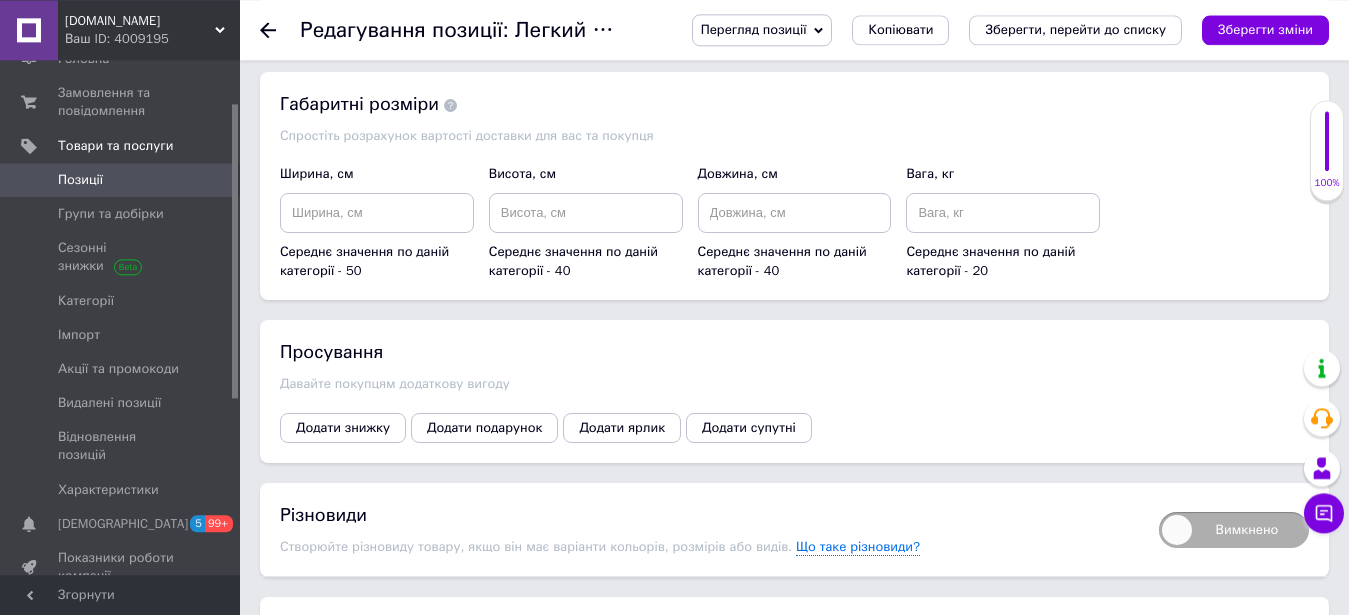scroll, scrollTop: 2713, scrollLeft: 0, axis: vertical 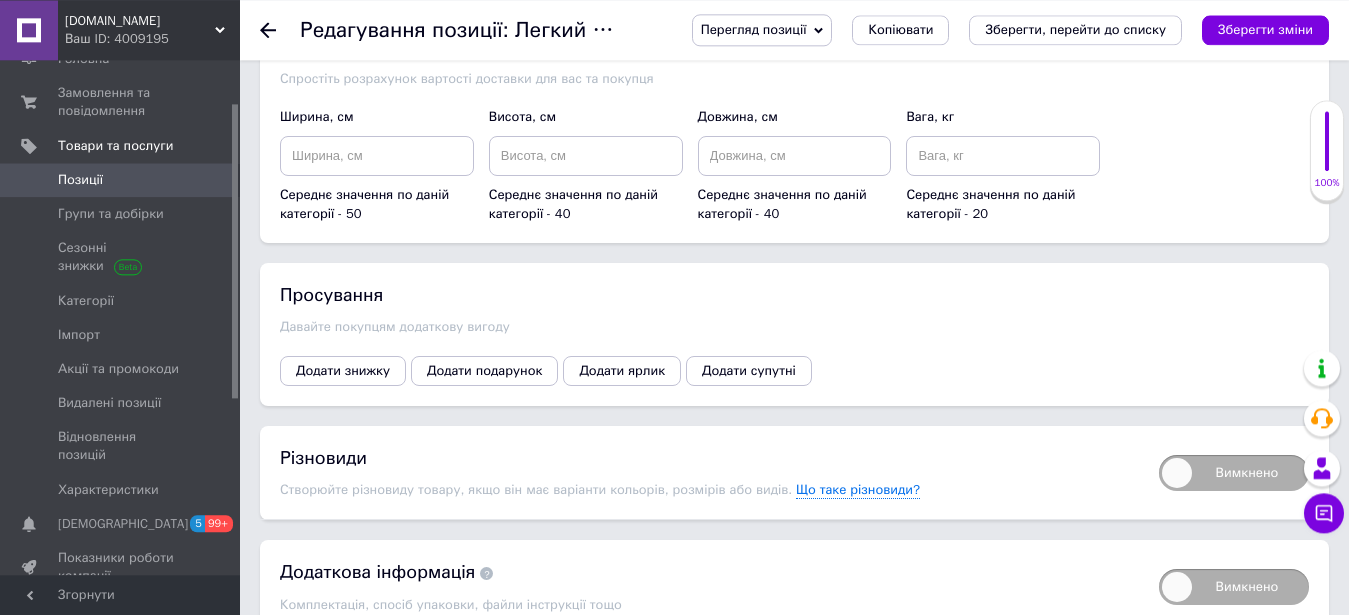 click on "Основні атрибути" at bounding box center [368, -222] 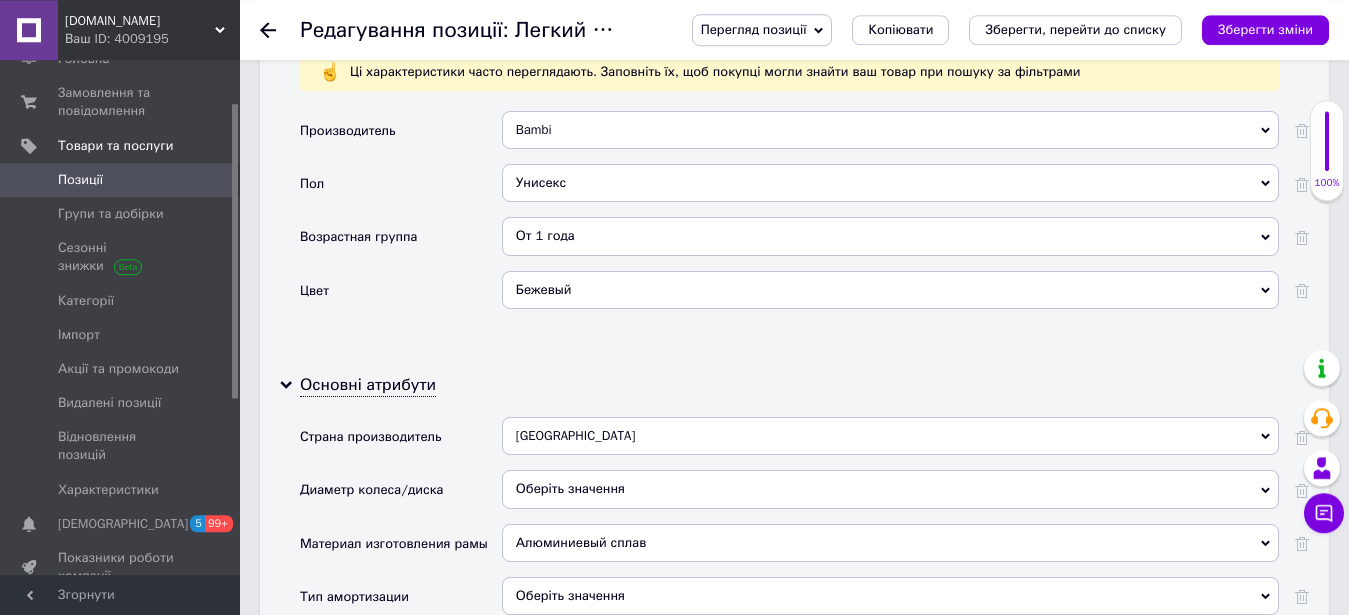 scroll, scrollTop: 2102, scrollLeft: 0, axis: vertical 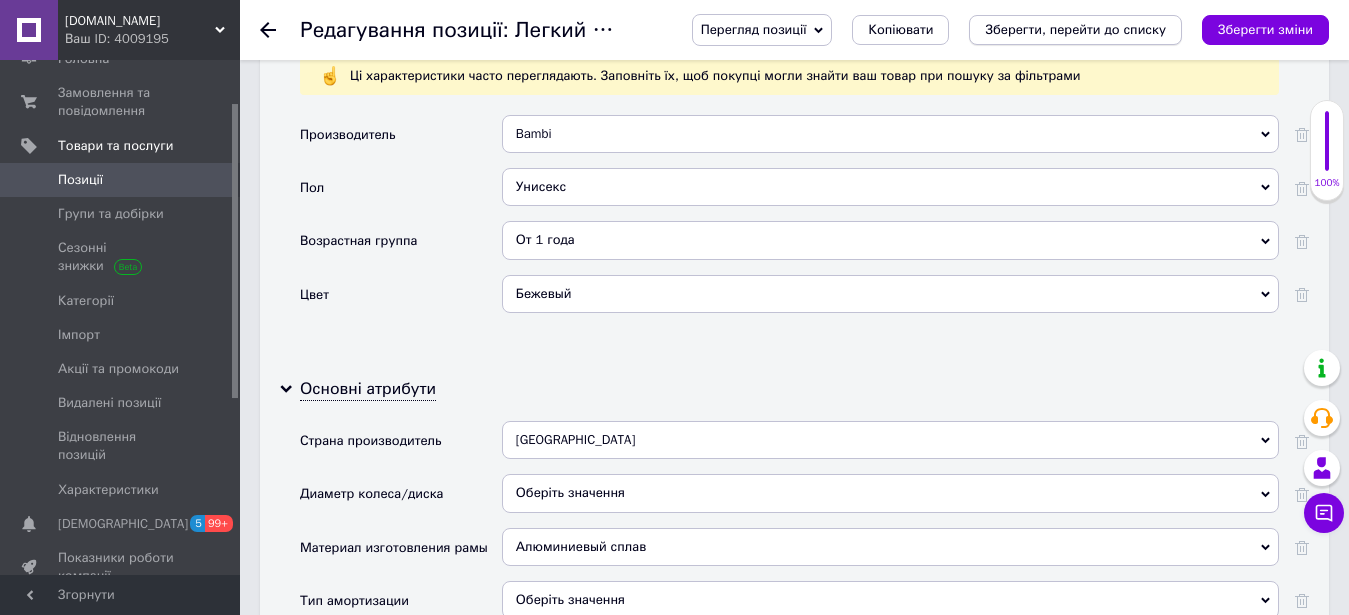 click on "Зберегти, перейти до списку" at bounding box center (1075, 29) 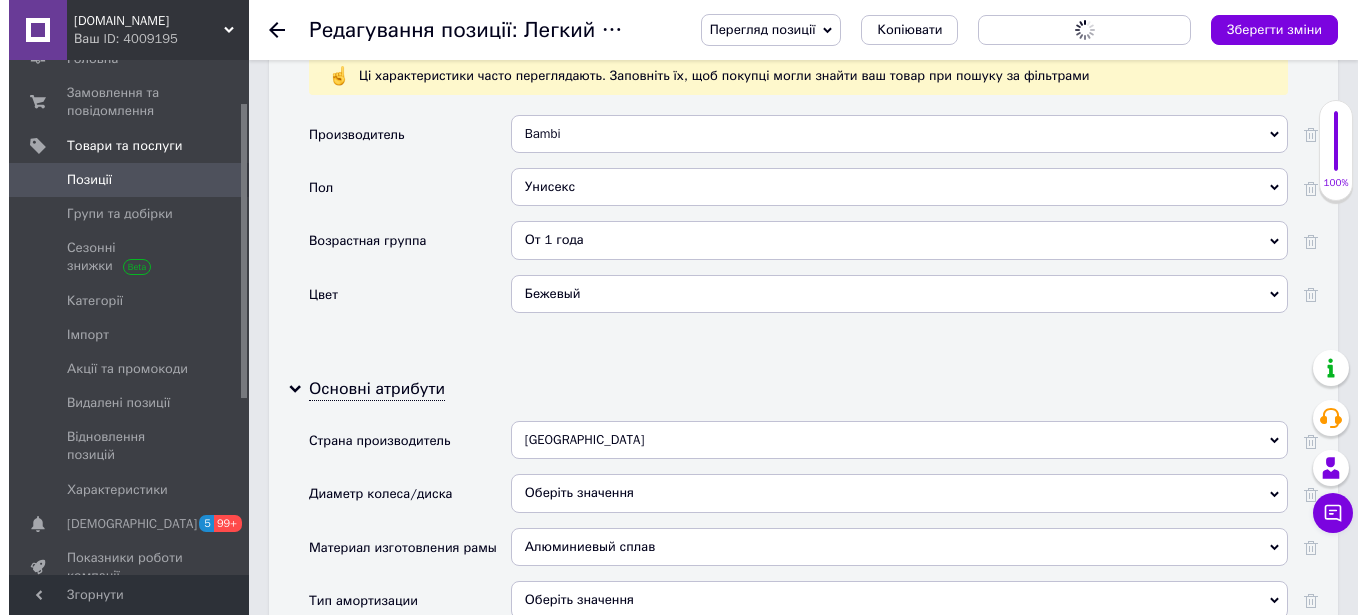 scroll, scrollTop: 0, scrollLeft: 0, axis: both 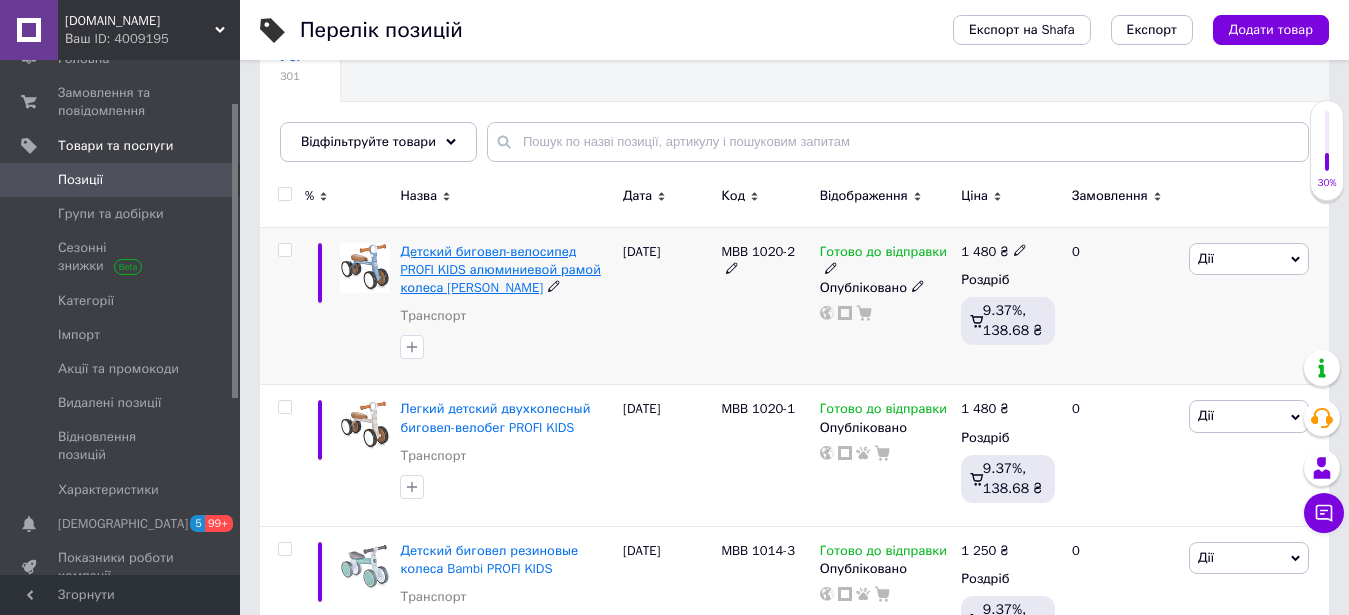 click on "Детский биговел-велосипед PROFI KIDS алюминиевой рамой колеса [PERSON_NAME]" at bounding box center (500, 269) 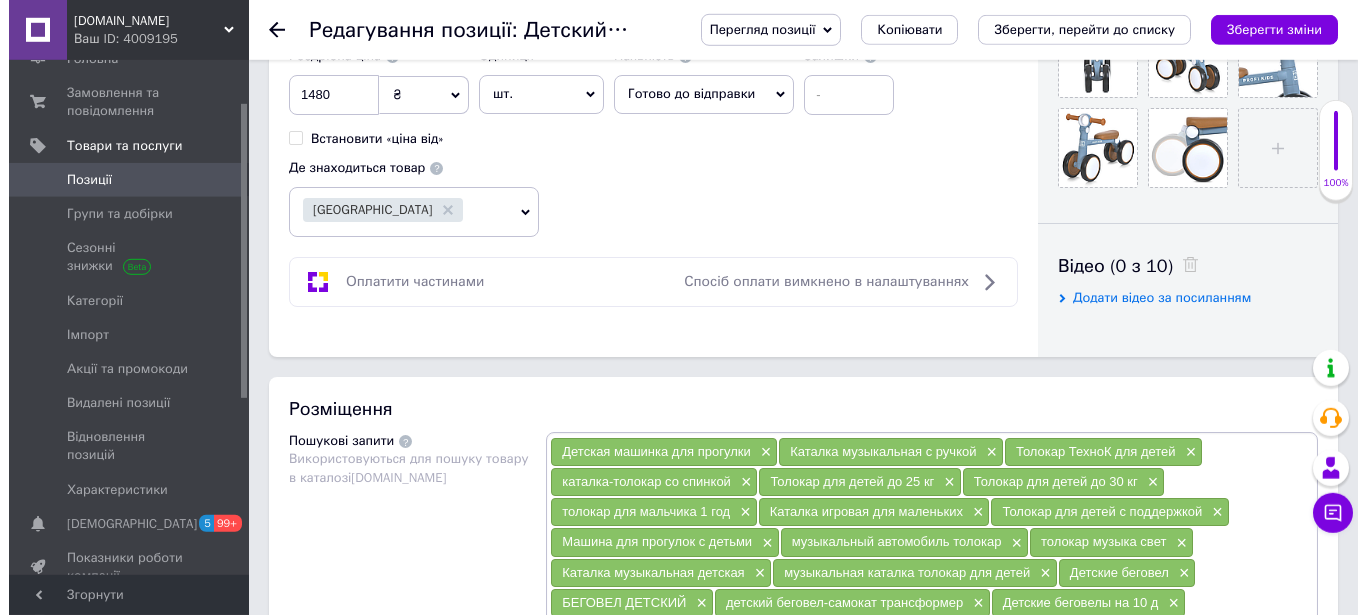scroll, scrollTop: 1326, scrollLeft: 0, axis: vertical 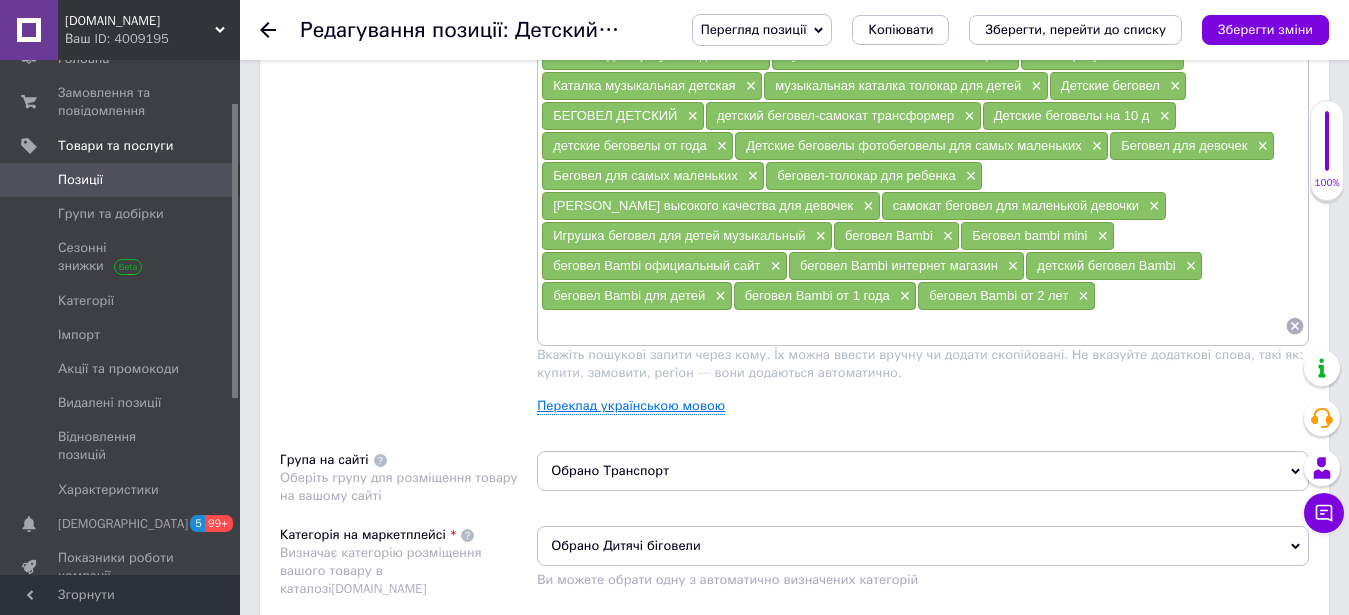 click on "Переклад українською мовою" at bounding box center (631, 406) 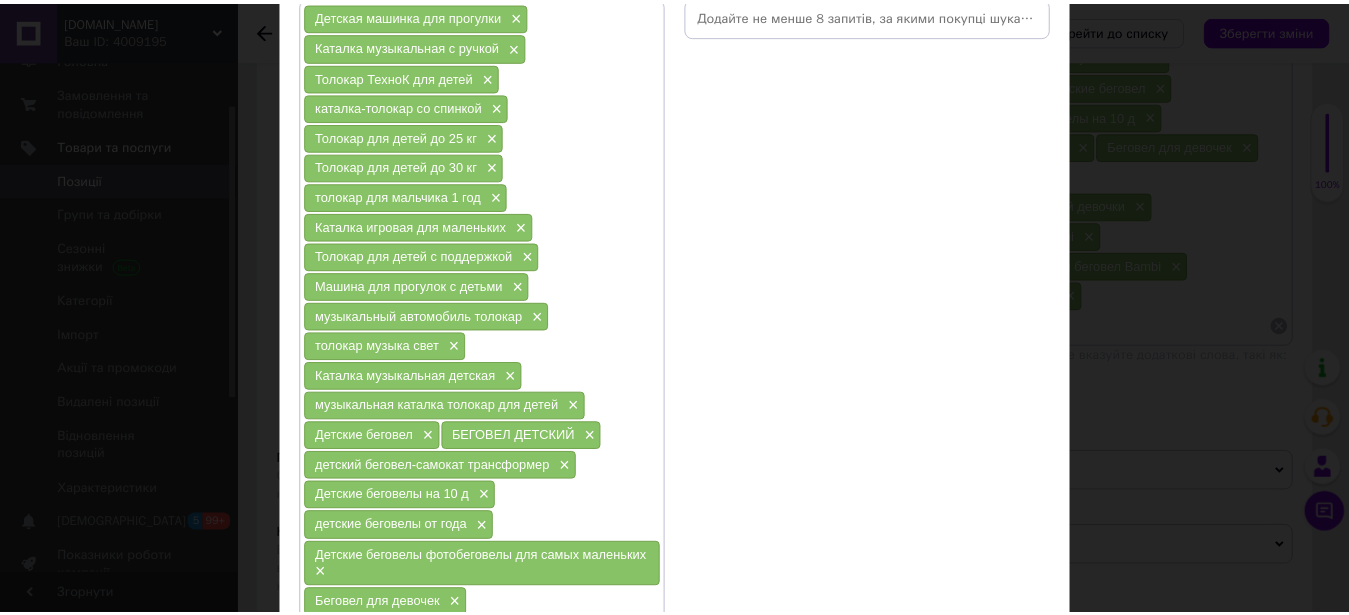 scroll, scrollTop: 0, scrollLeft: 0, axis: both 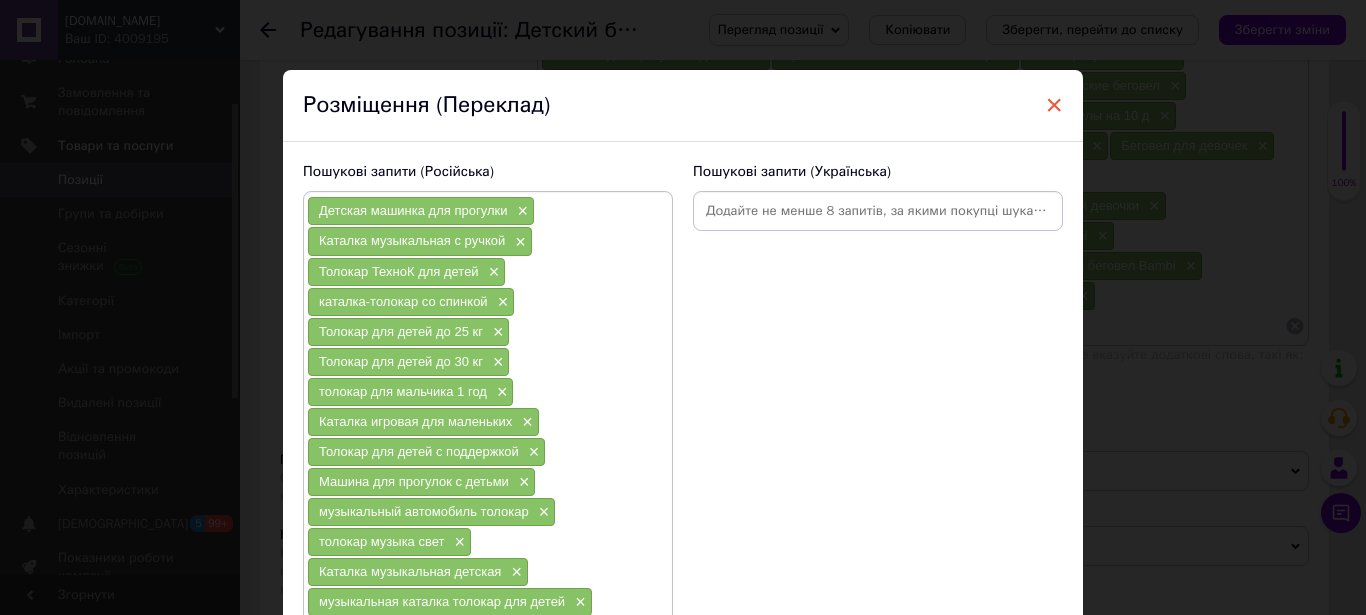 click on "×" at bounding box center [1054, 105] 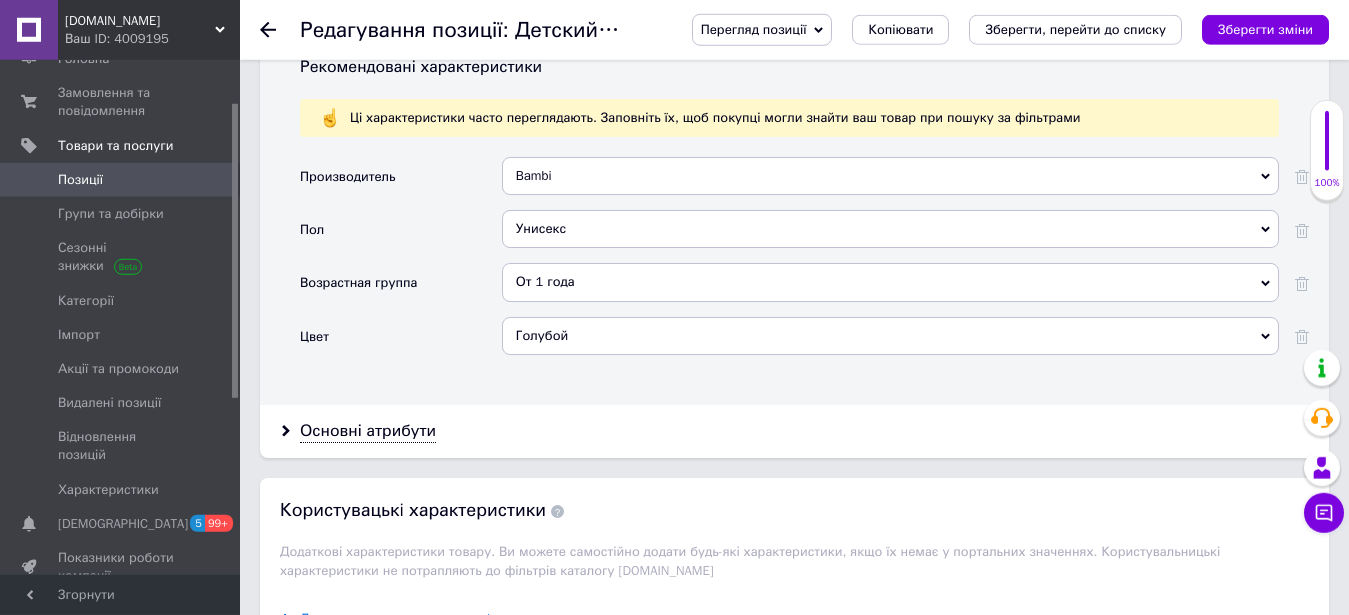 scroll, scrollTop: 2142, scrollLeft: 0, axis: vertical 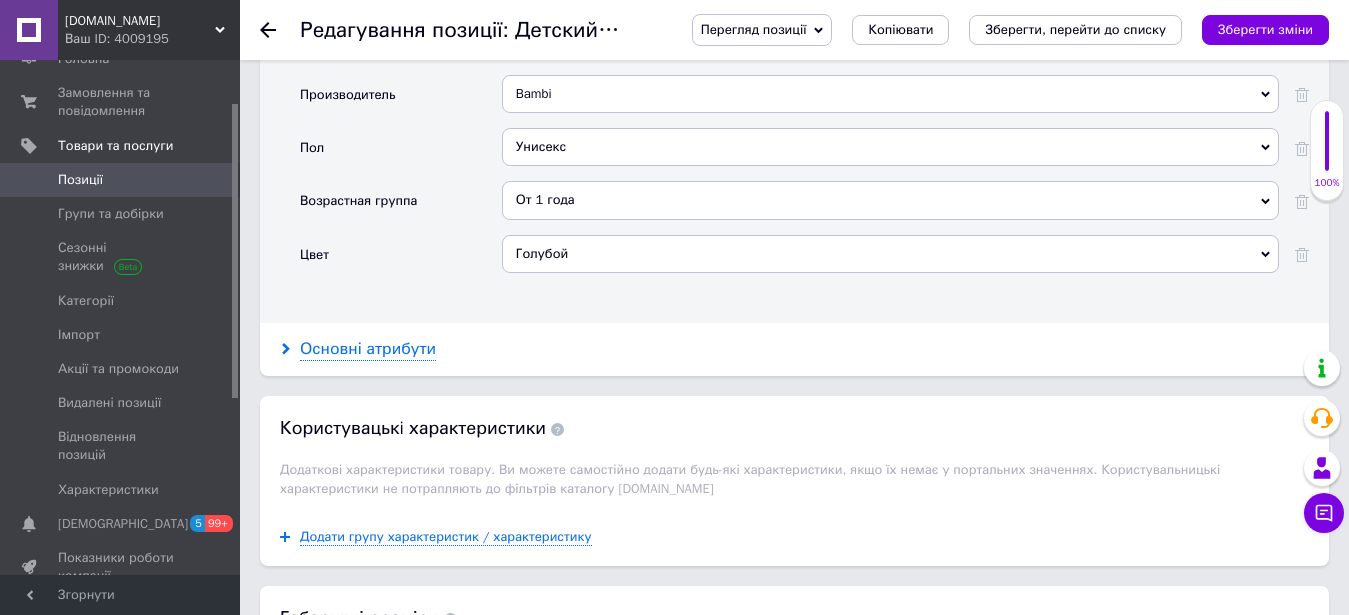 click on "Основні атрибути" at bounding box center (368, 349) 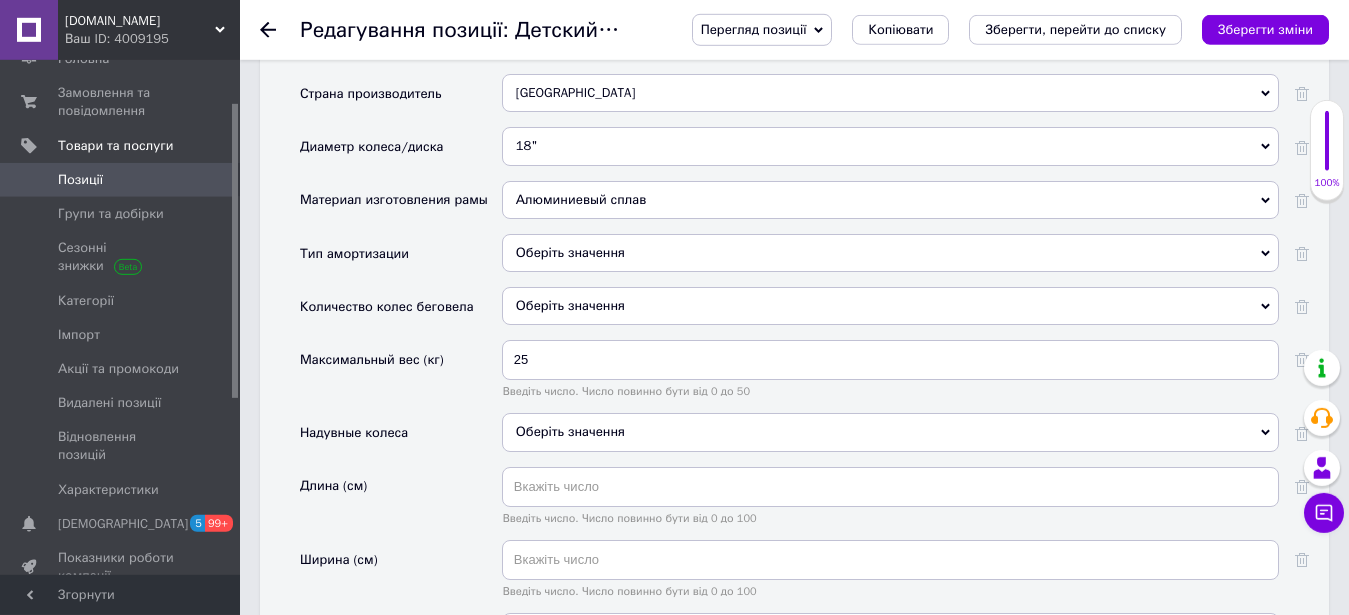 scroll, scrollTop: 2346, scrollLeft: 0, axis: vertical 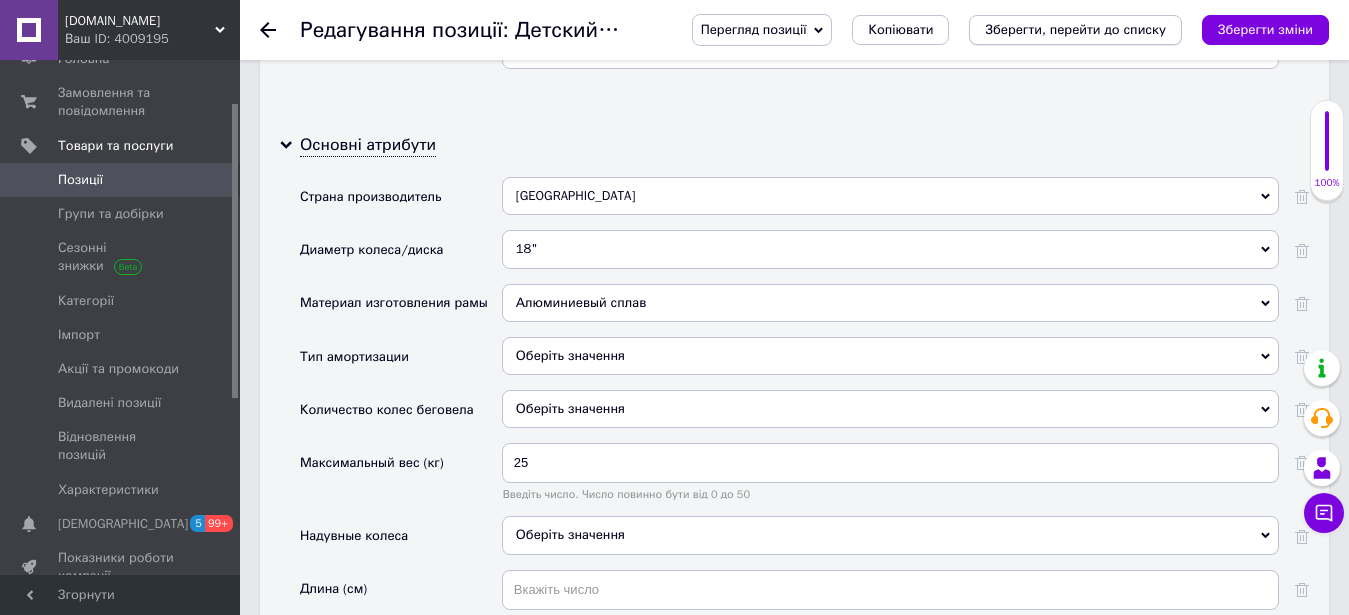 click on "Зберегти, перейти до списку" at bounding box center [1075, 29] 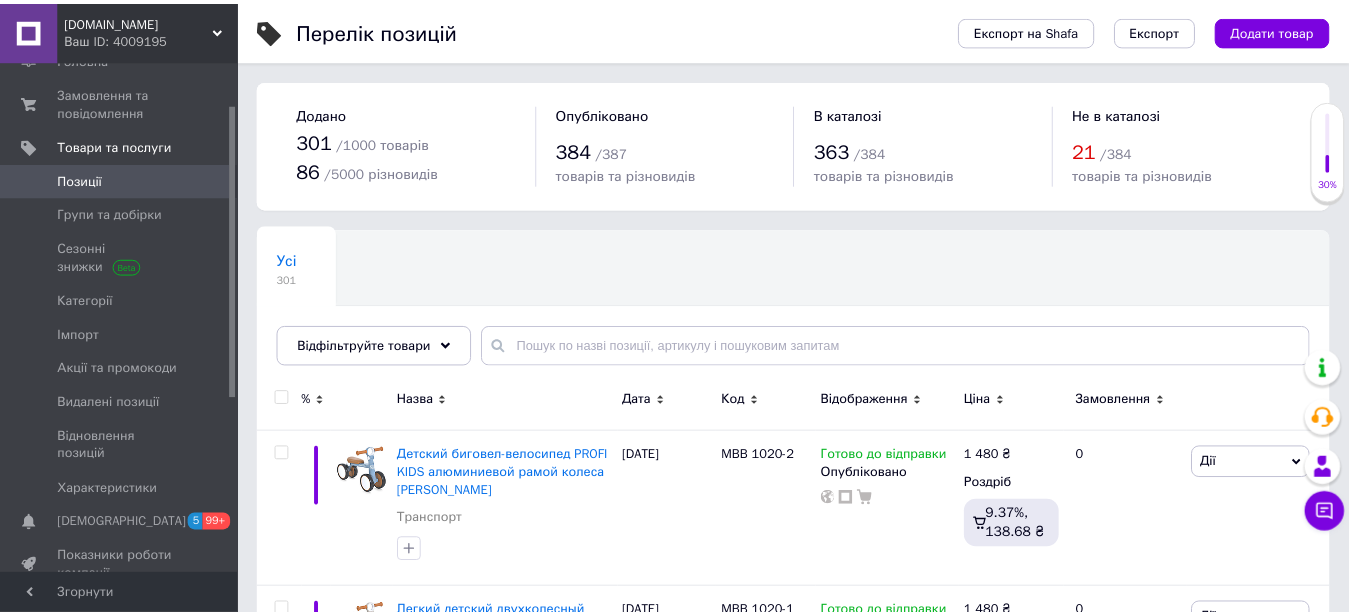 scroll, scrollTop: 306, scrollLeft: 0, axis: vertical 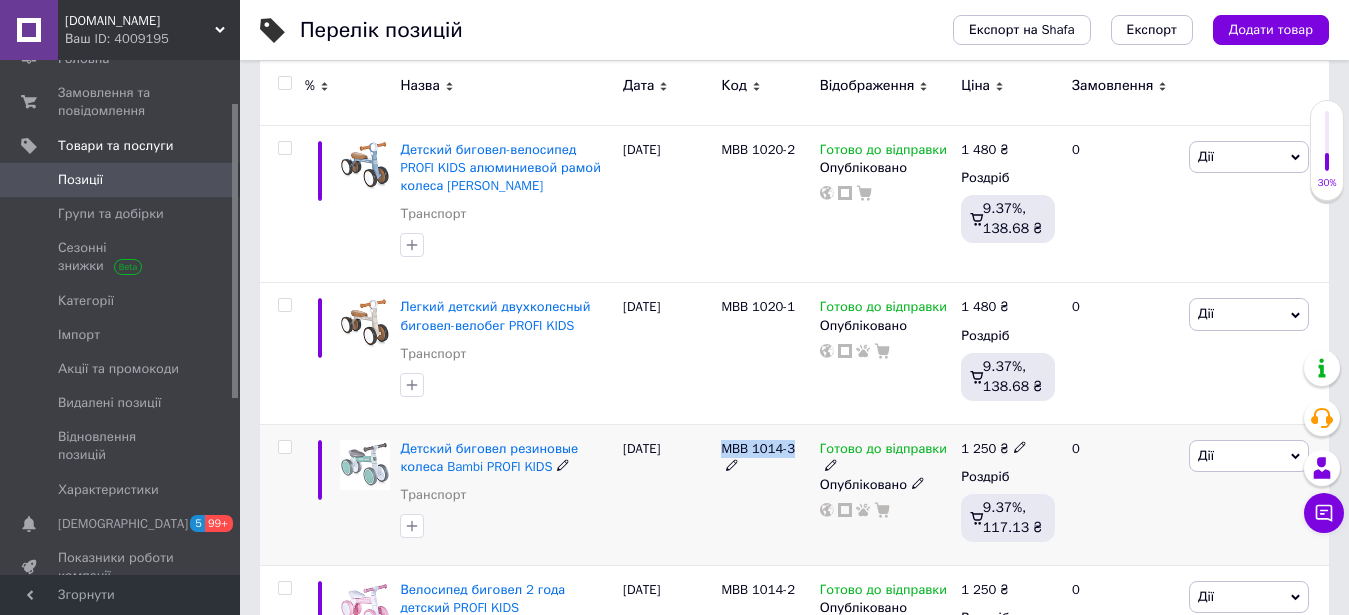 drag, startPoint x: 718, startPoint y: 454, endPoint x: 788, endPoint y: 449, distance: 70.178345 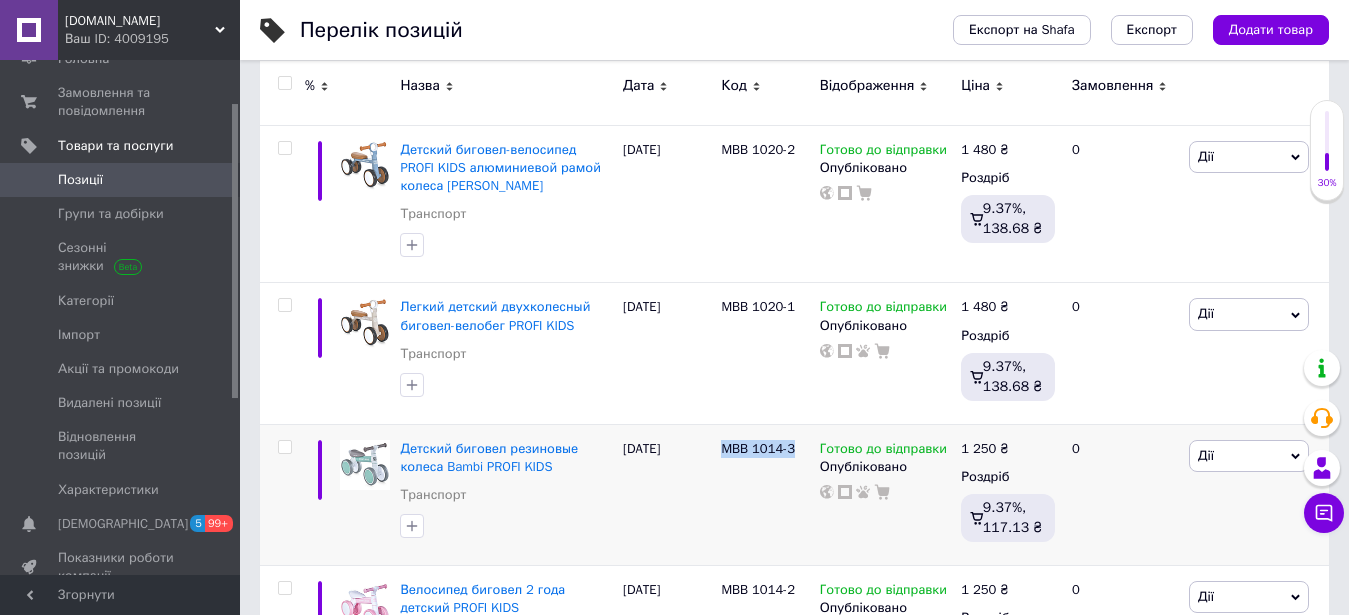 copy on "MBB 1014-3" 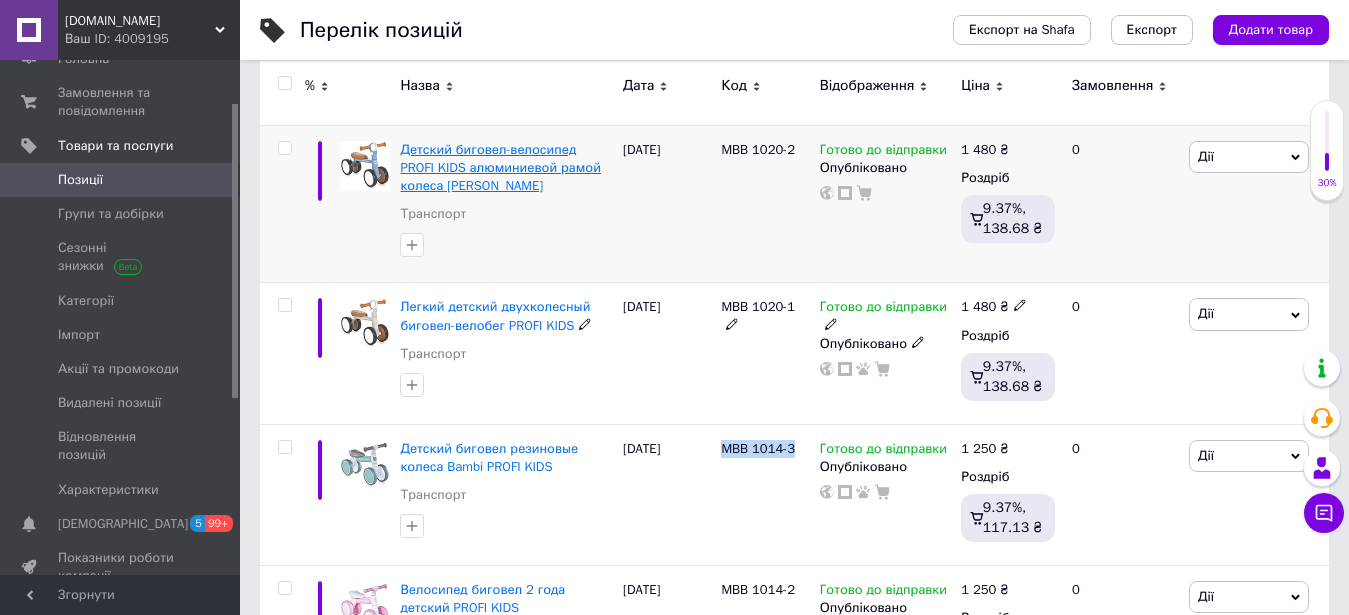 scroll, scrollTop: 102, scrollLeft: 0, axis: vertical 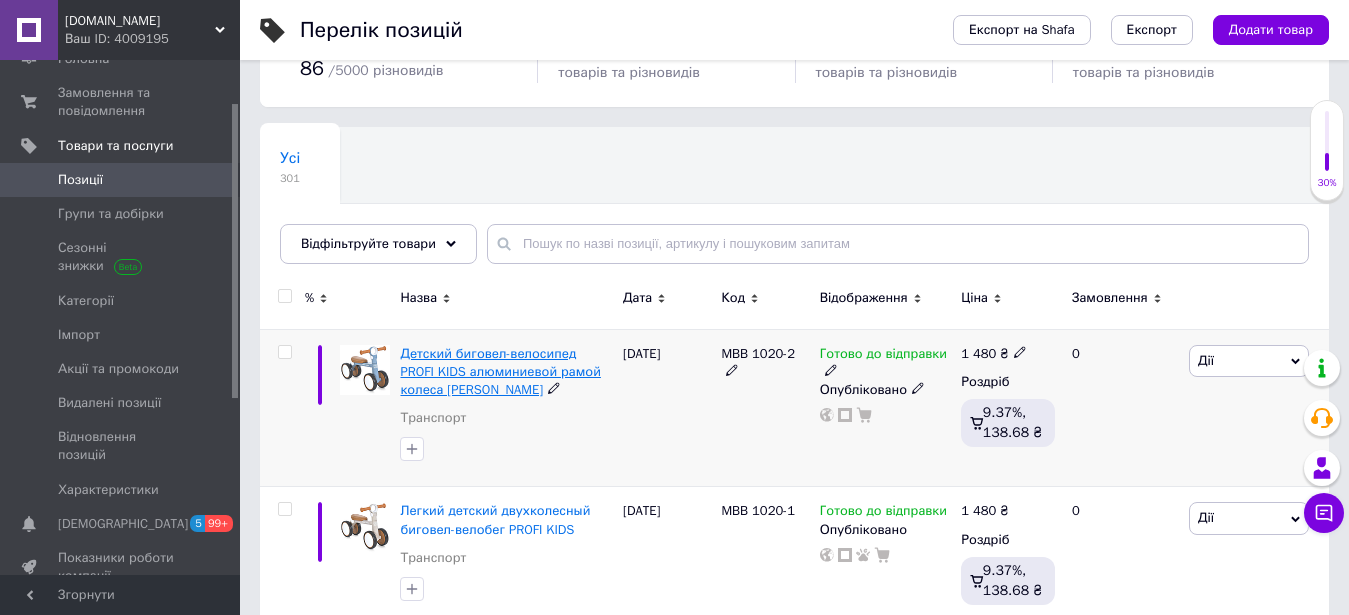 click on "Детский биговел-велосипед PROFI KIDS алюминиевой рамой колеса [PERSON_NAME]" at bounding box center [500, 371] 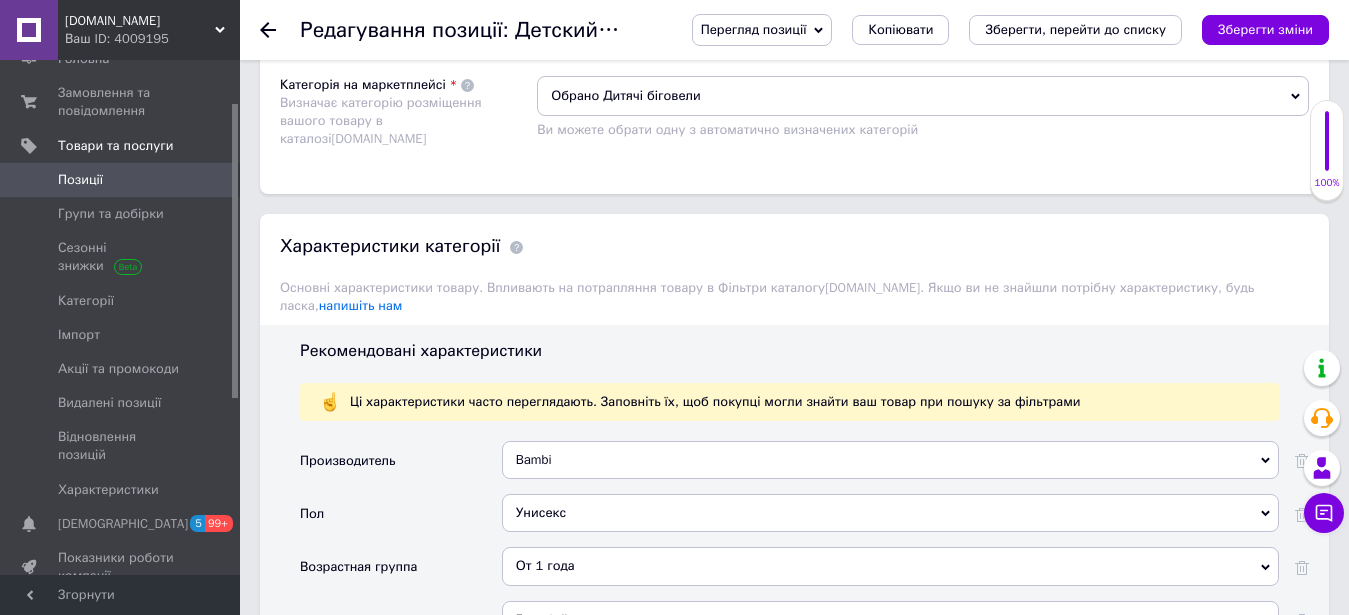 scroll, scrollTop: 2082, scrollLeft: 0, axis: vertical 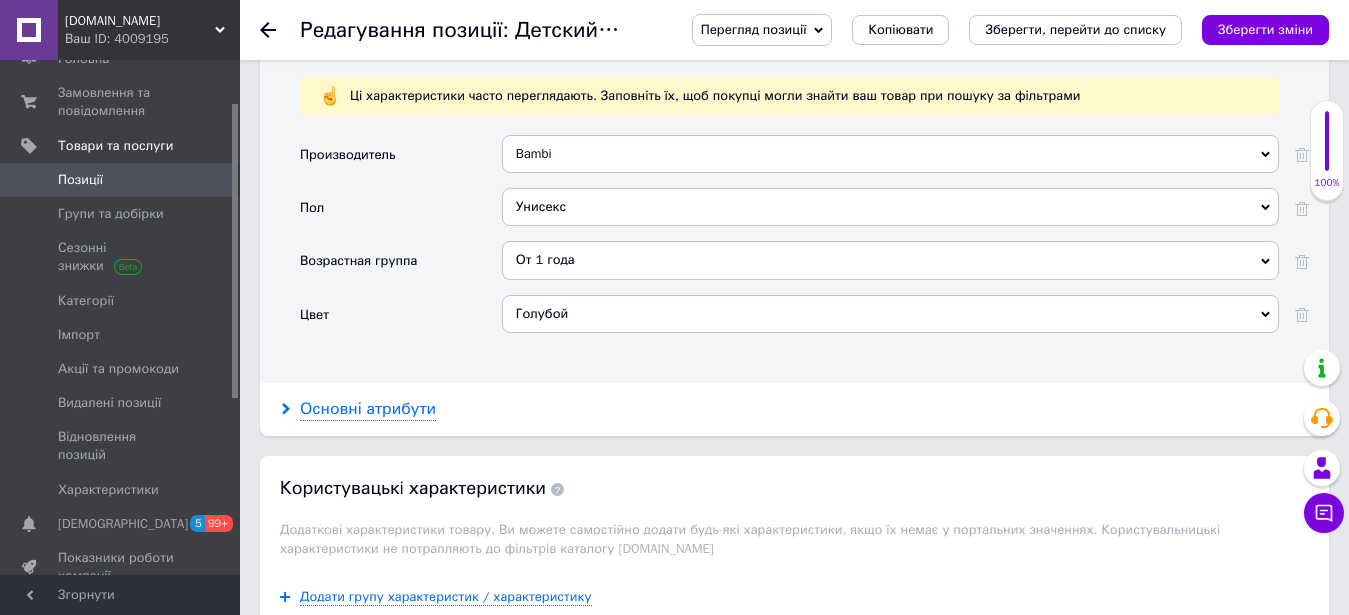 click on "Основні атрибути" at bounding box center [368, 409] 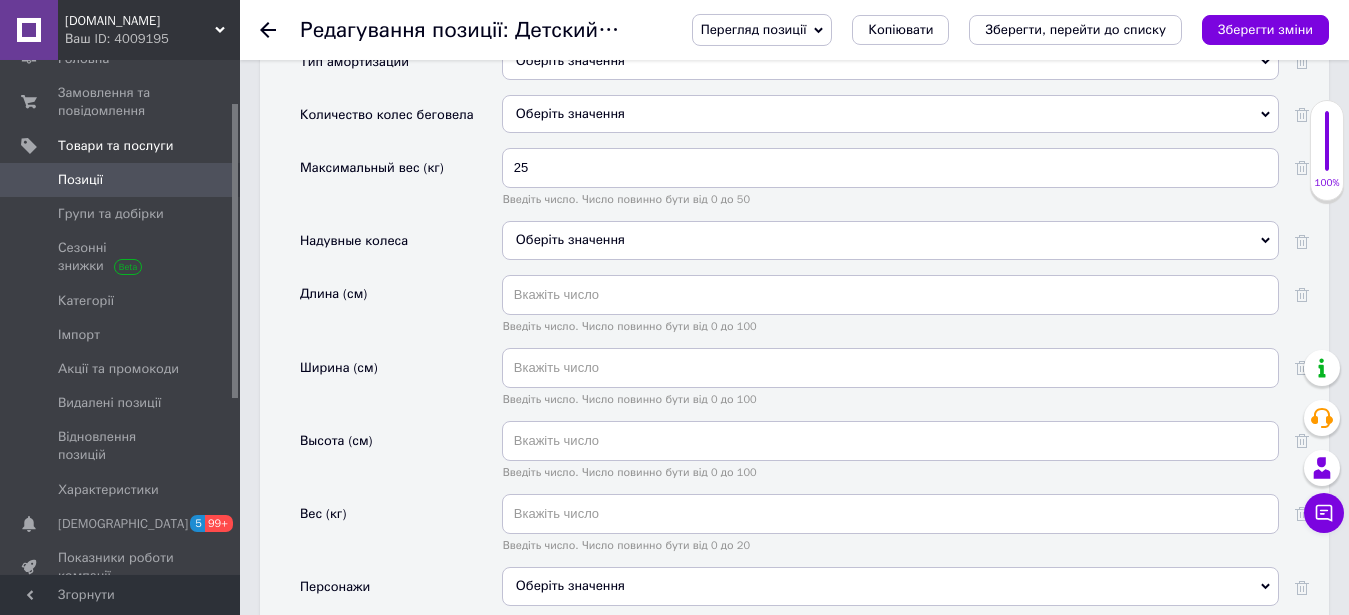 scroll, scrollTop: 2898, scrollLeft: 0, axis: vertical 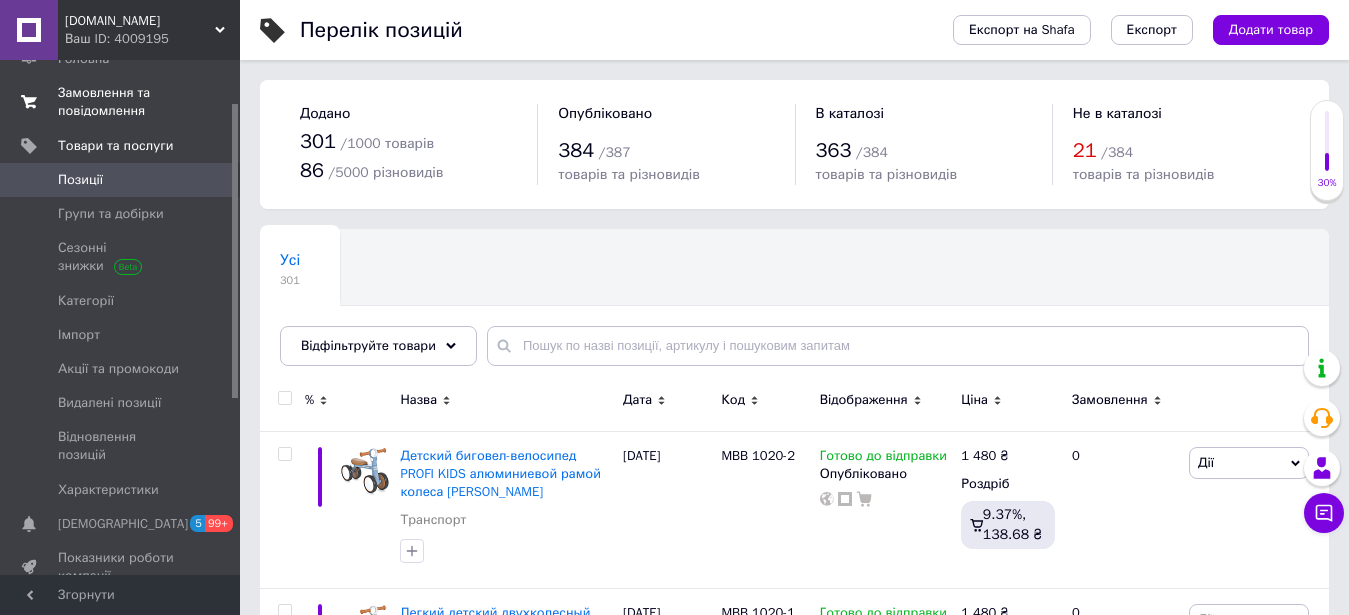 click on "Замовлення та повідомлення" at bounding box center (121, 102) 